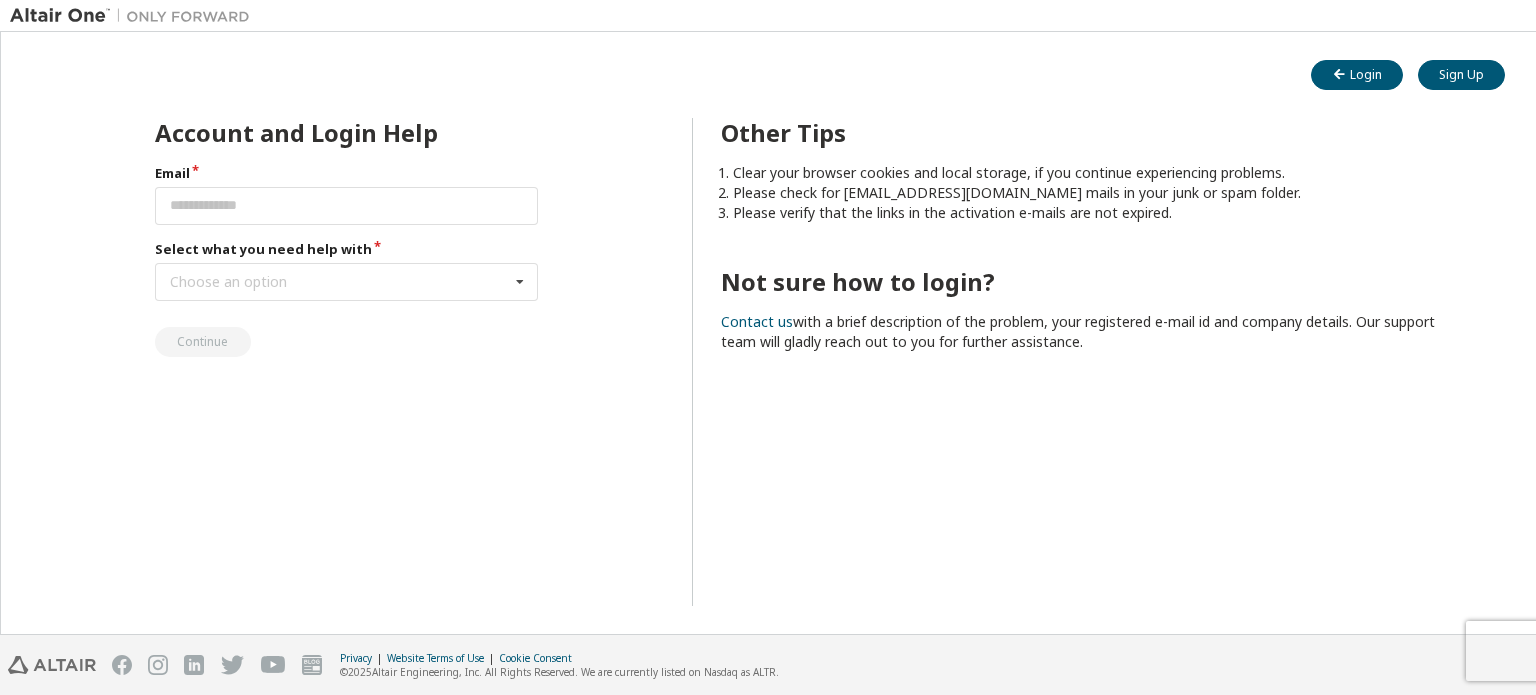 scroll, scrollTop: 0, scrollLeft: 0, axis: both 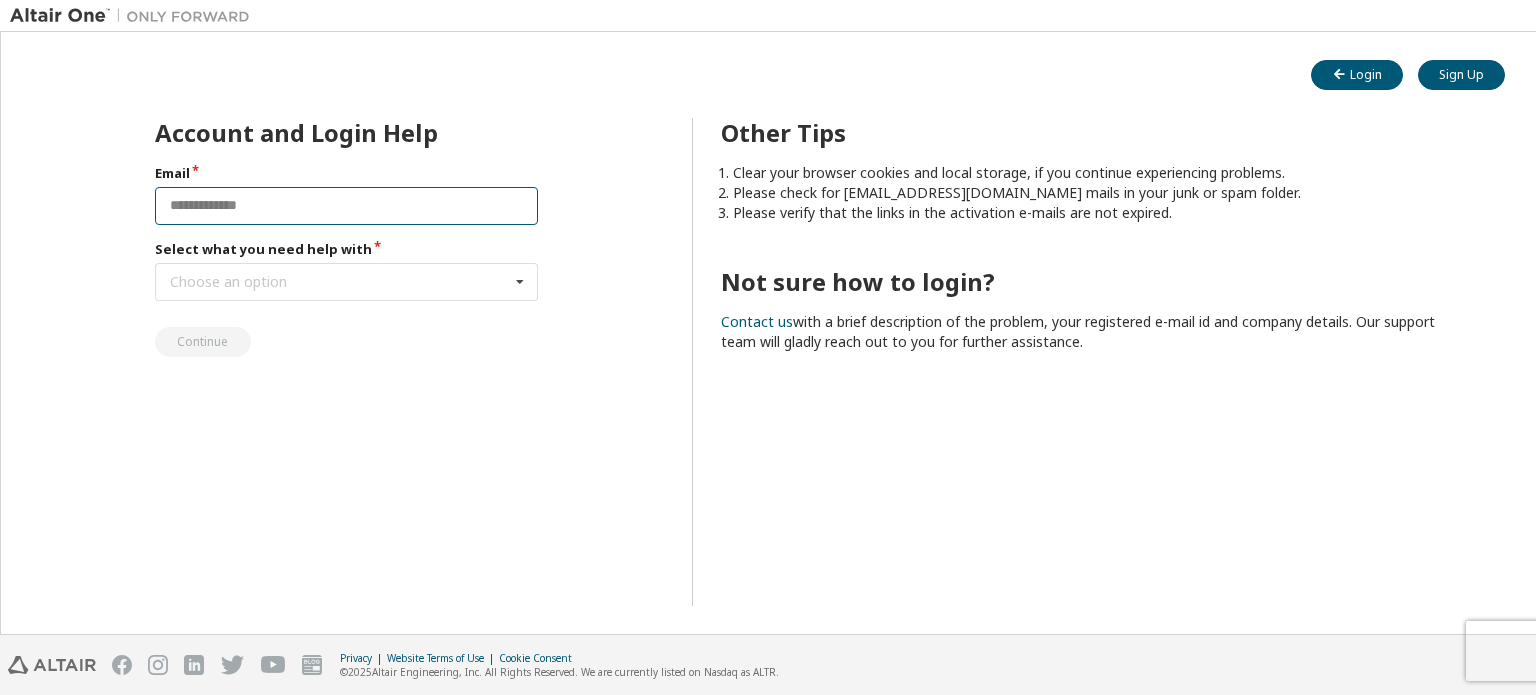 click at bounding box center [347, 206] 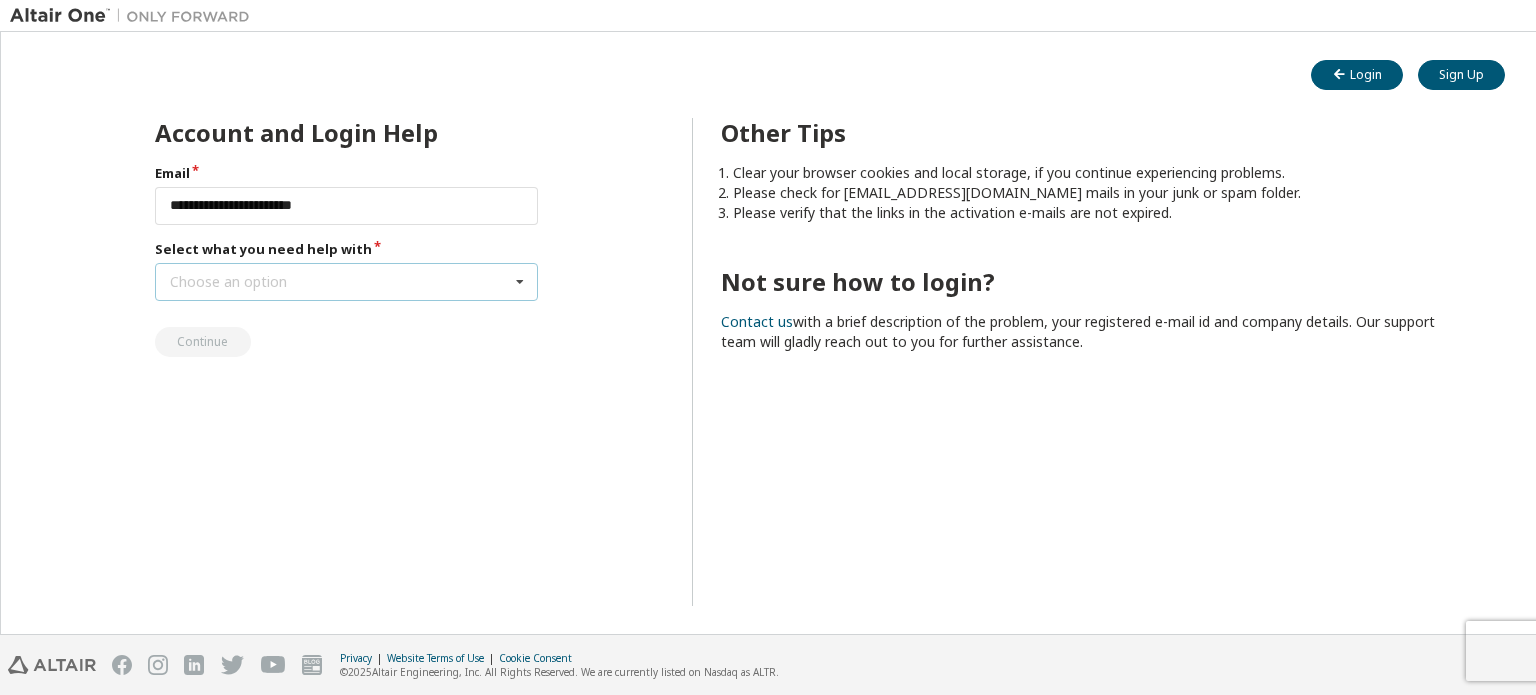 click on "Choose an option I forgot my password I did not receive activation mail My activation mail expired My account is locked I want to reset multi-factor authentication I don't know but can't login" at bounding box center [347, 282] 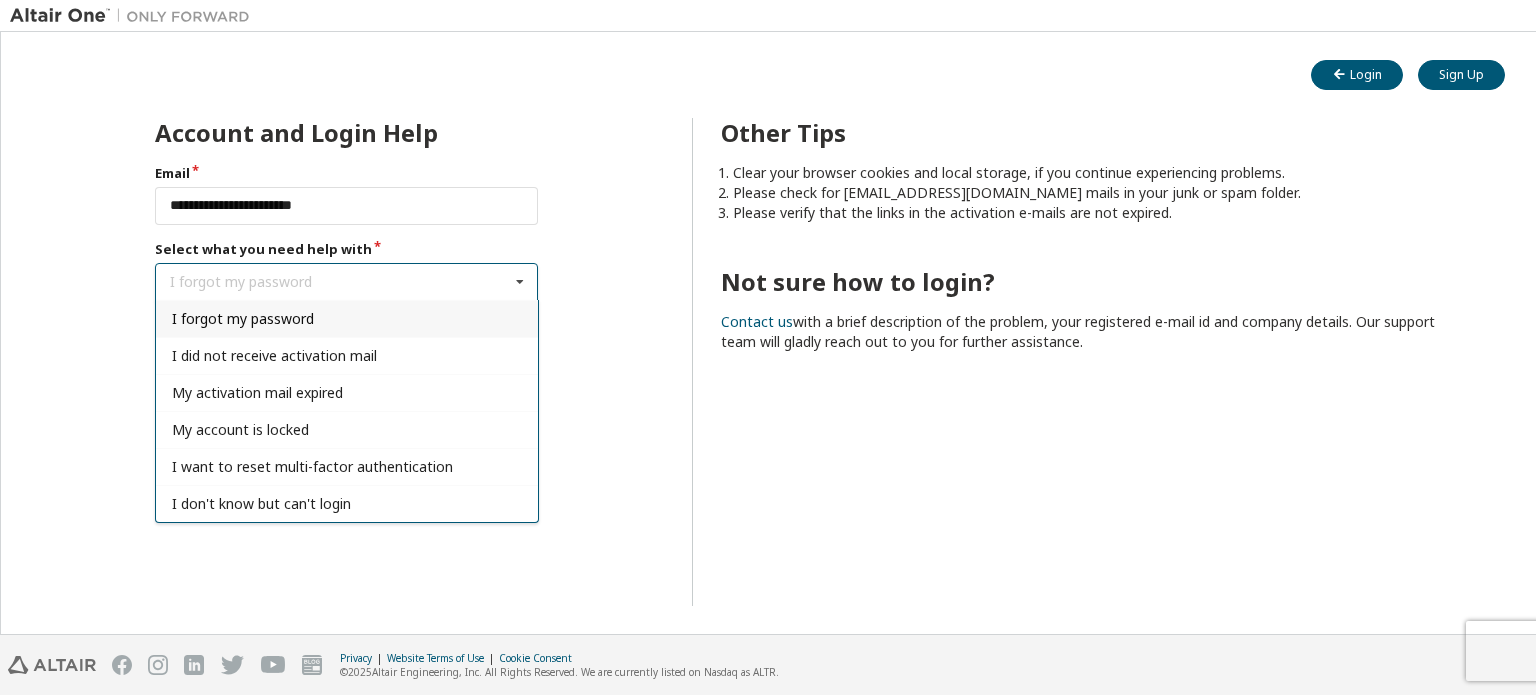 click on "I forgot my password" at bounding box center [243, 318] 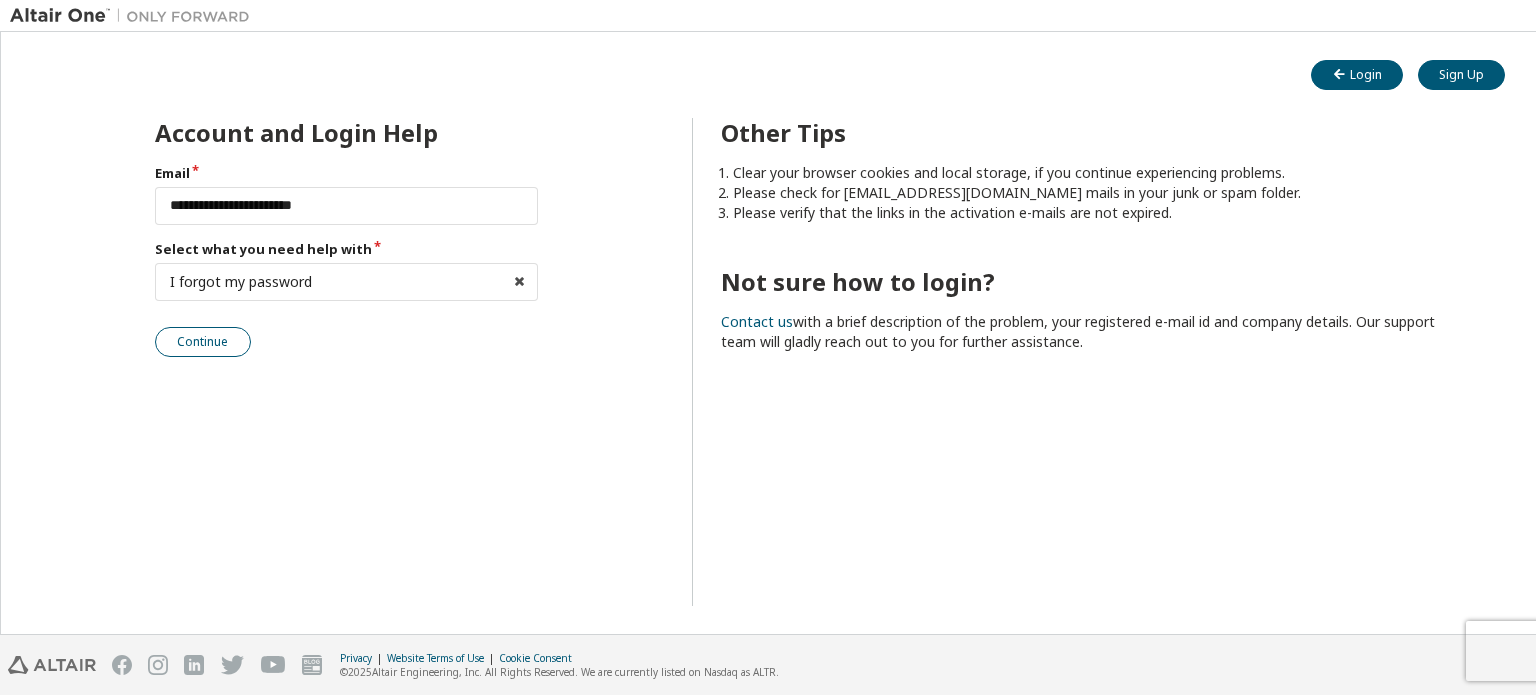 click on "Continue" at bounding box center (203, 342) 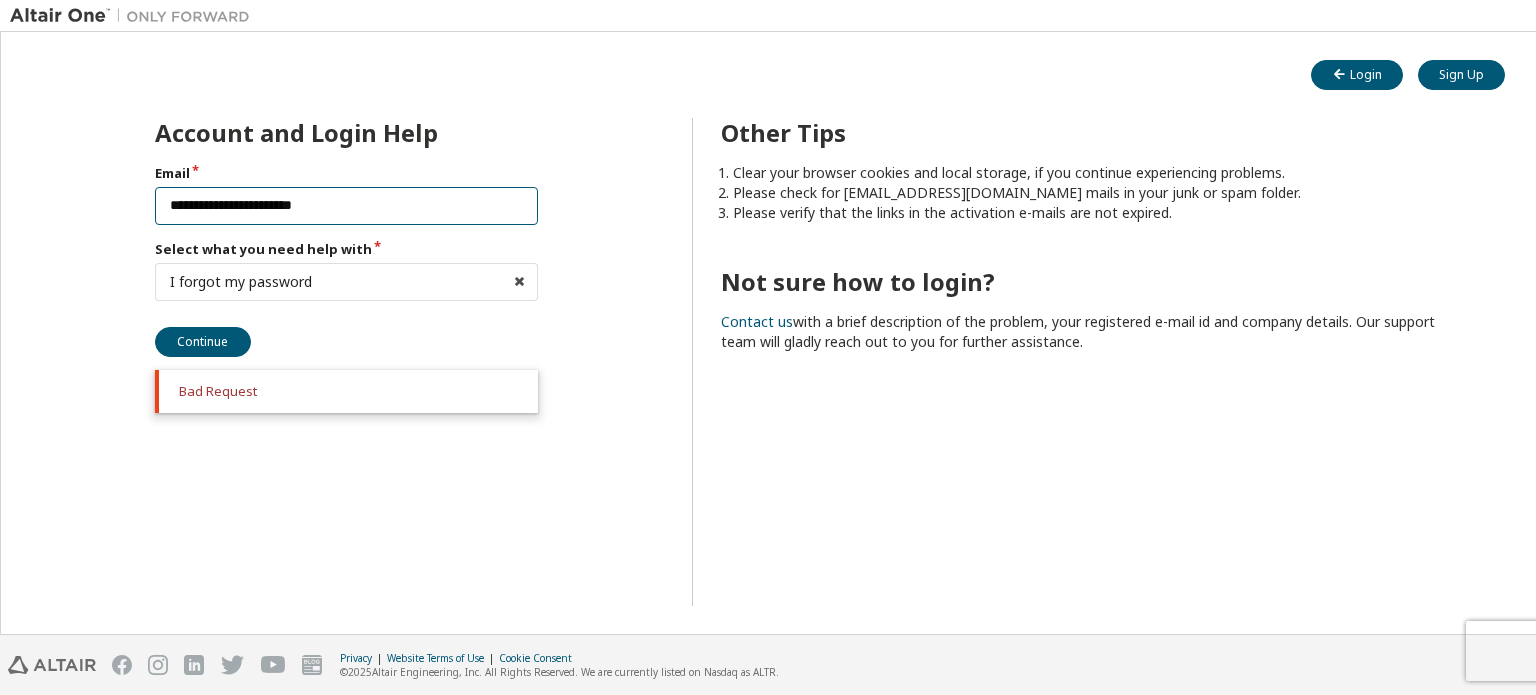 click on "**********" at bounding box center (347, 206) 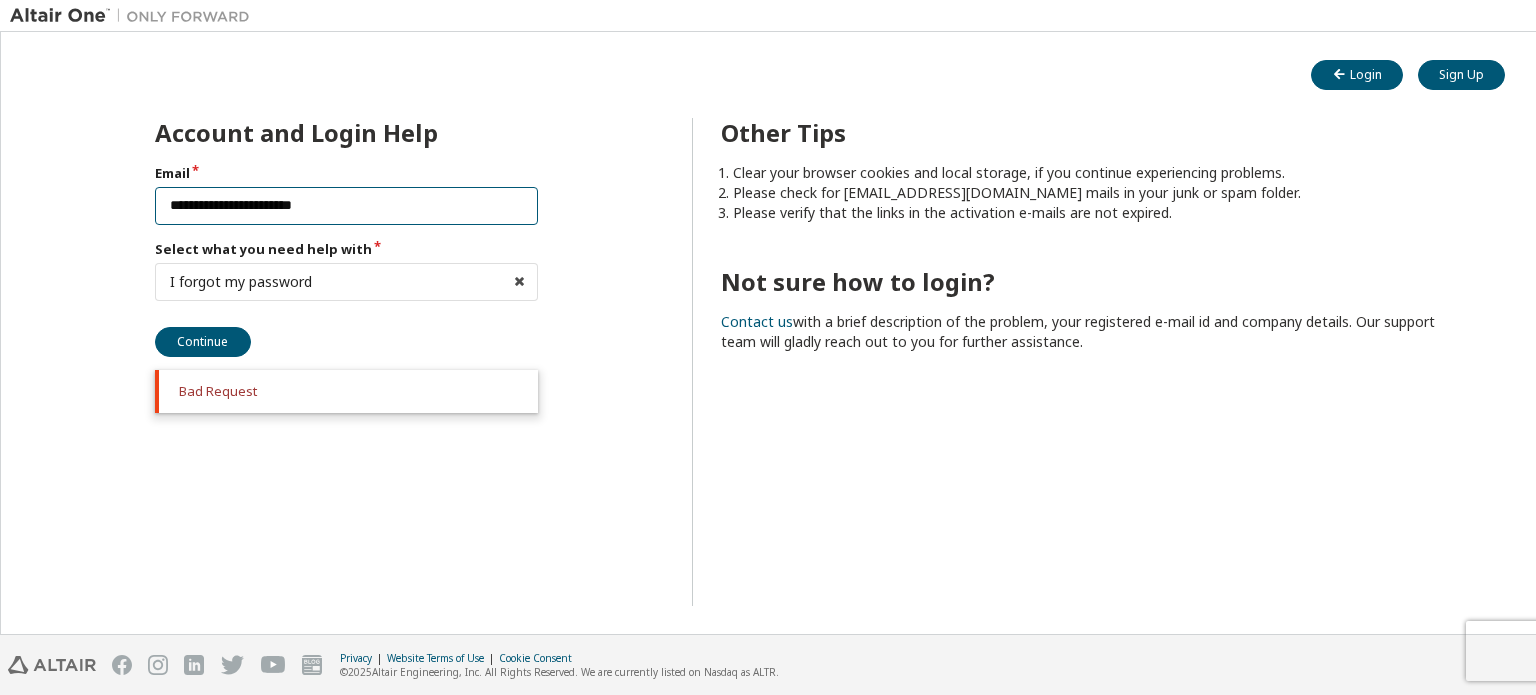 click on "**********" at bounding box center (347, 206) 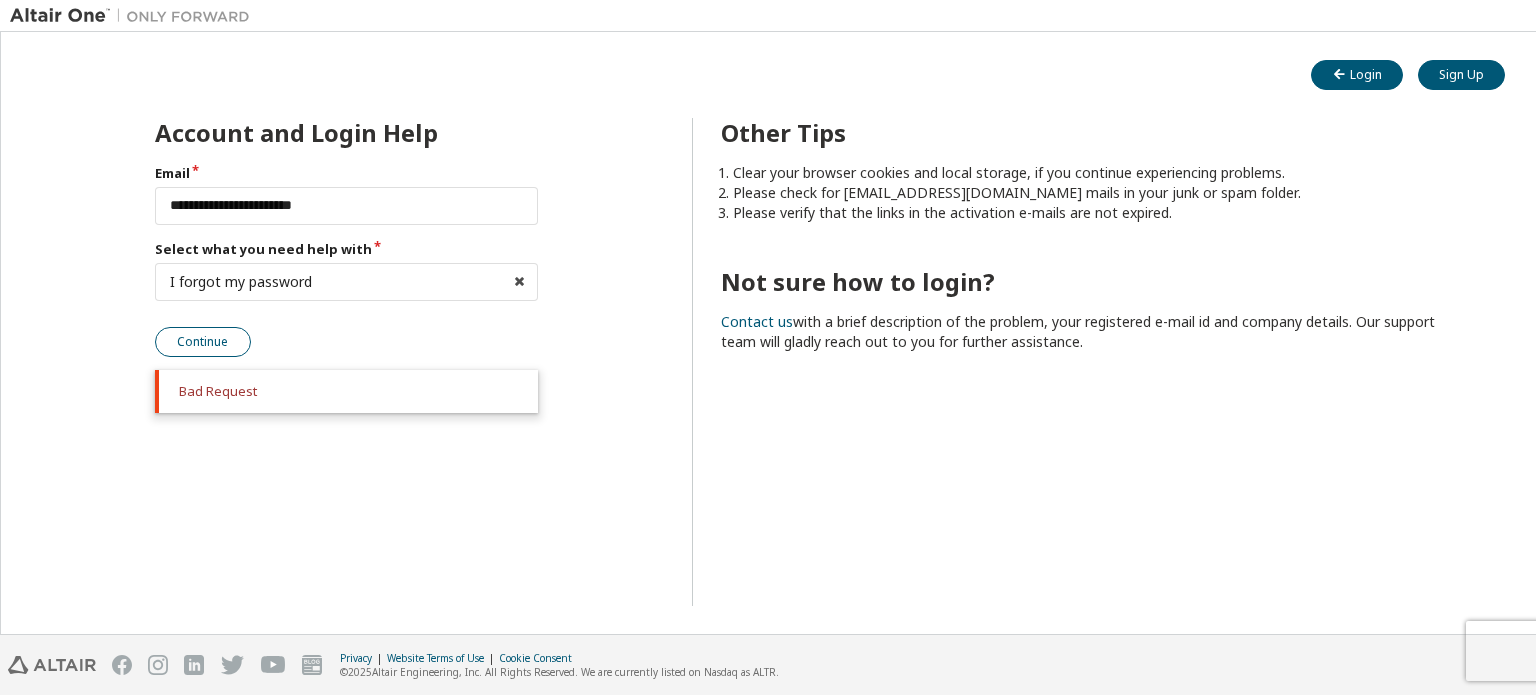 click on "Continue" at bounding box center [203, 342] 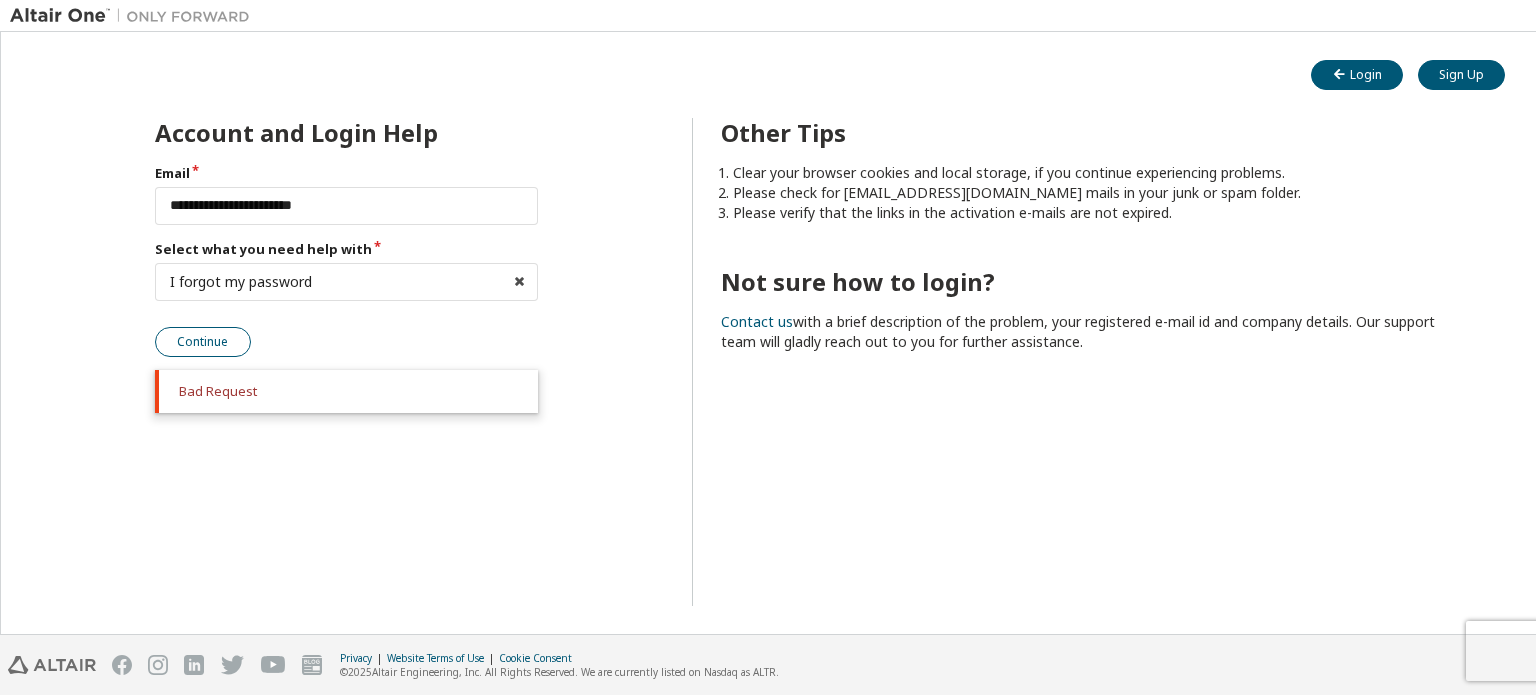 click on "Continue" at bounding box center [203, 342] 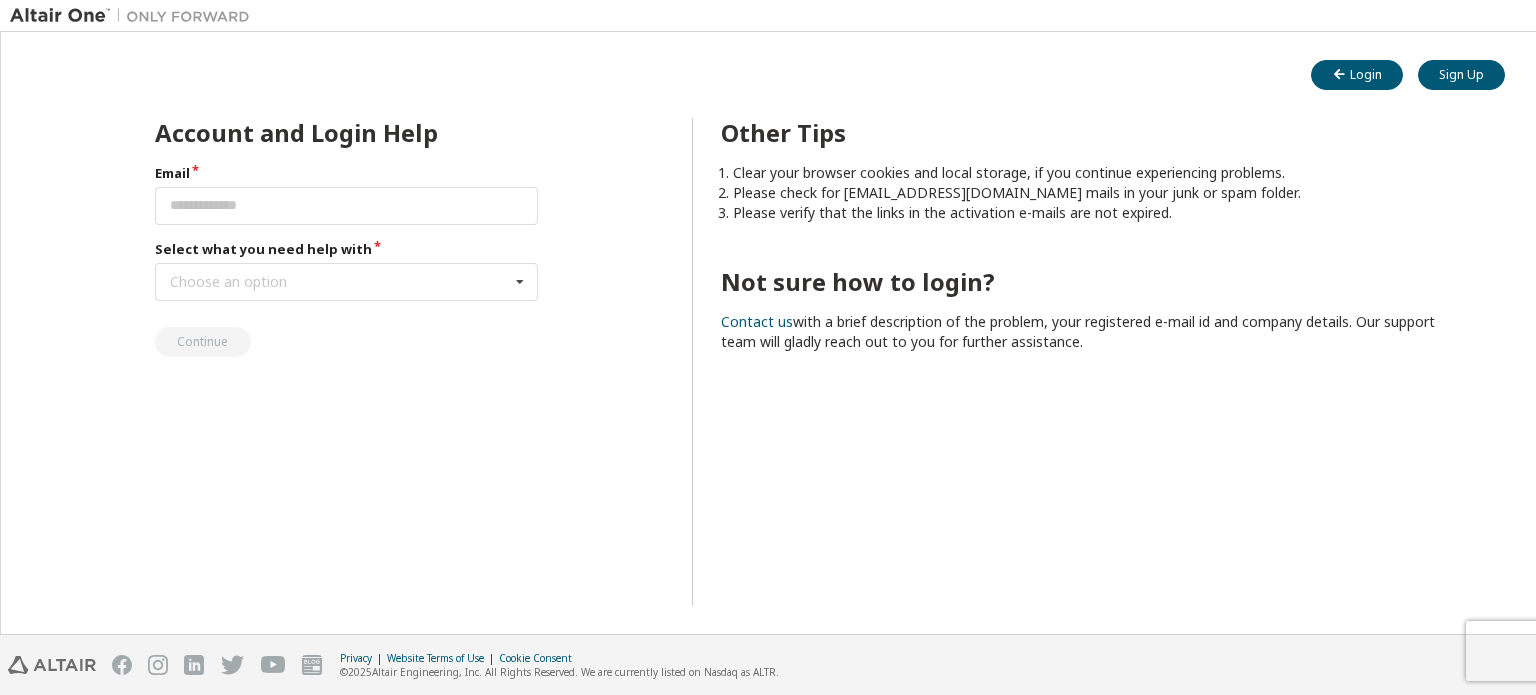 scroll, scrollTop: 0, scrollLeft: 0, axis: both 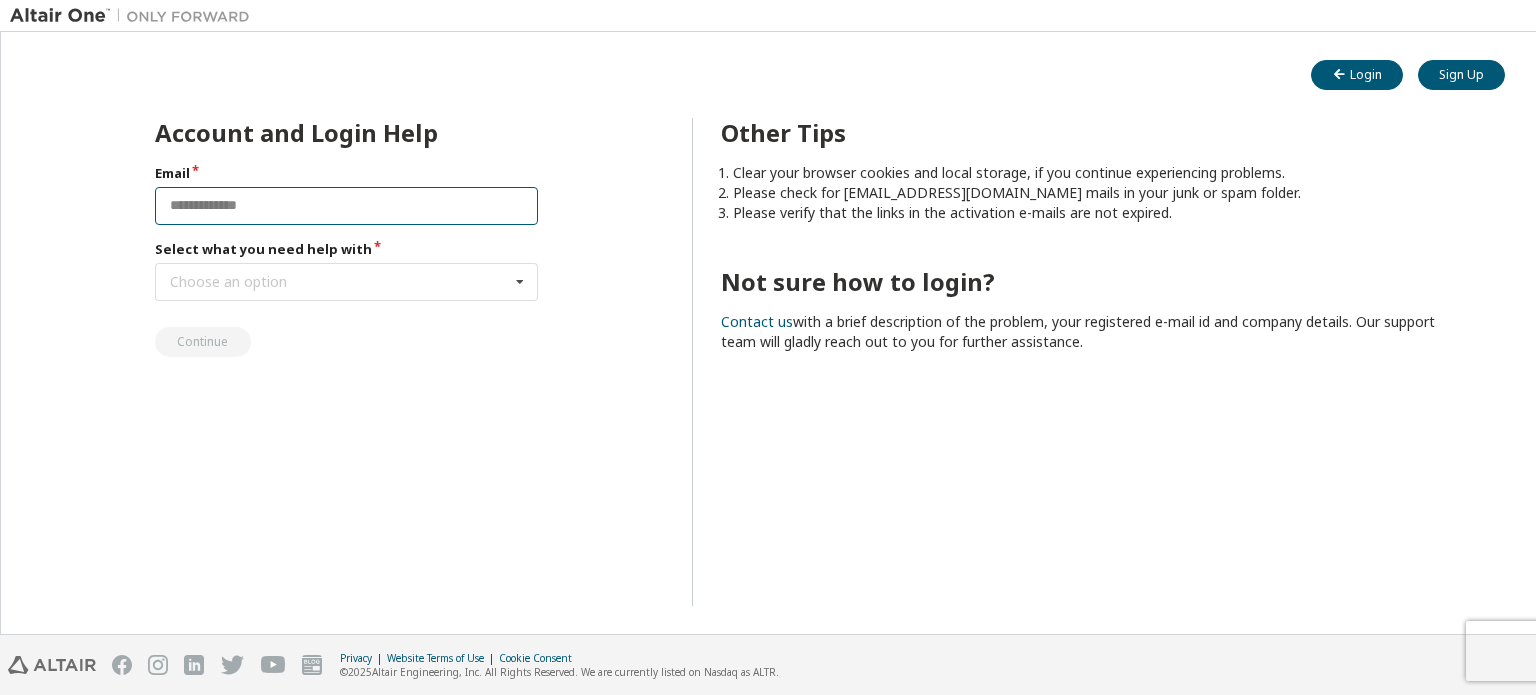 click at bounding box center (347, 206) 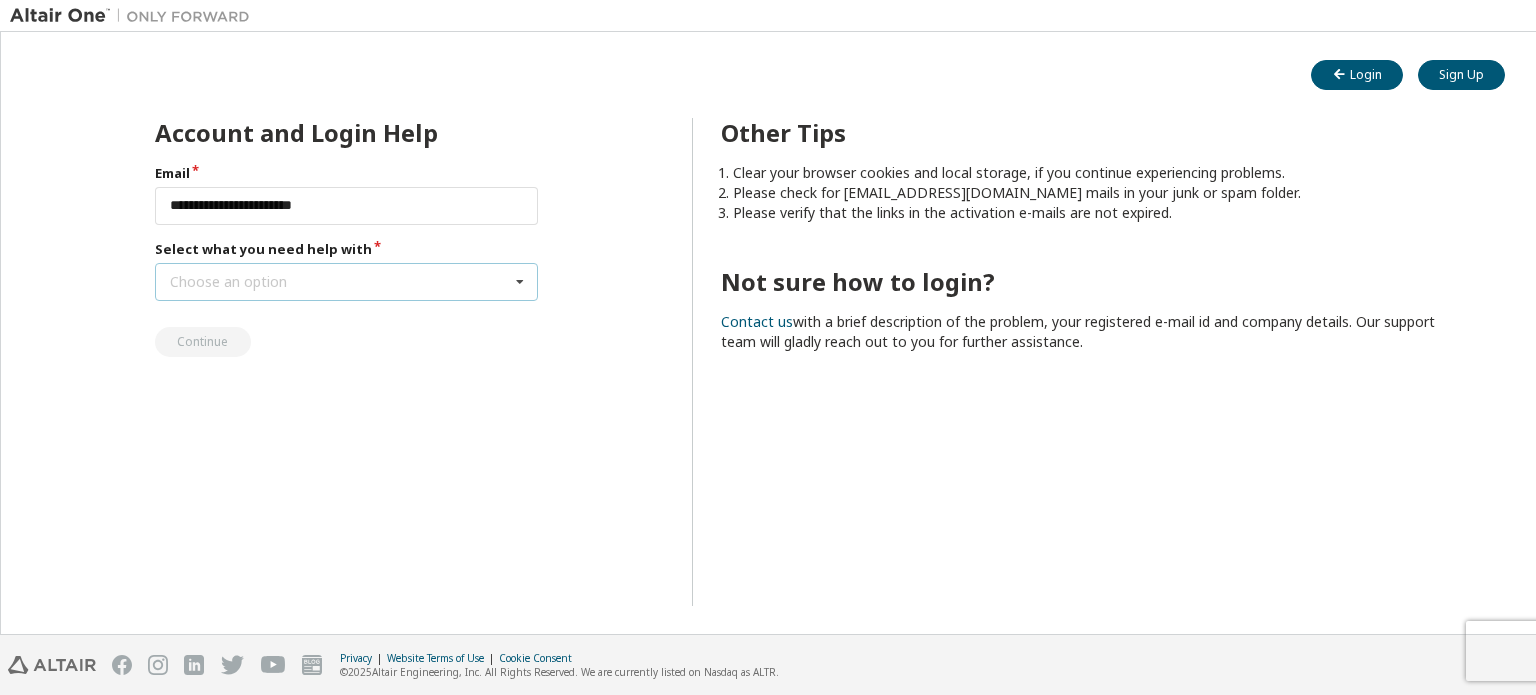 click on "Choose an option I forgot my password I did not receive activation mail My activation mail expired My account is locked I want to reset multi-factor authentication I don't know but can't login" at bounding box center [347, 282] 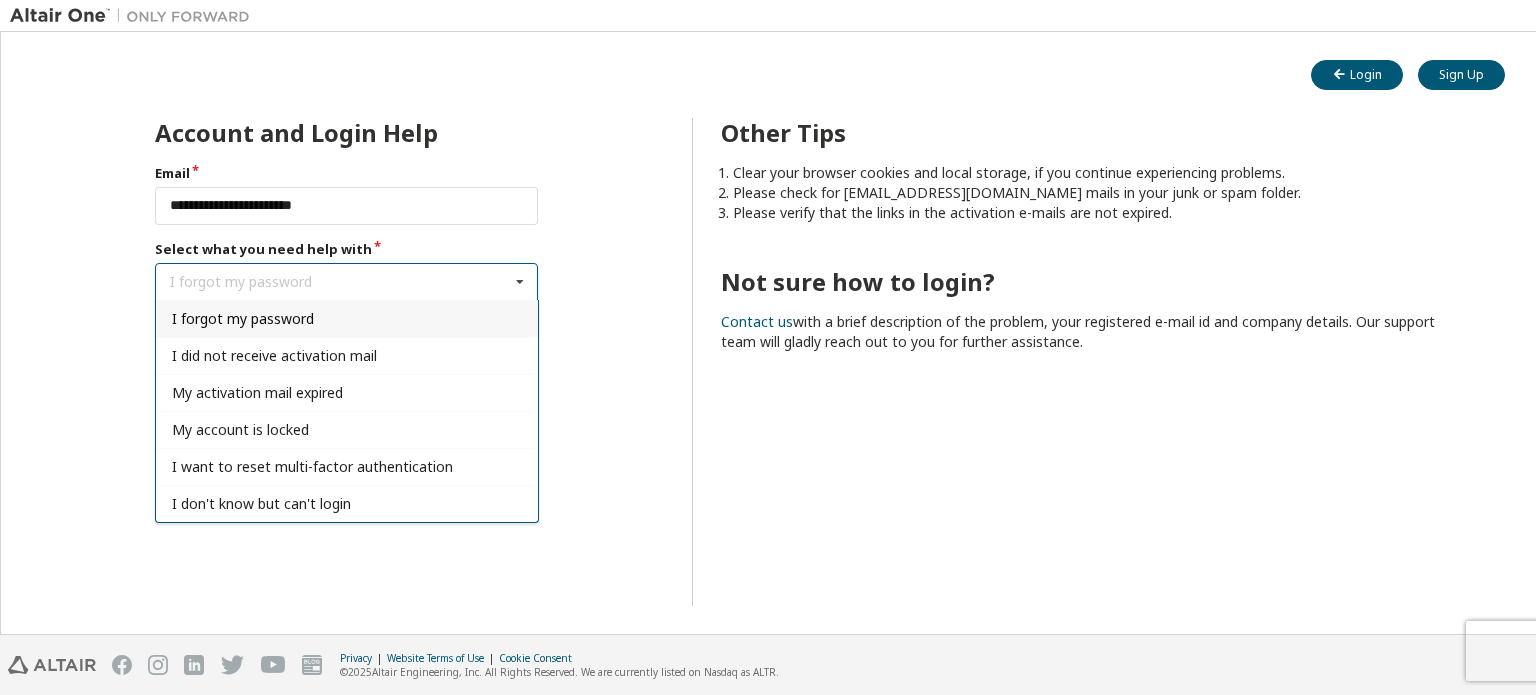 click on "I forgot my password" at bounding box center (243, 318) 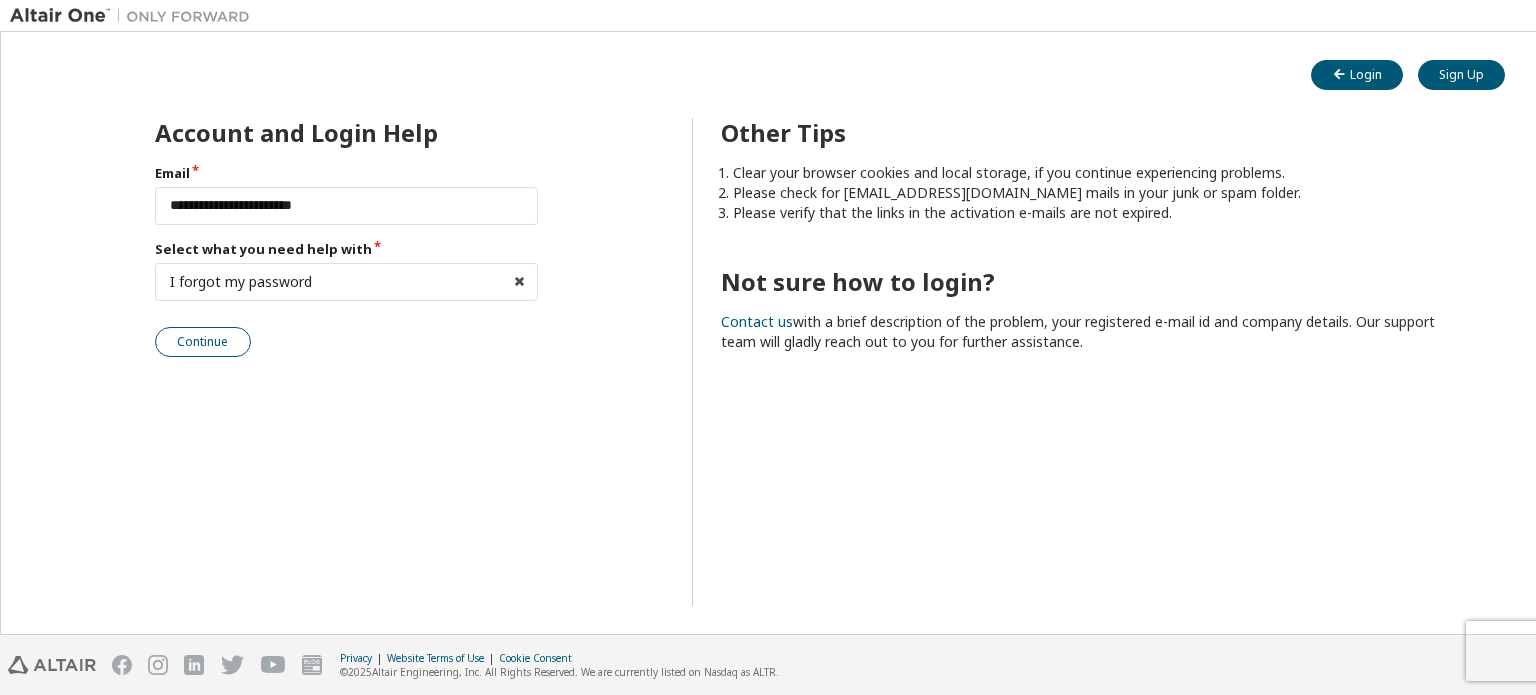 click on "Continue" at bounding box center [203, 342] 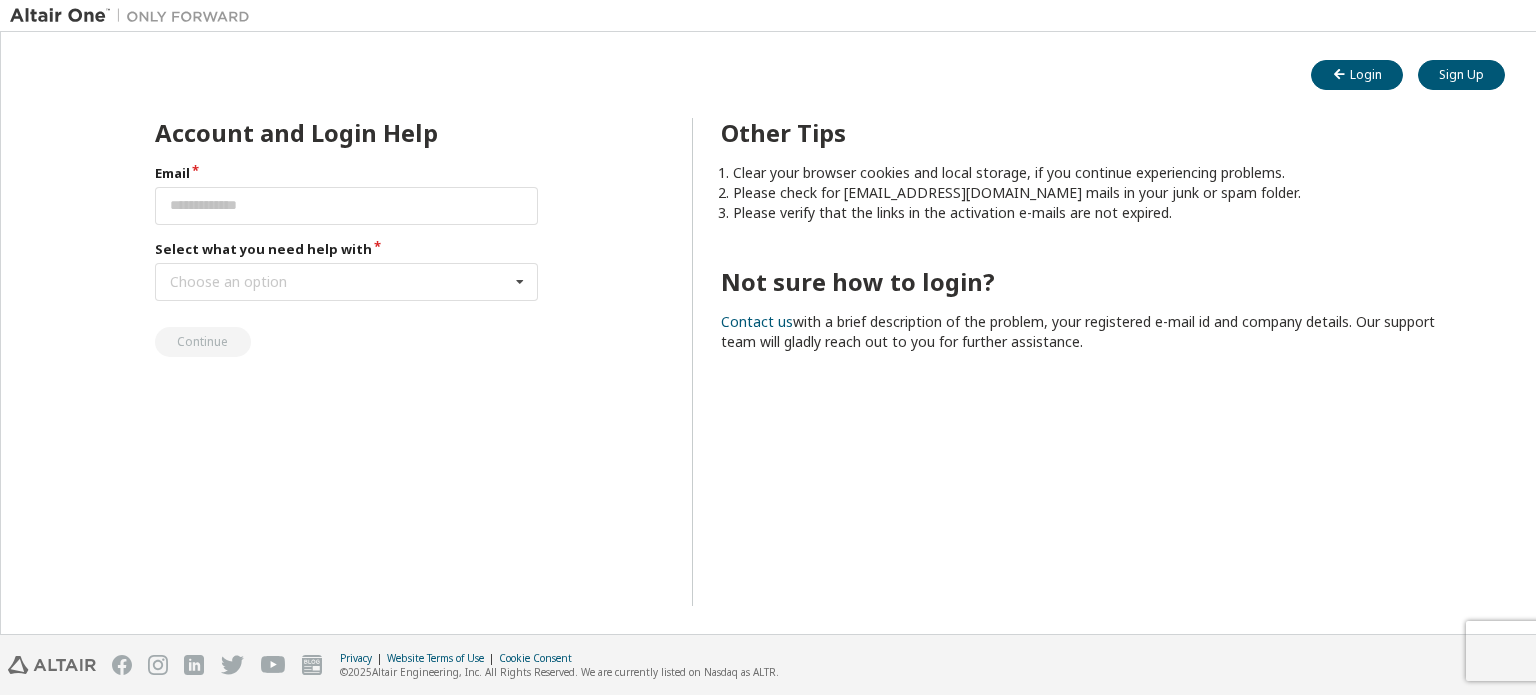 scroll, scrollTop: 0, scrollLeft: 0, axis: both 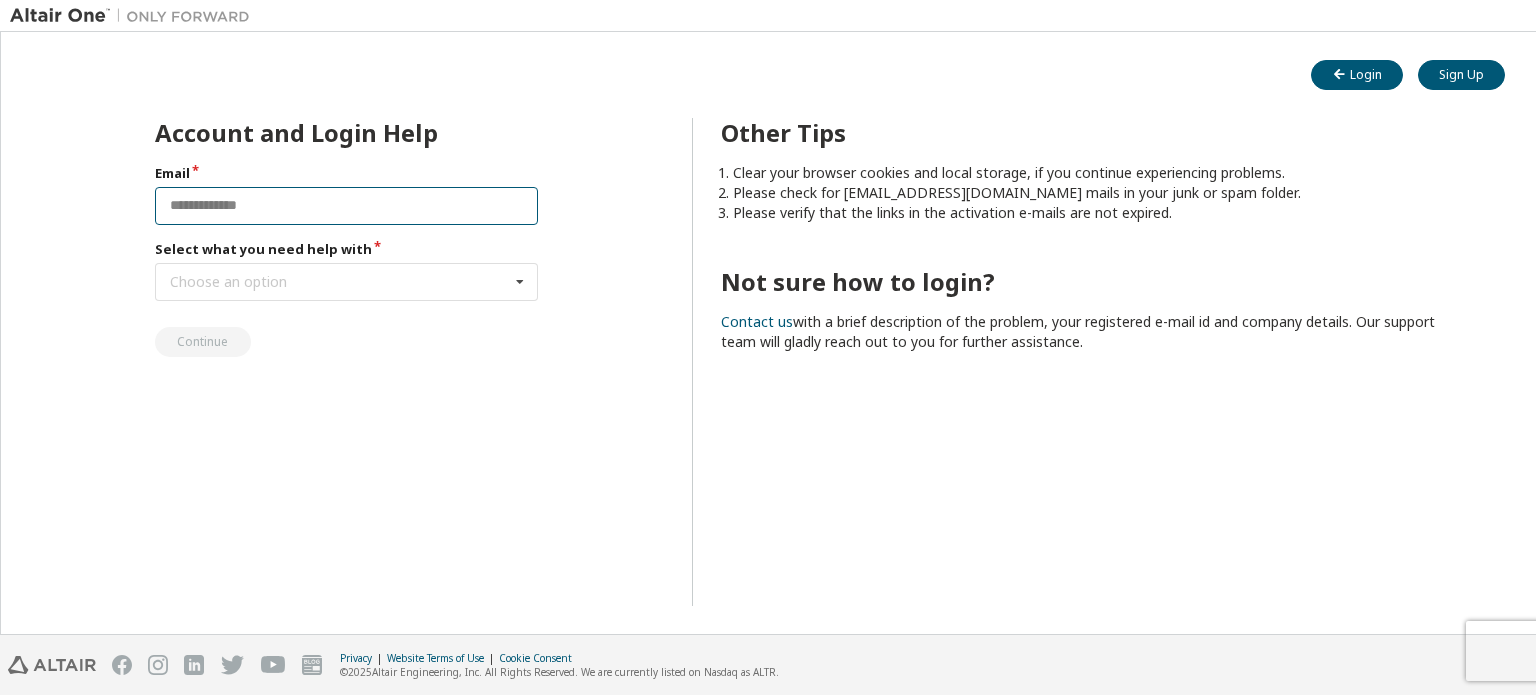 click at bounding box center [347, 206] 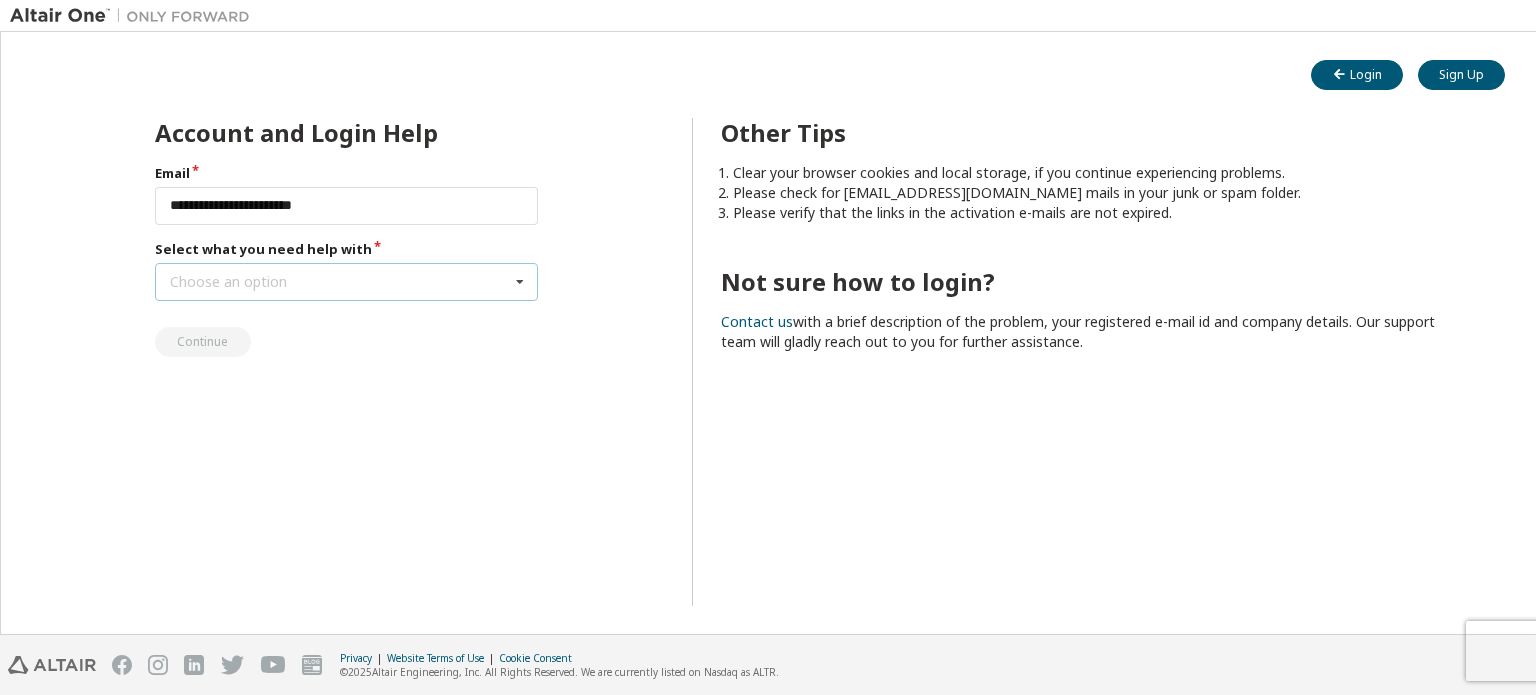 click on "Choose an option I forgot my password I did not receive activation mail My activation mail expired My account is locked I want to reset multi-factor authentication I don't know but can't login" at bounding box center (347, 282) 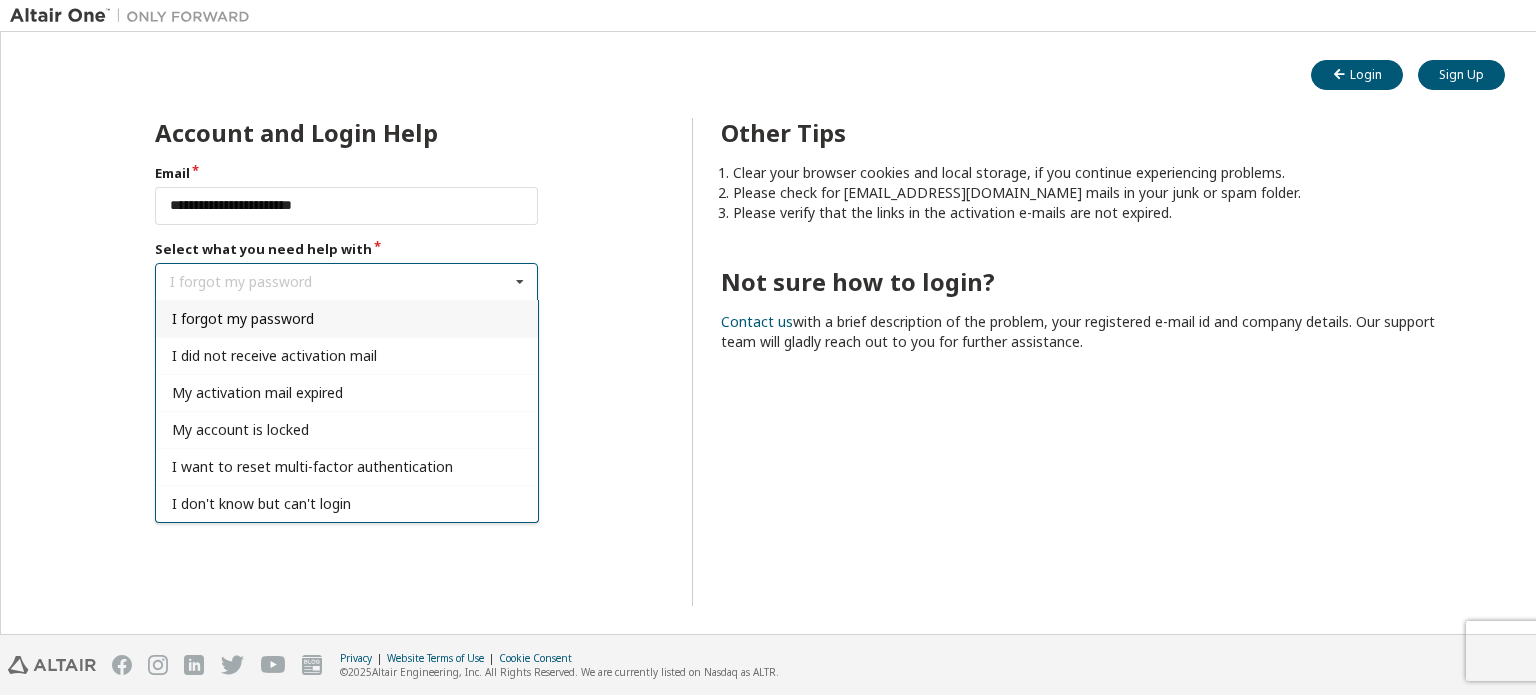 click on "I forgot my password" at bounding box center [347, 318] 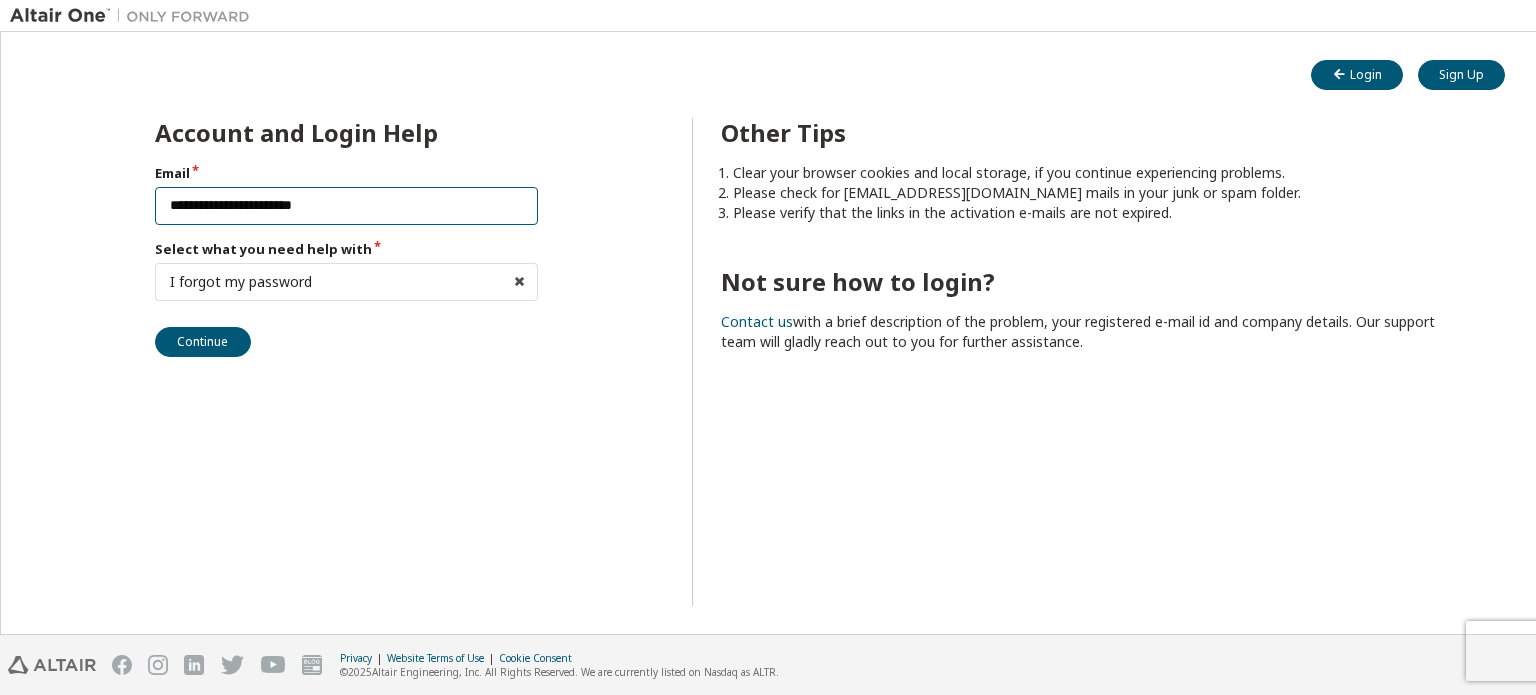click on "**********" at bounding box center [347, 206] 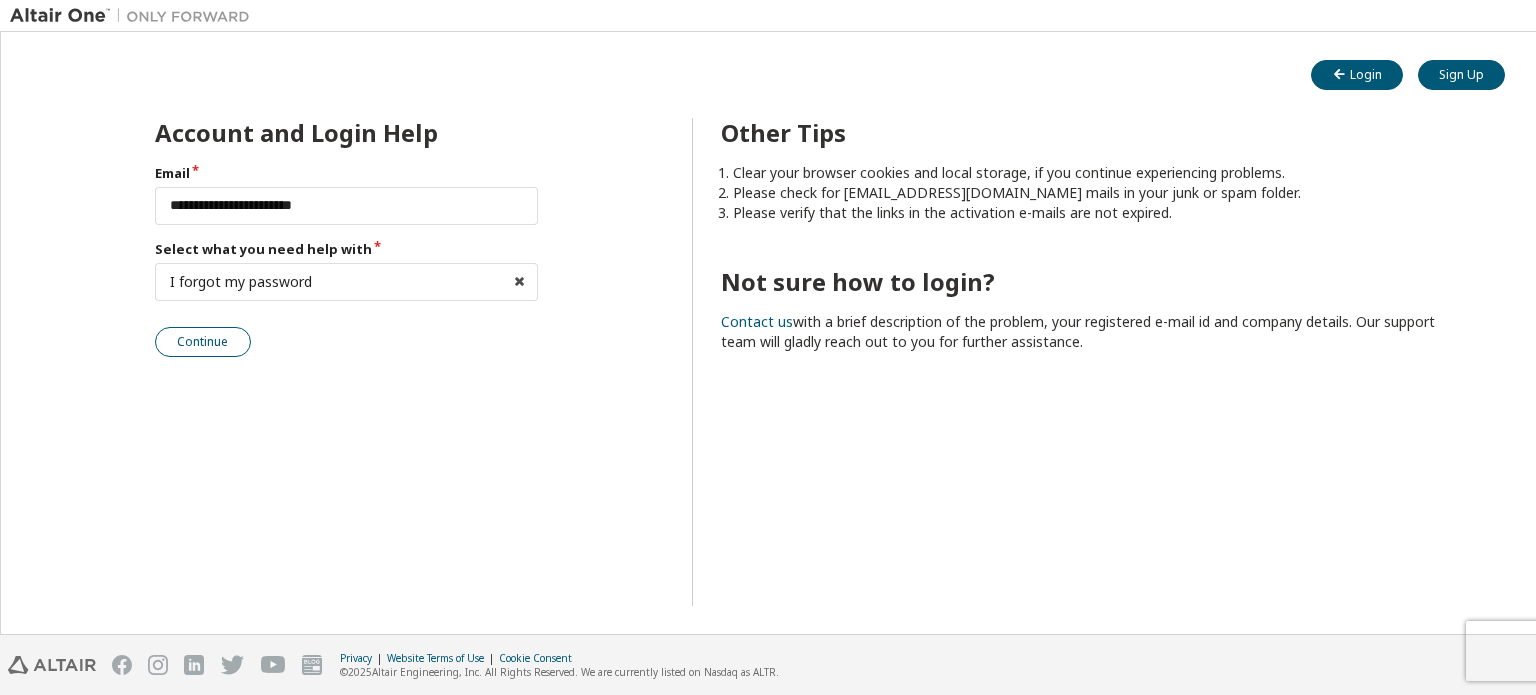 click on "Continue" at bounding box center (203, 342) 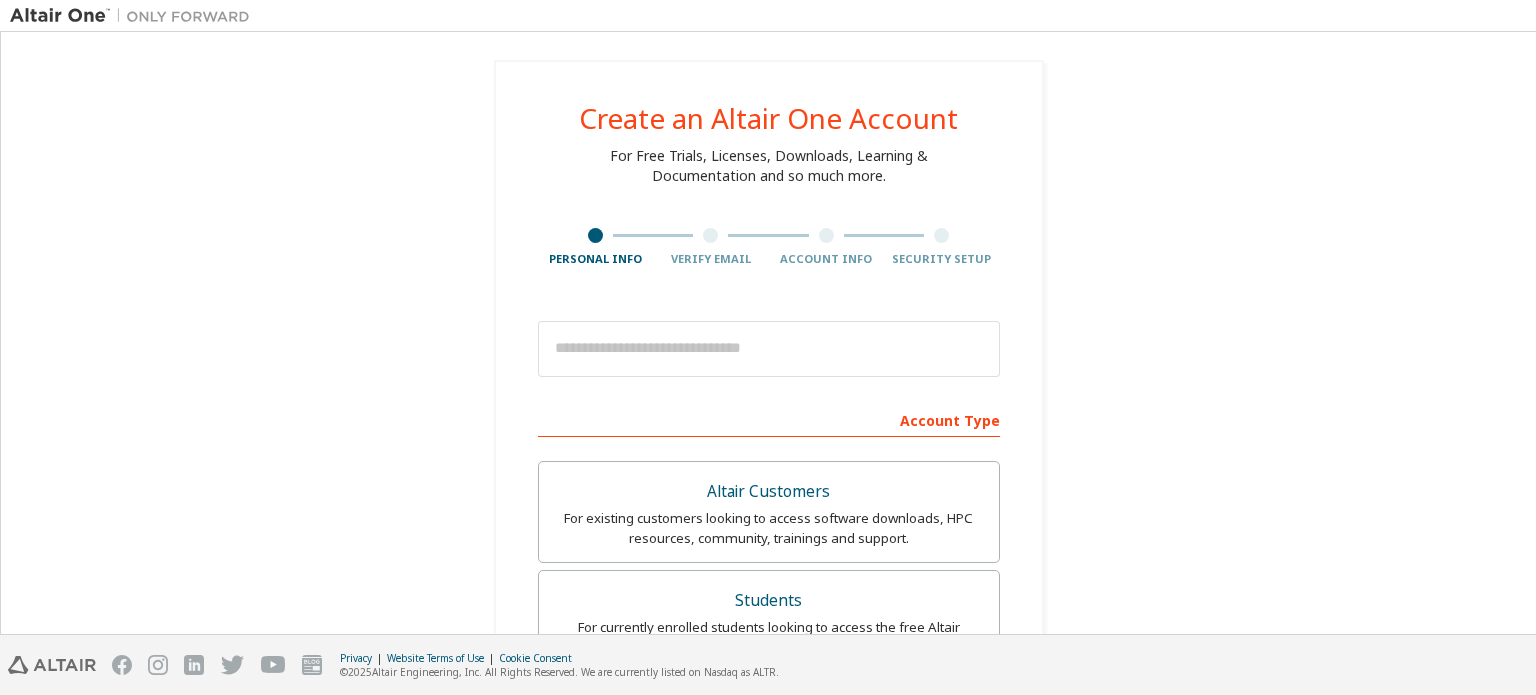 scroll, scrollTop: 0, scrollLeft: 0, axis: both 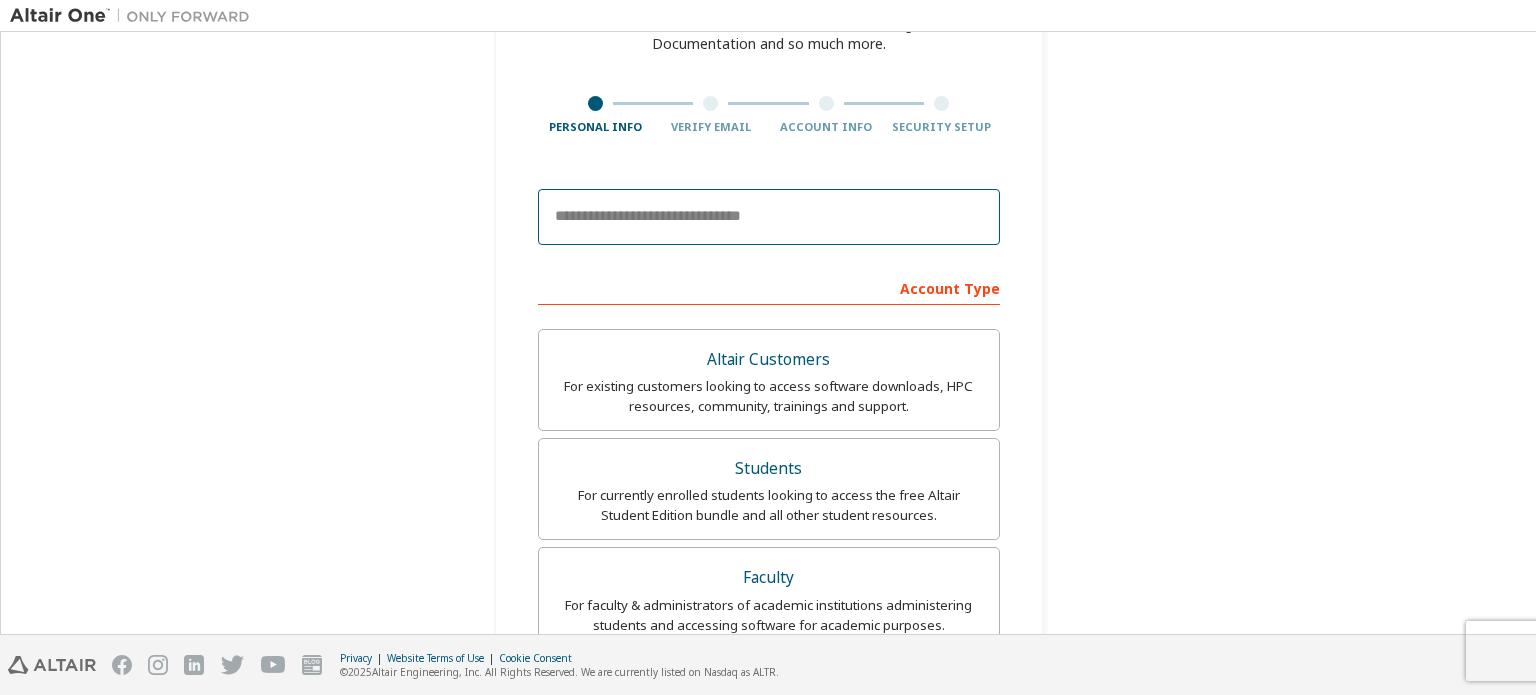 click at bounding box center [769, 217] 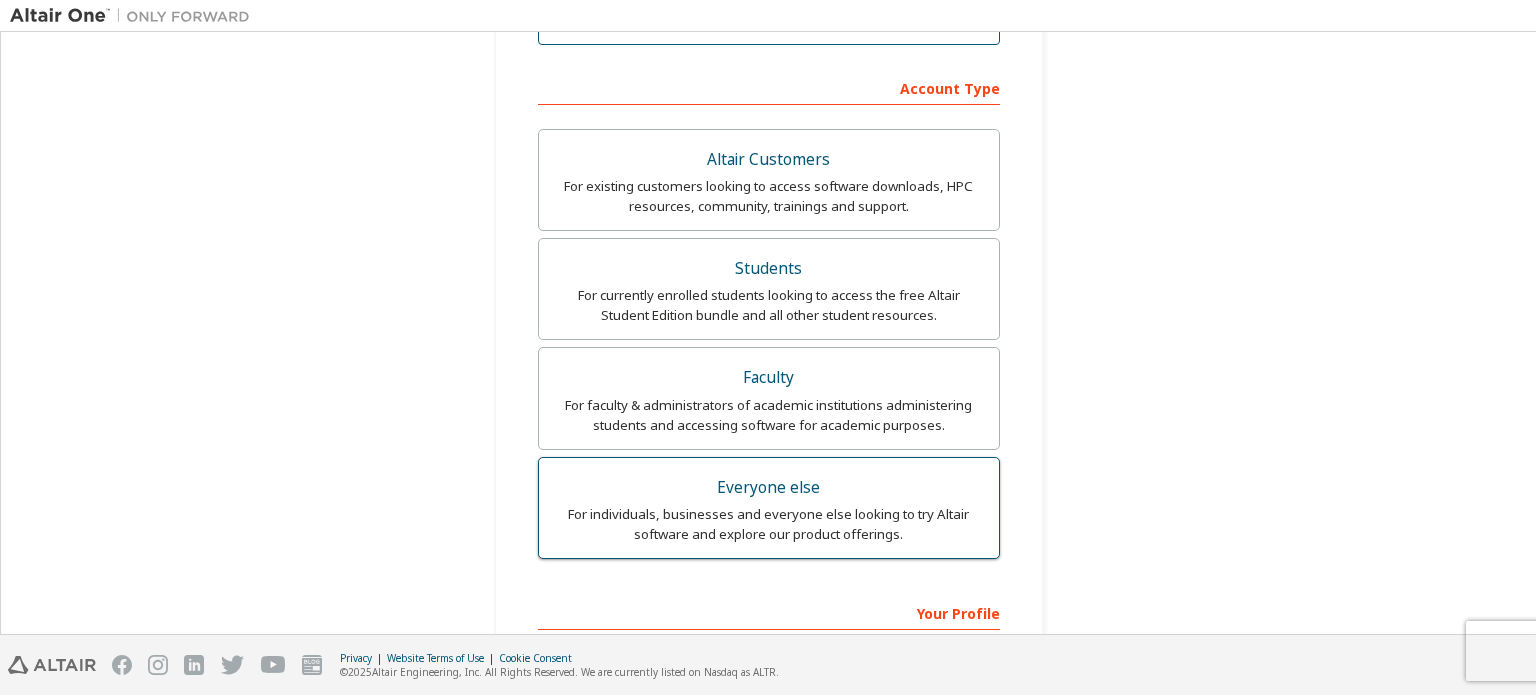 scroll, scrollTop: 331, scrollLeft: 0, axis: vertical 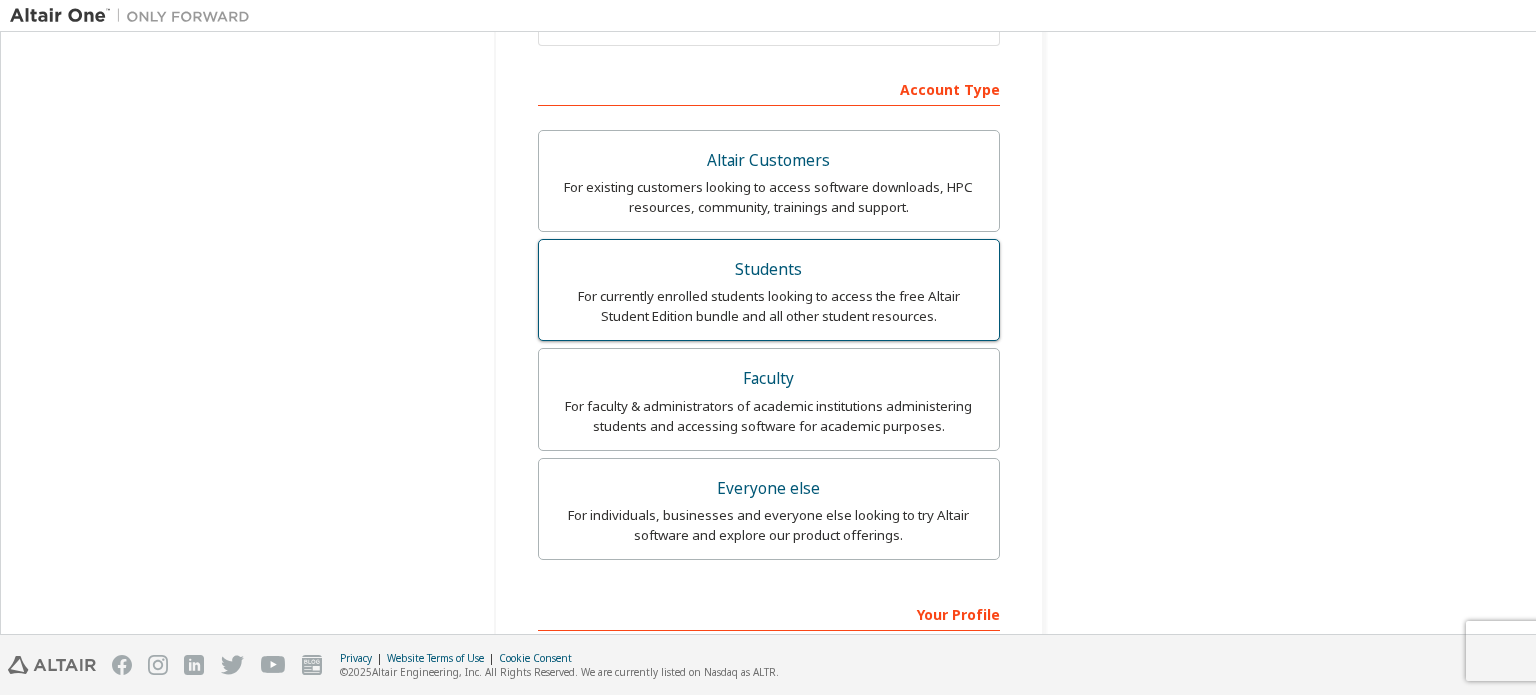 click on "For currently enrolled students looking to access the free Altair Student Edition bundle and all other student resources." at bounding box center (769, 306) 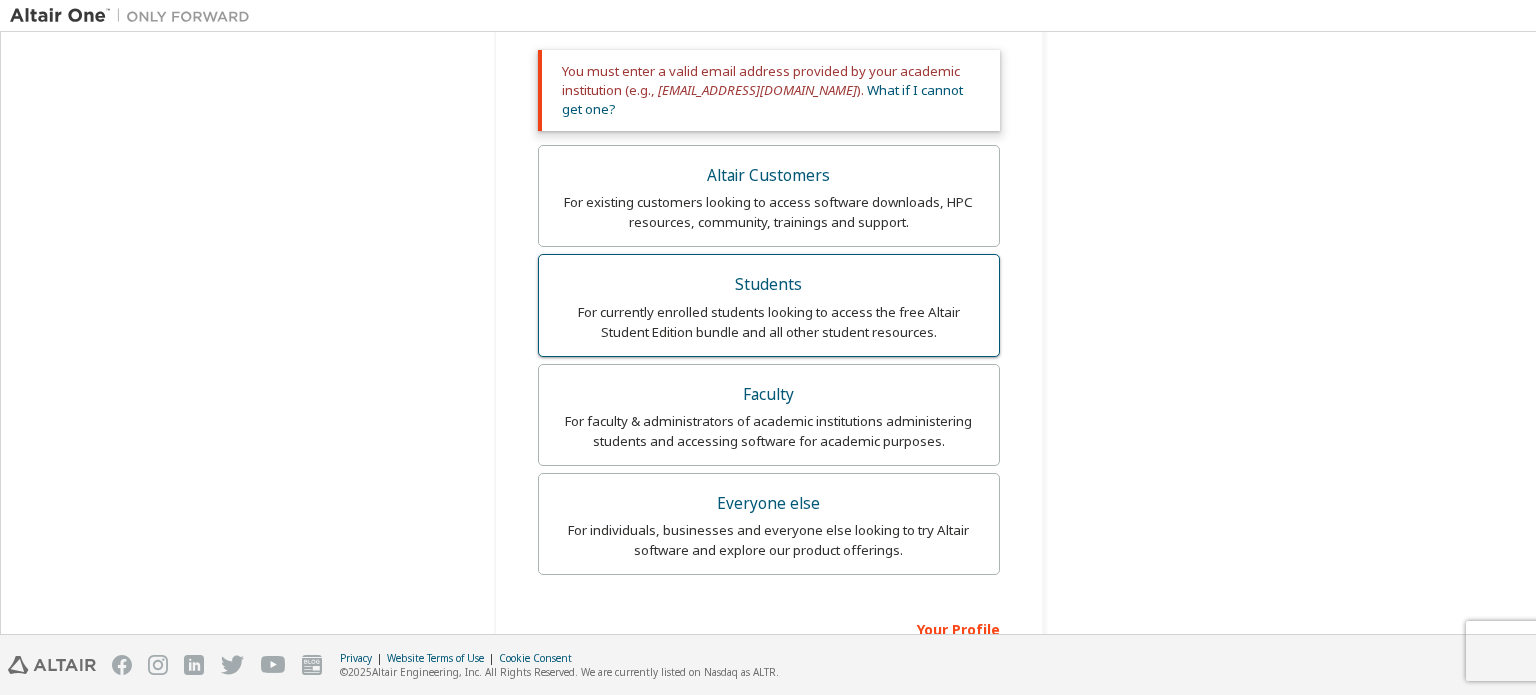 scroll, scrollTop: 425, scrollLeft: 0, axis: vertical 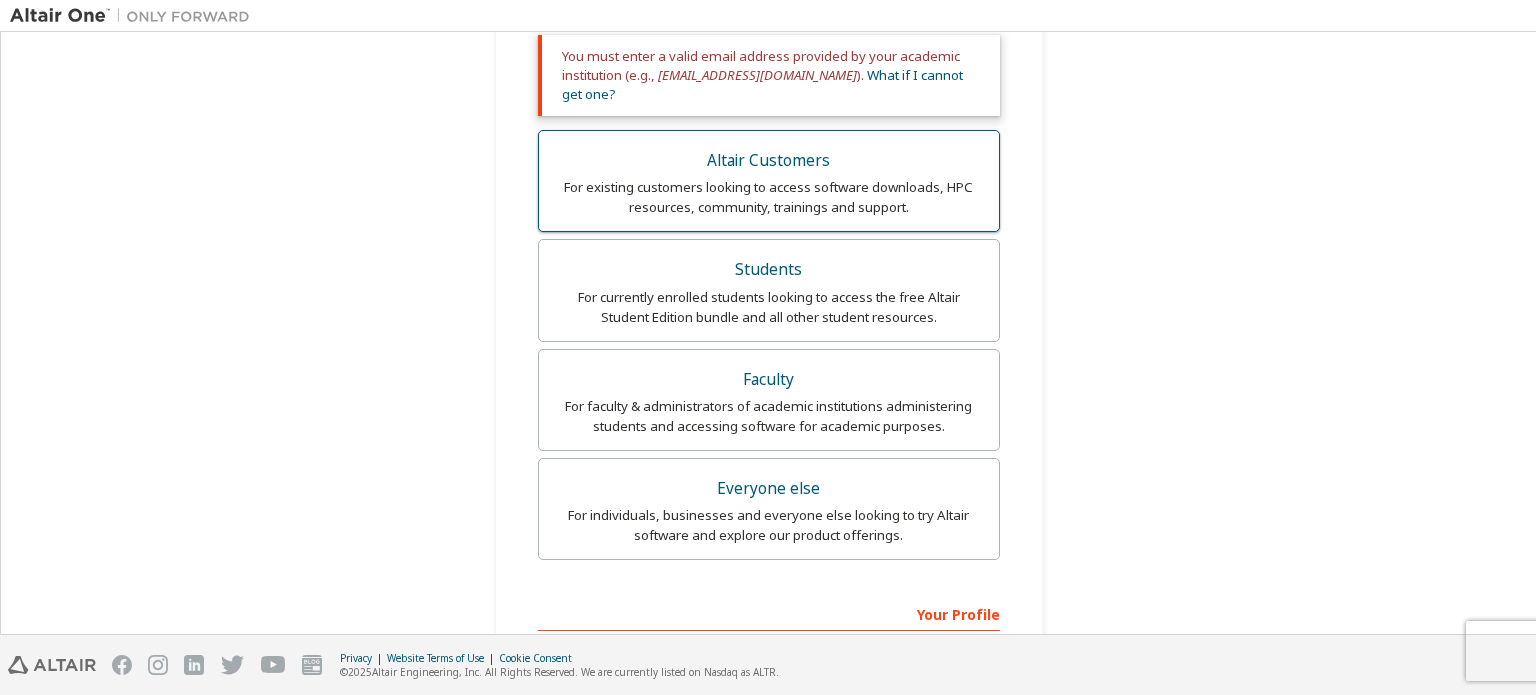 click on "For existing customers looking to access software downloads, HPC resources, community, trainings and support." at bounding box center [769, 197] 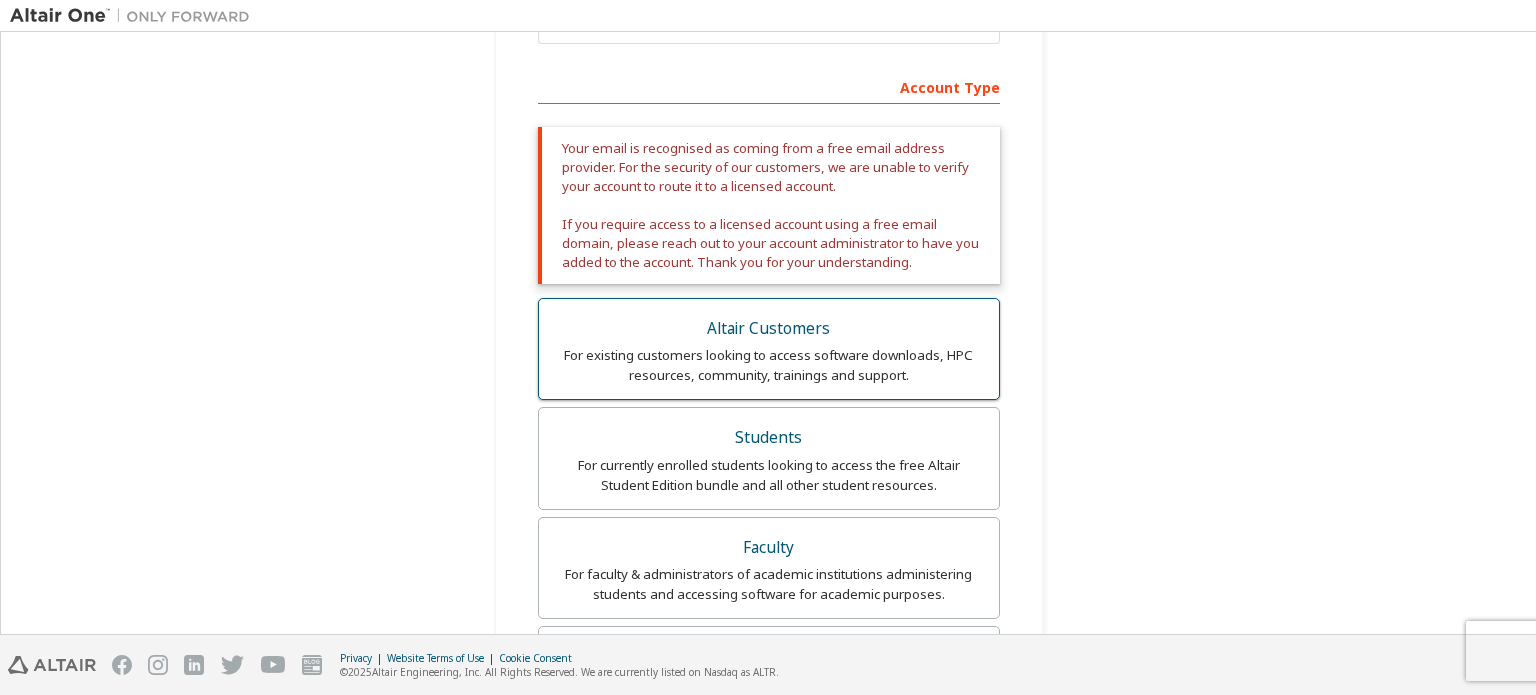 scroll, scrollTop: 325, scrollLeft: 0, axis: vertical 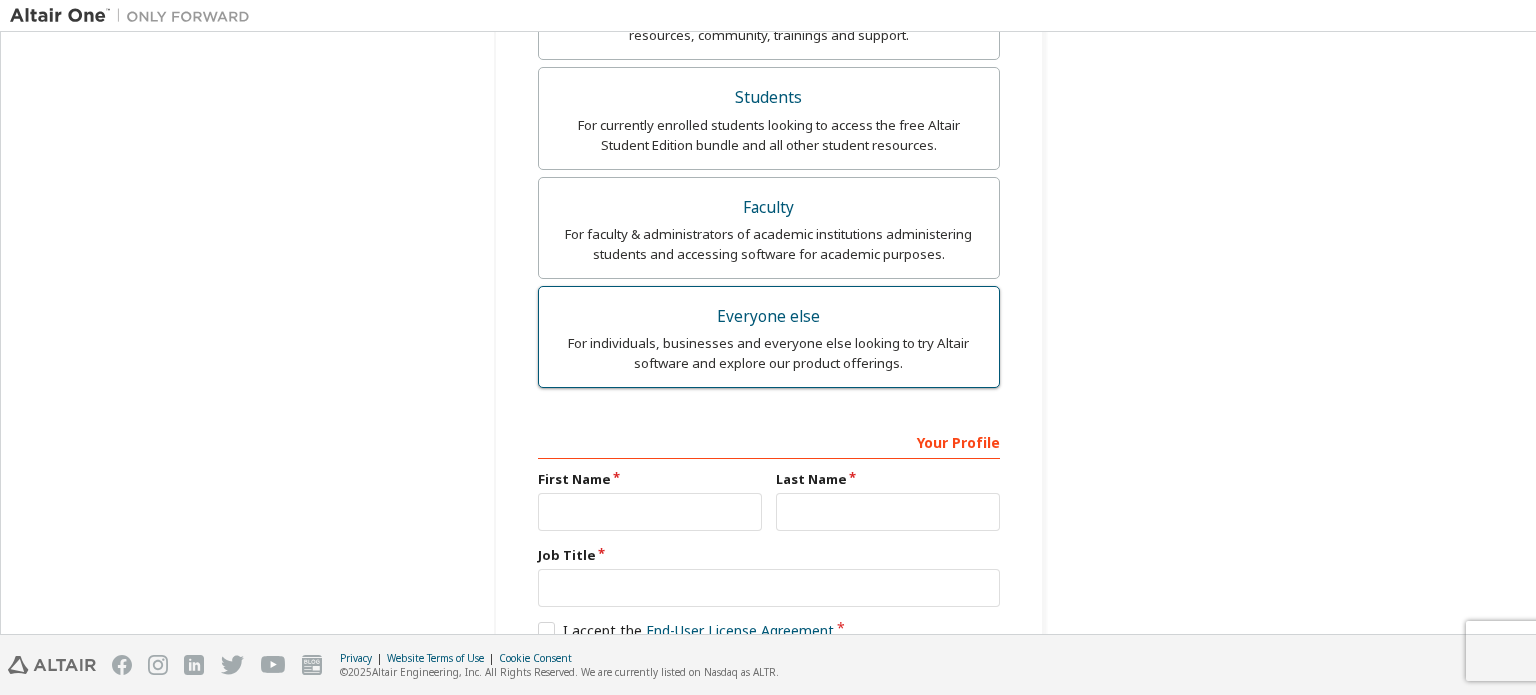 click on "Everyone else For individuals, businesses and everyone else looking to try Altair software and explore our product offerings." at bounding box center [769, 337] 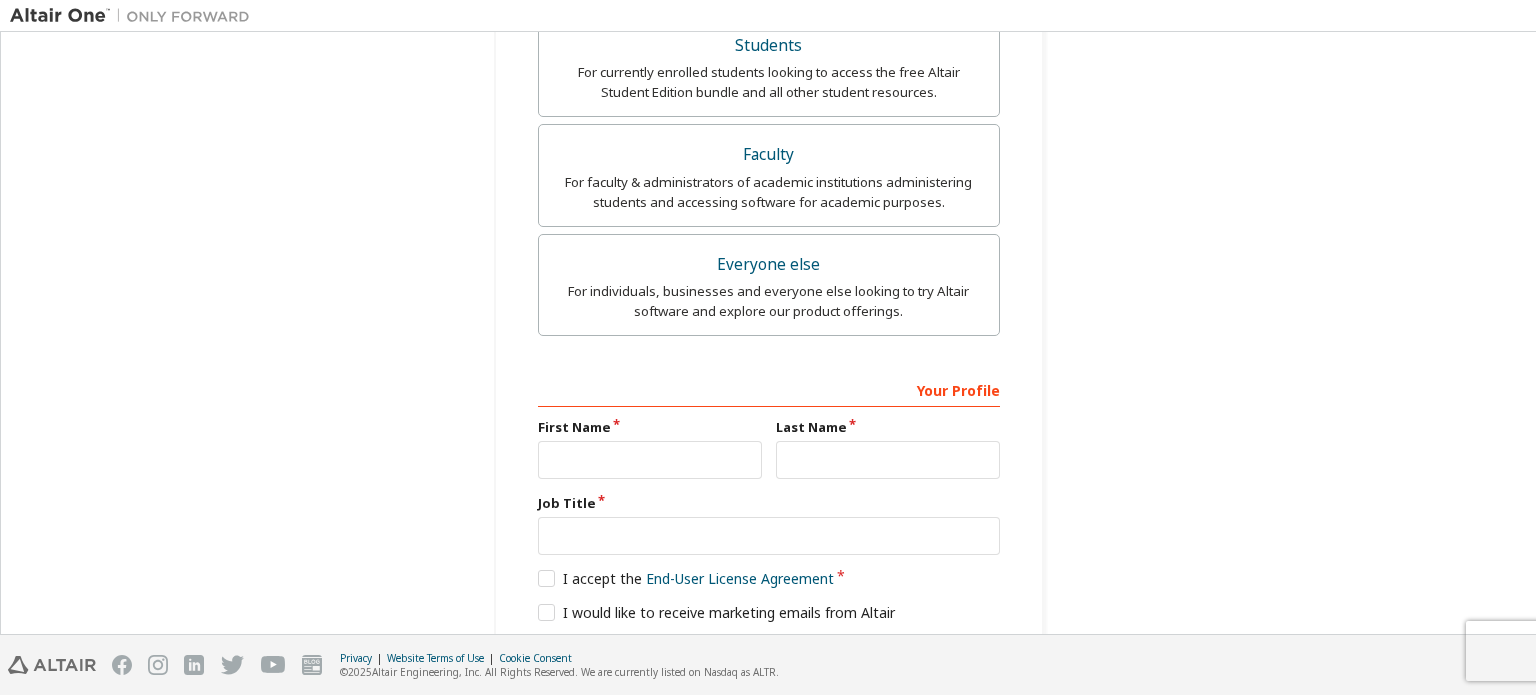 scroll, scrollTop: 564, scrollLeft: 0, axis: vertical 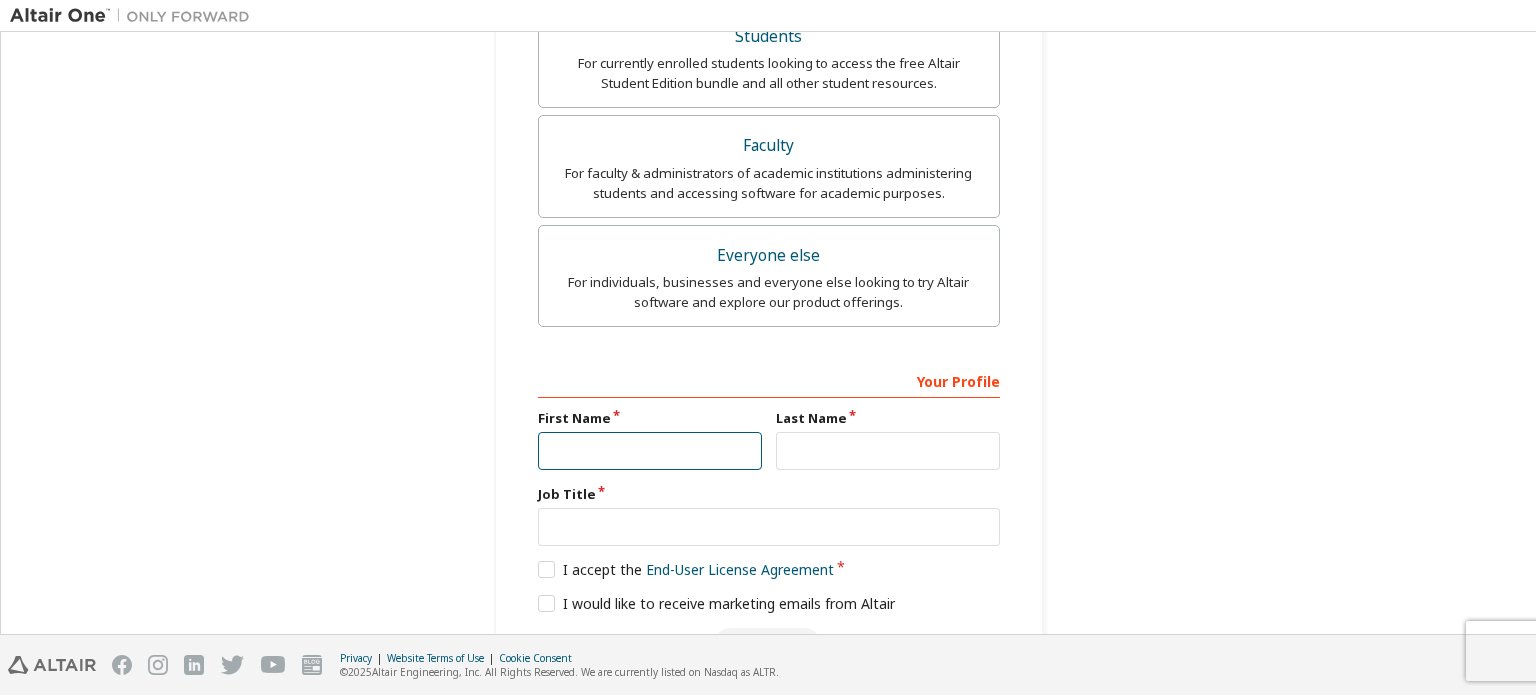 click at bounding box center [650, 451] 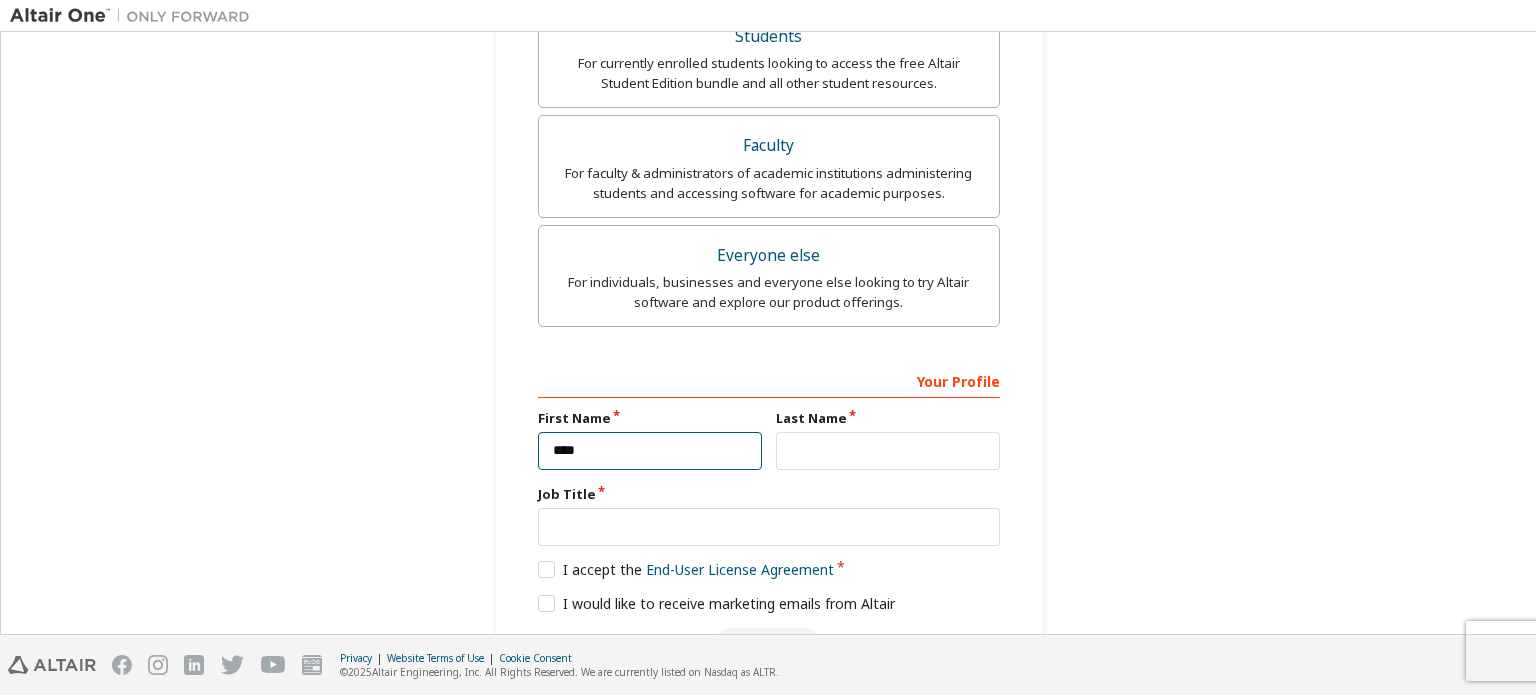 type on "****" 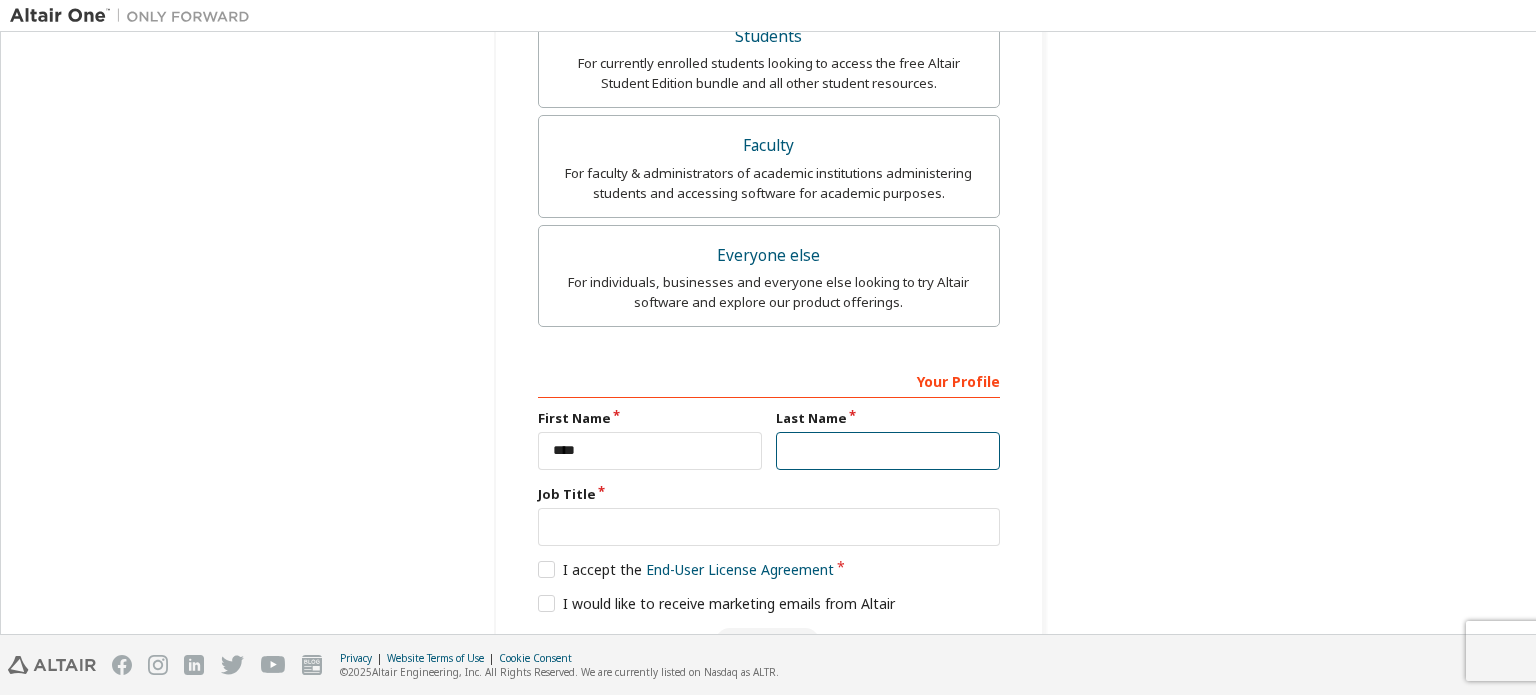 click at bounding box center (888, 451) 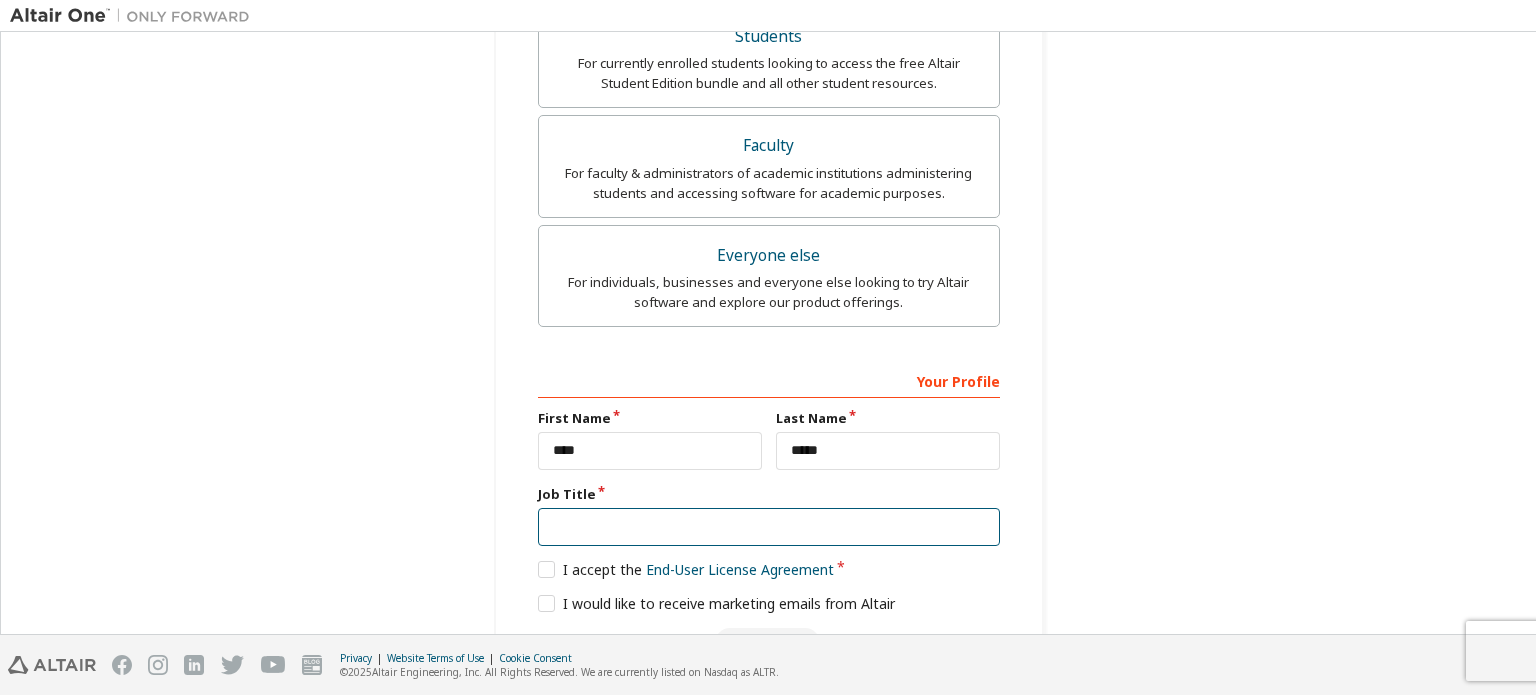 click at bounding box center (769, 527) 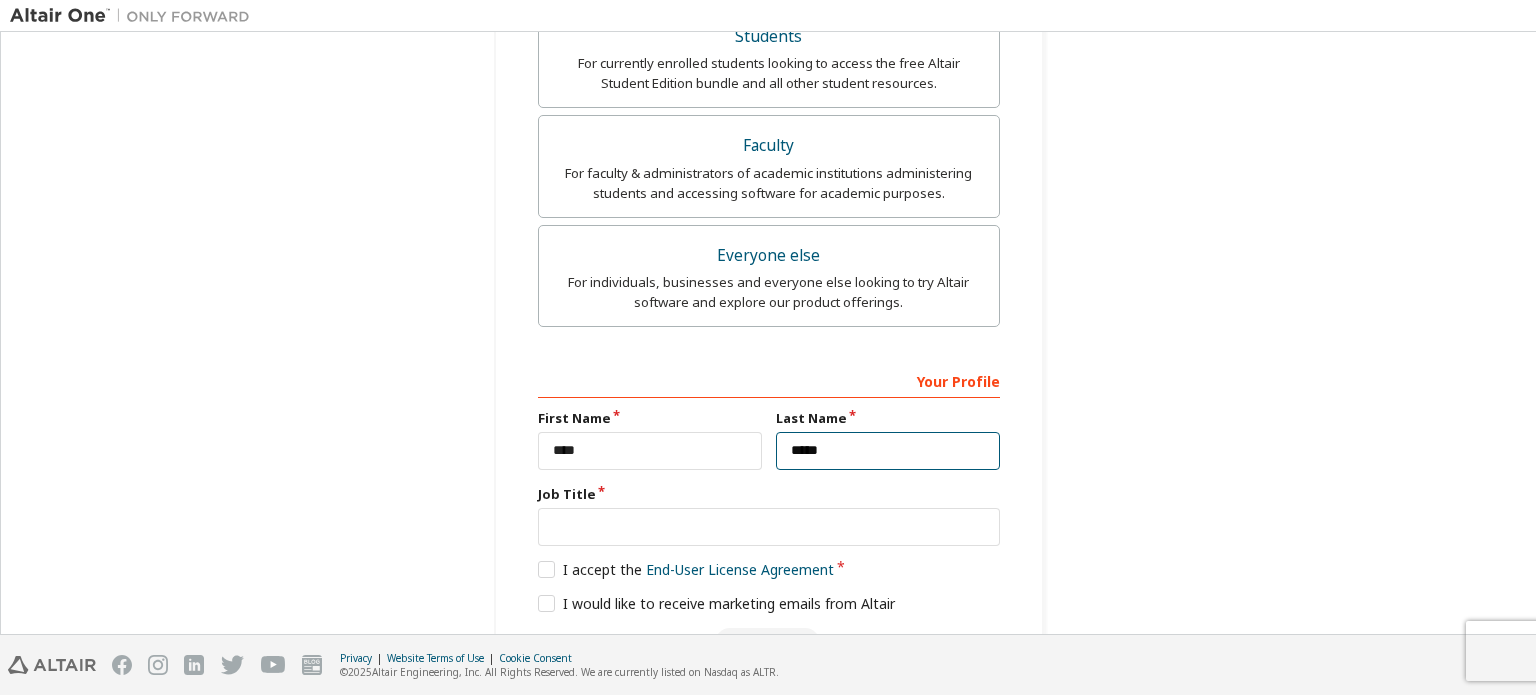 click on "*****" at bounding box center (888, 451) 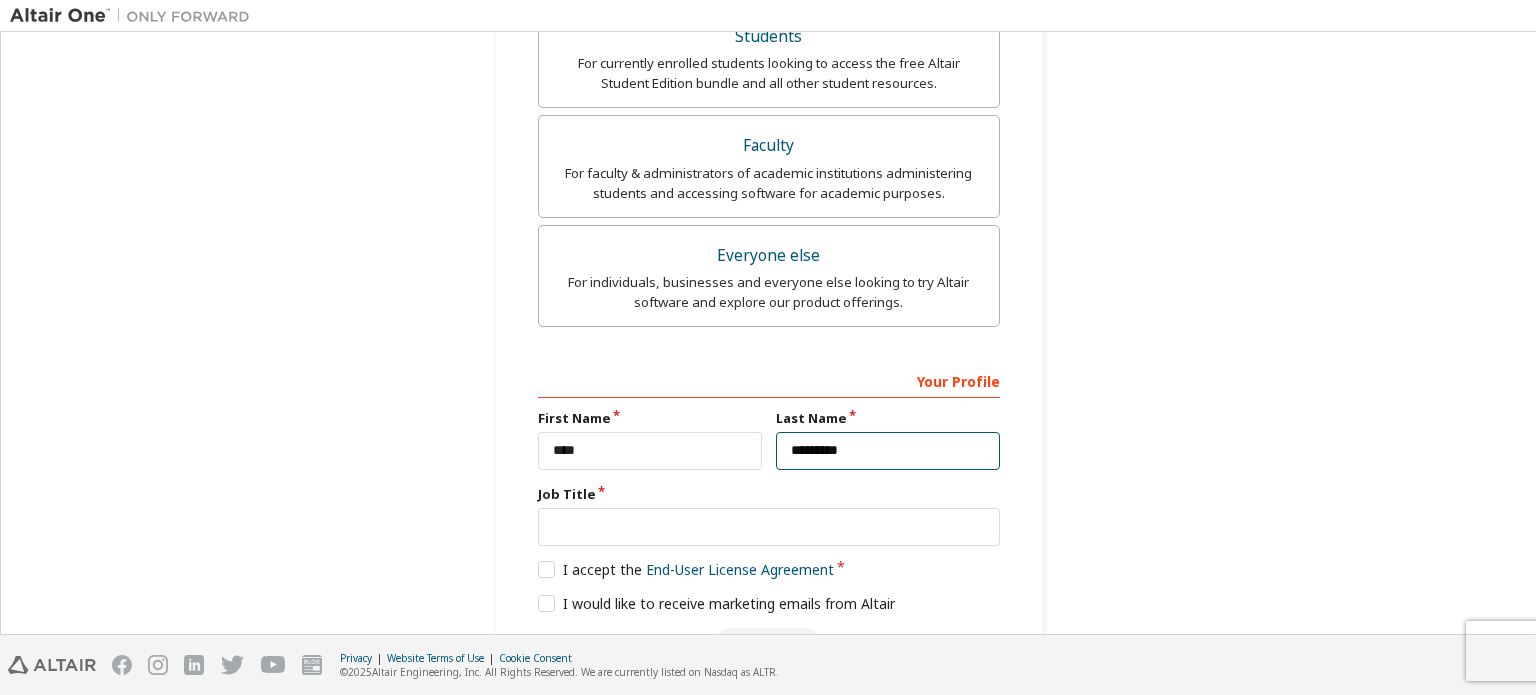 type on "*********" 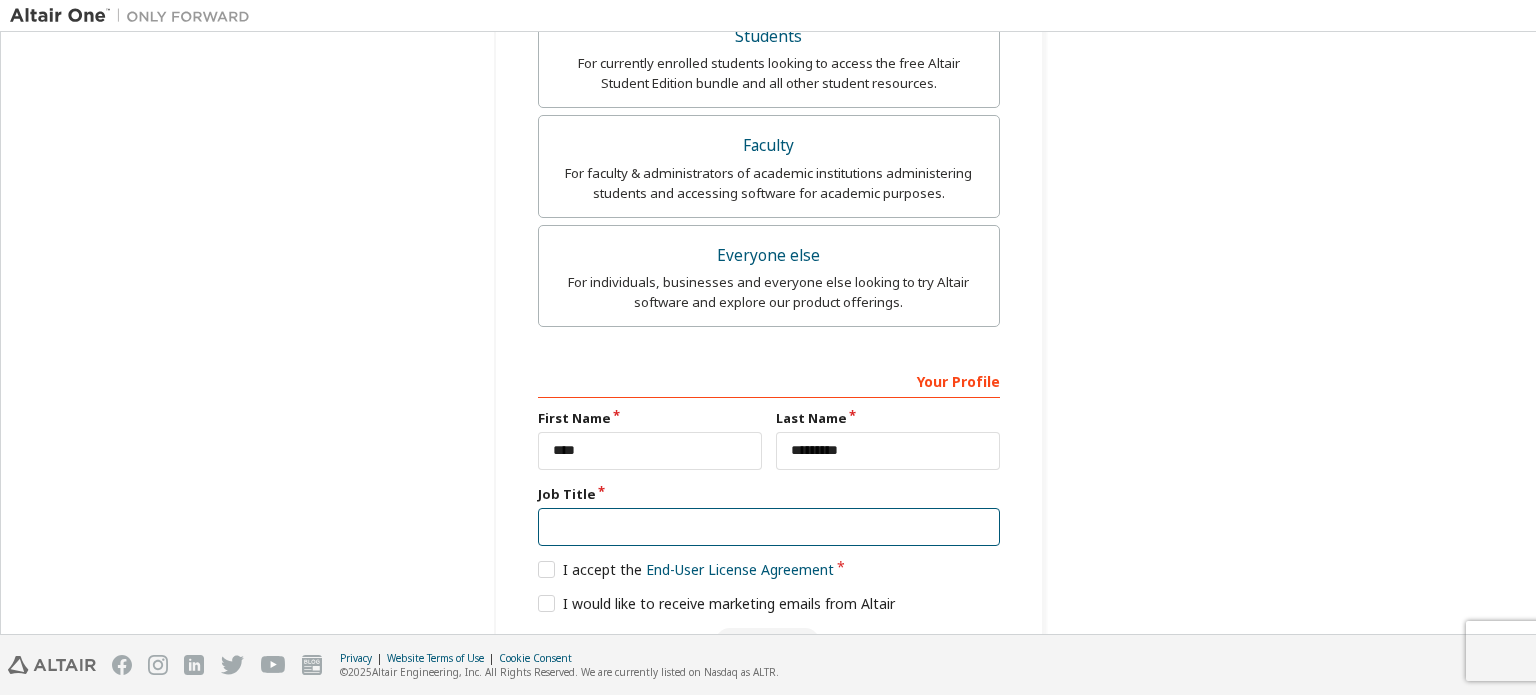 click at bounding box center [769, 527] 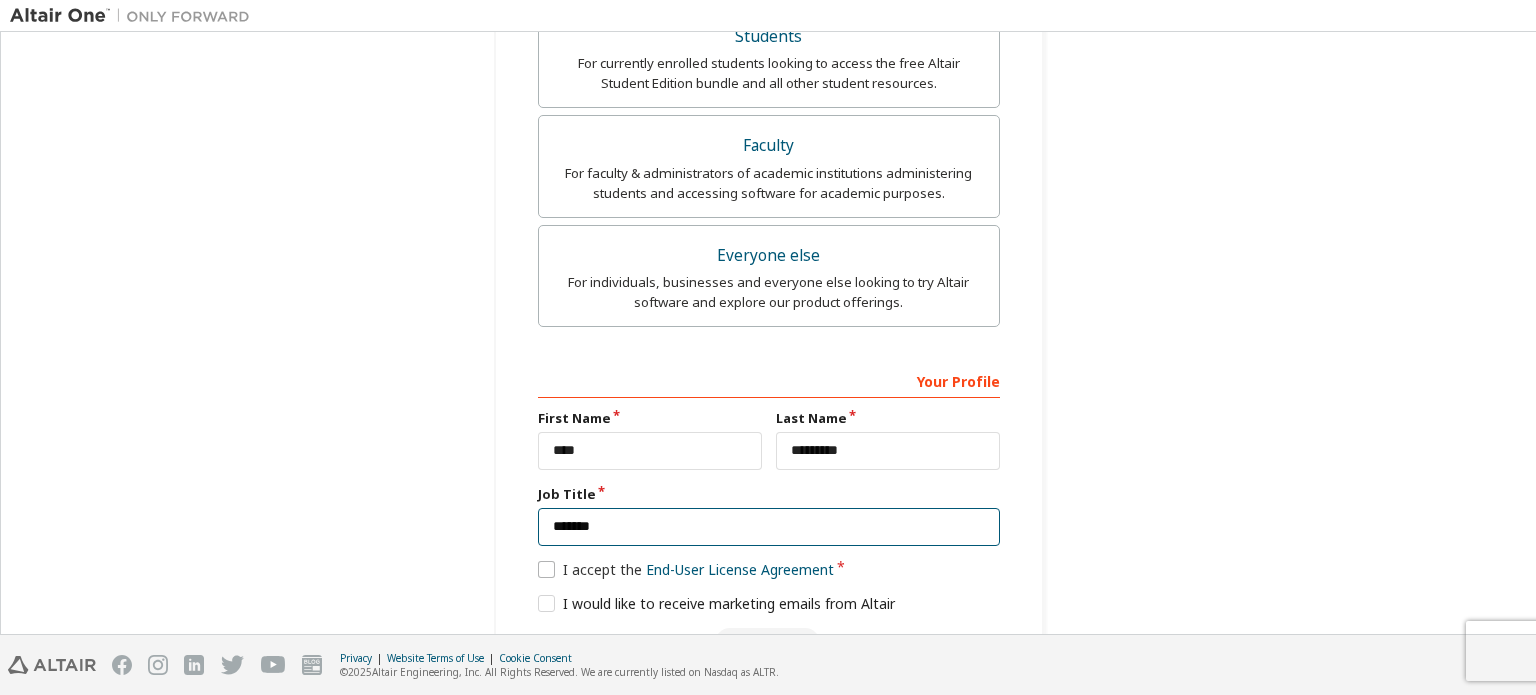 type on "*******" 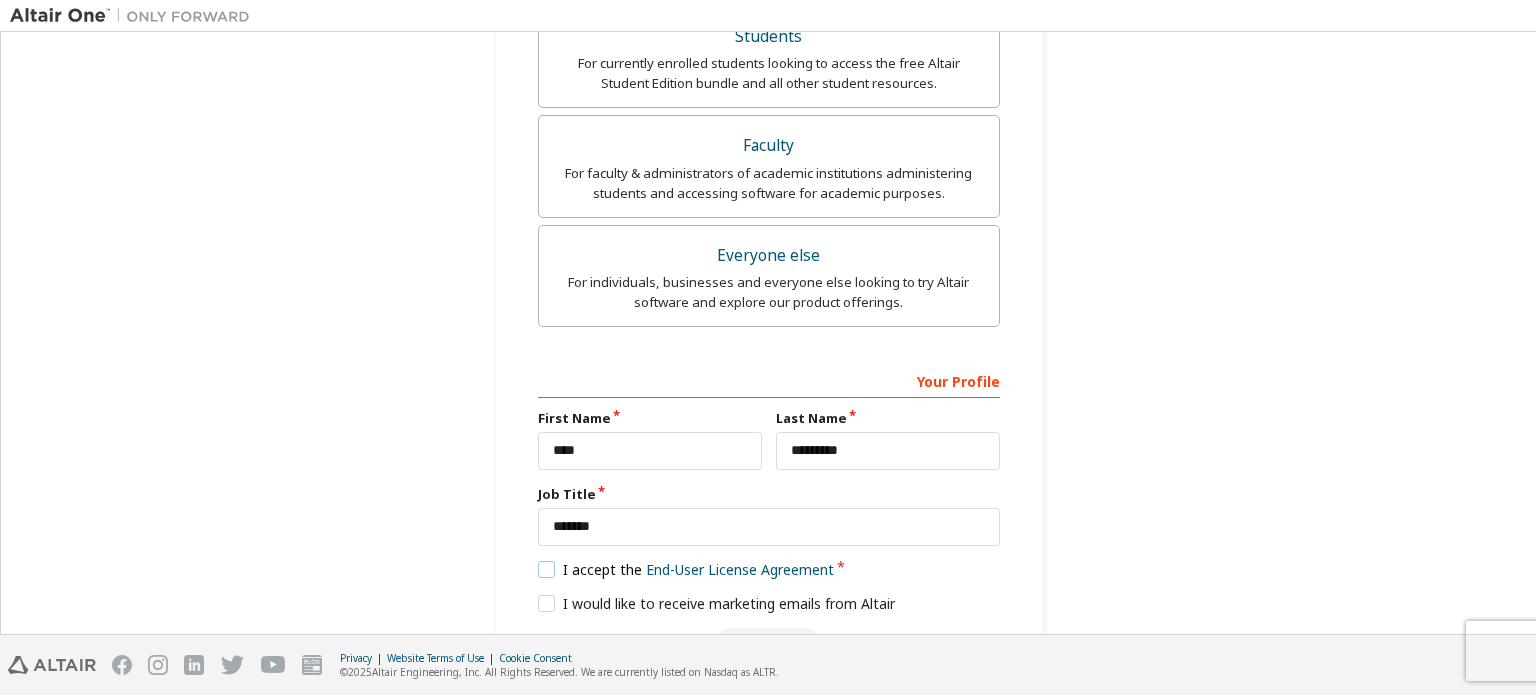 click on "I accept the    End-User License Agreement" at bounding box center (686, 569) 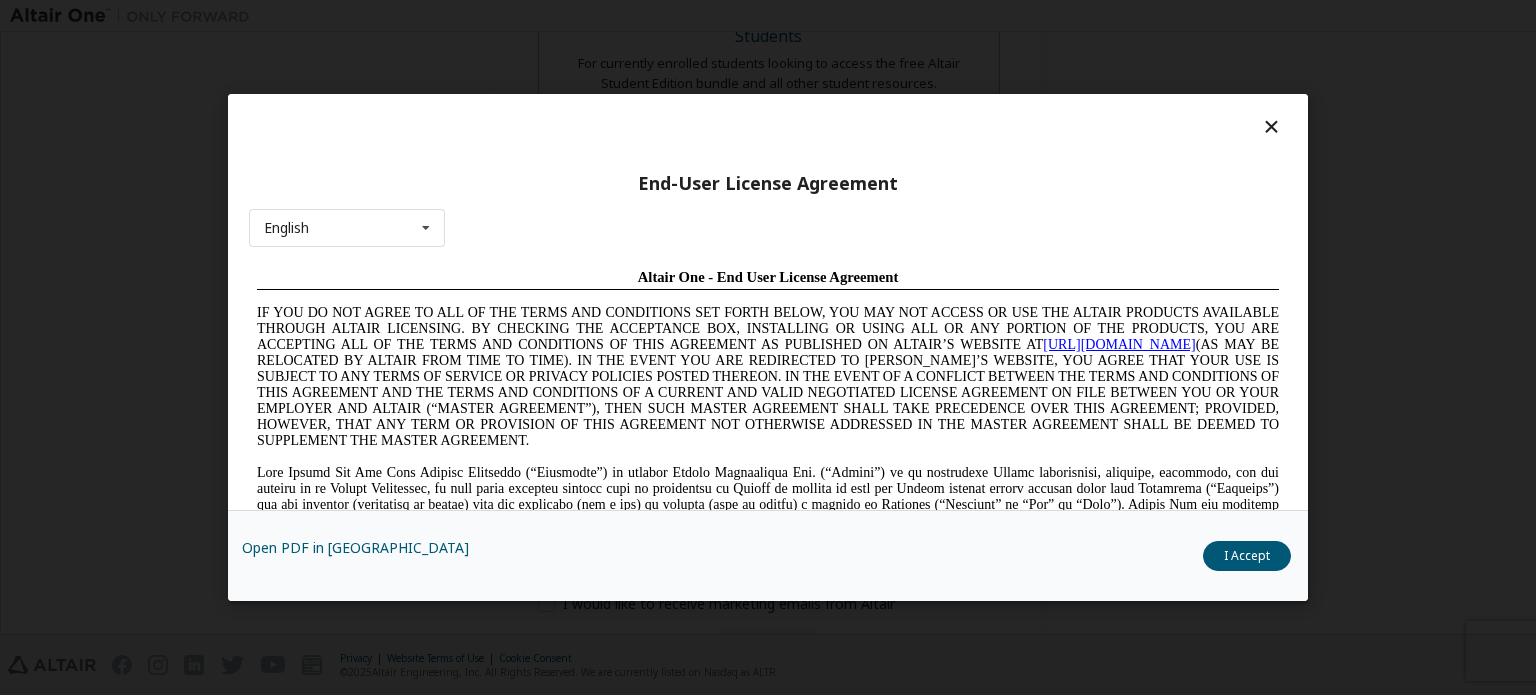 scroll, scrollTop: 0, scrollLeft: 0, axis: both 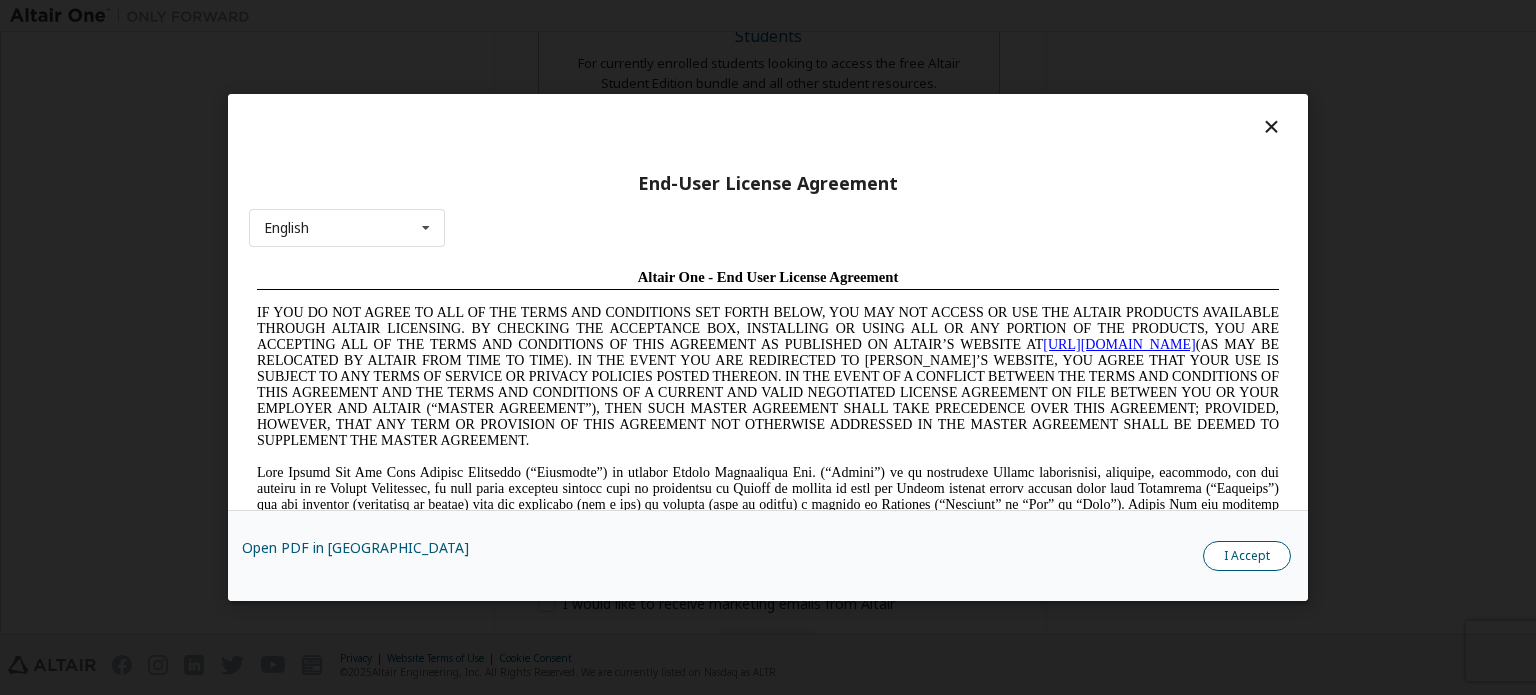 click on "I Accept" at bounding box center (1247, 556) 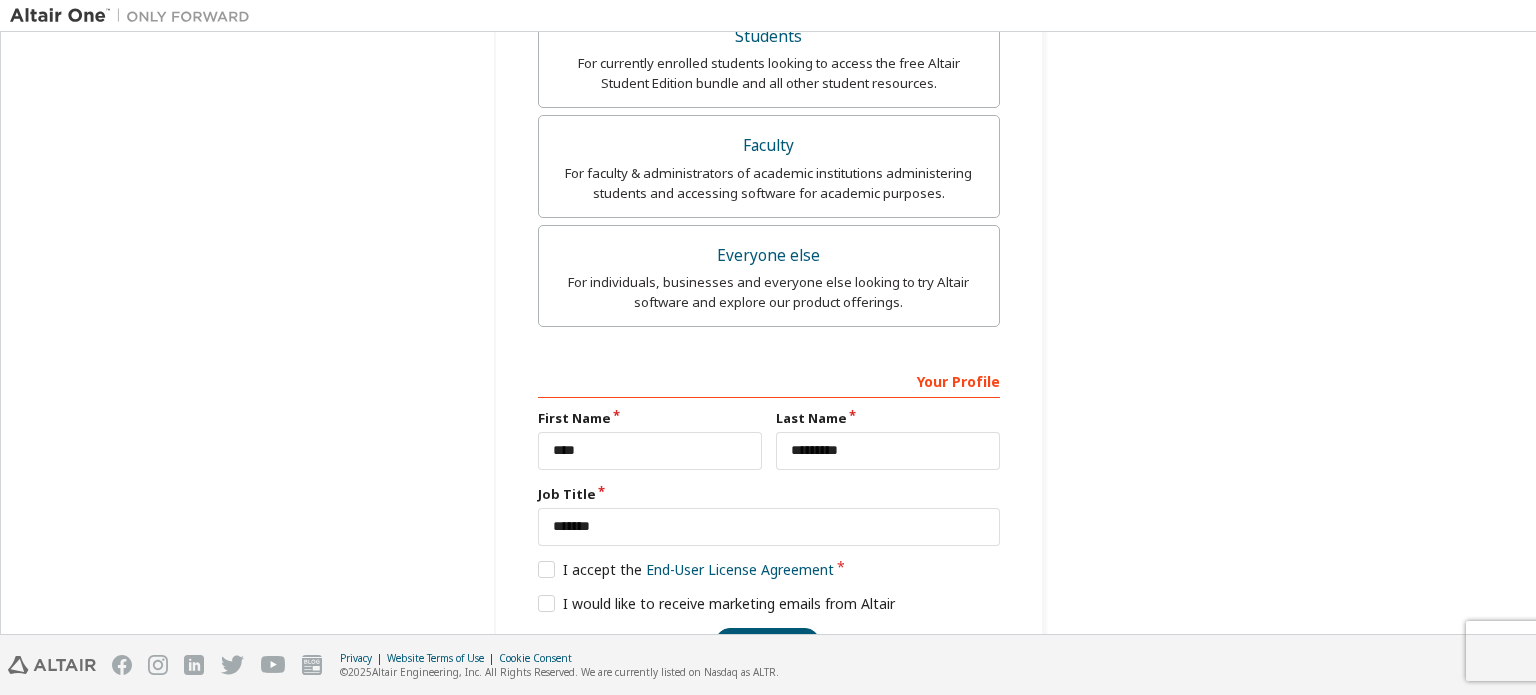 scroll, scrollTop: 627, scrollLeft: 0, axis: vertical 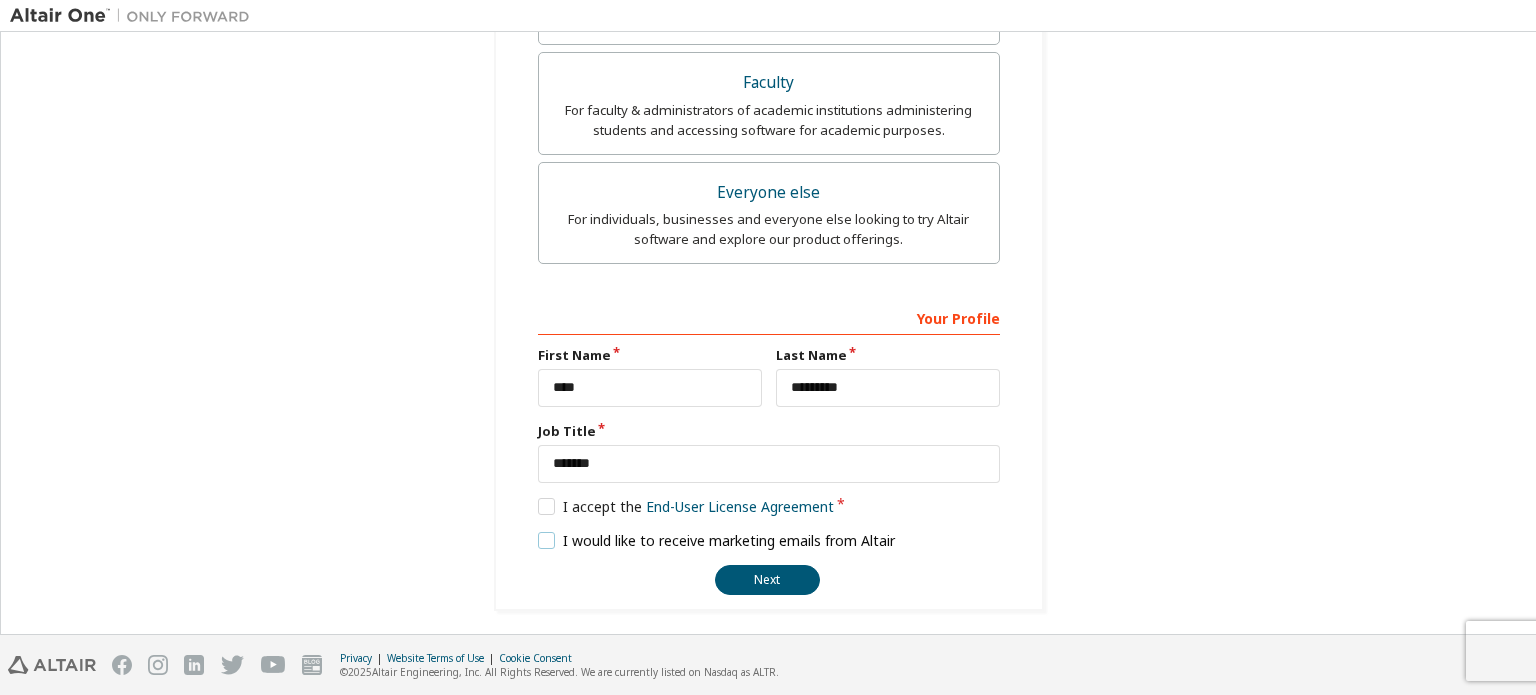 click on "I would like to receive marketing emails from Altair" at bounding box center (717, 540) 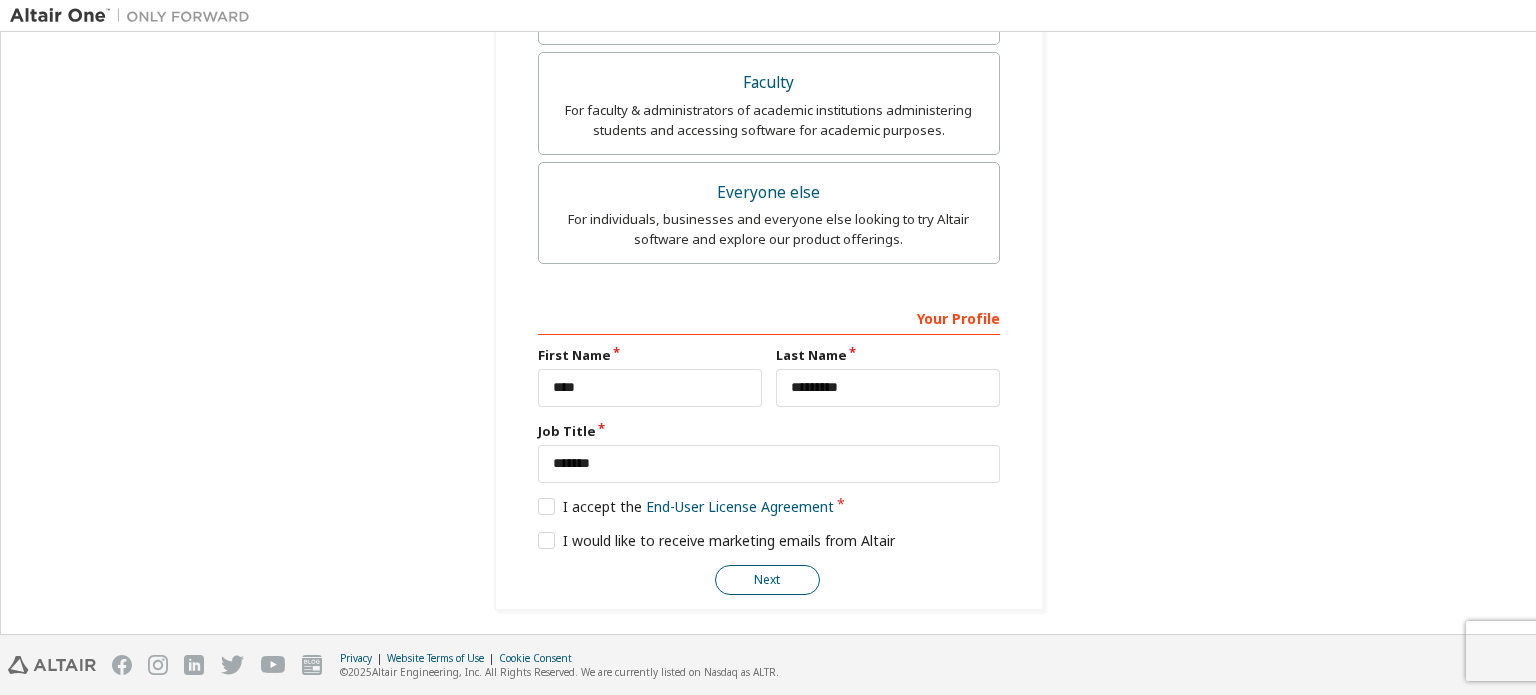 click on "Next" at bounding box center (767, 580) 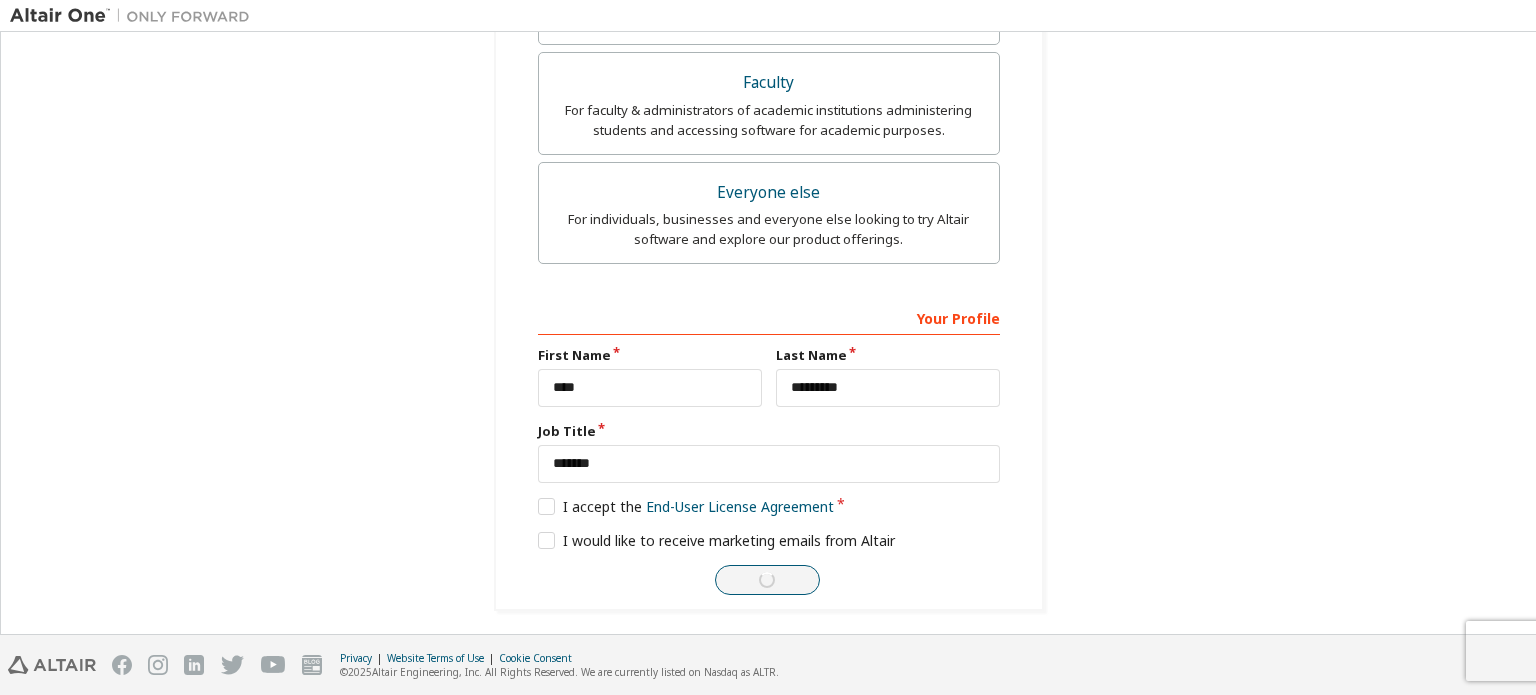 scroll, scrollTop: 0, scrollLeft: 0, axis: both 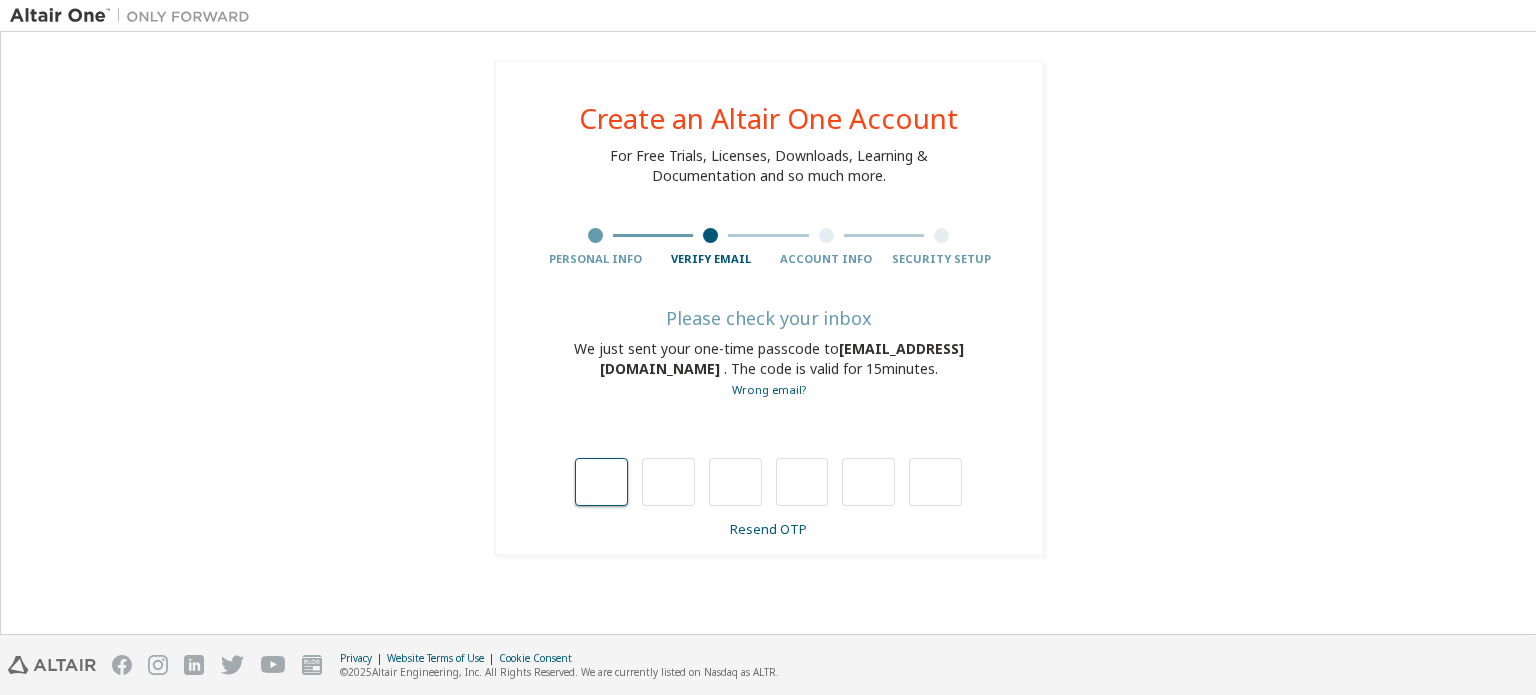 type on "*" 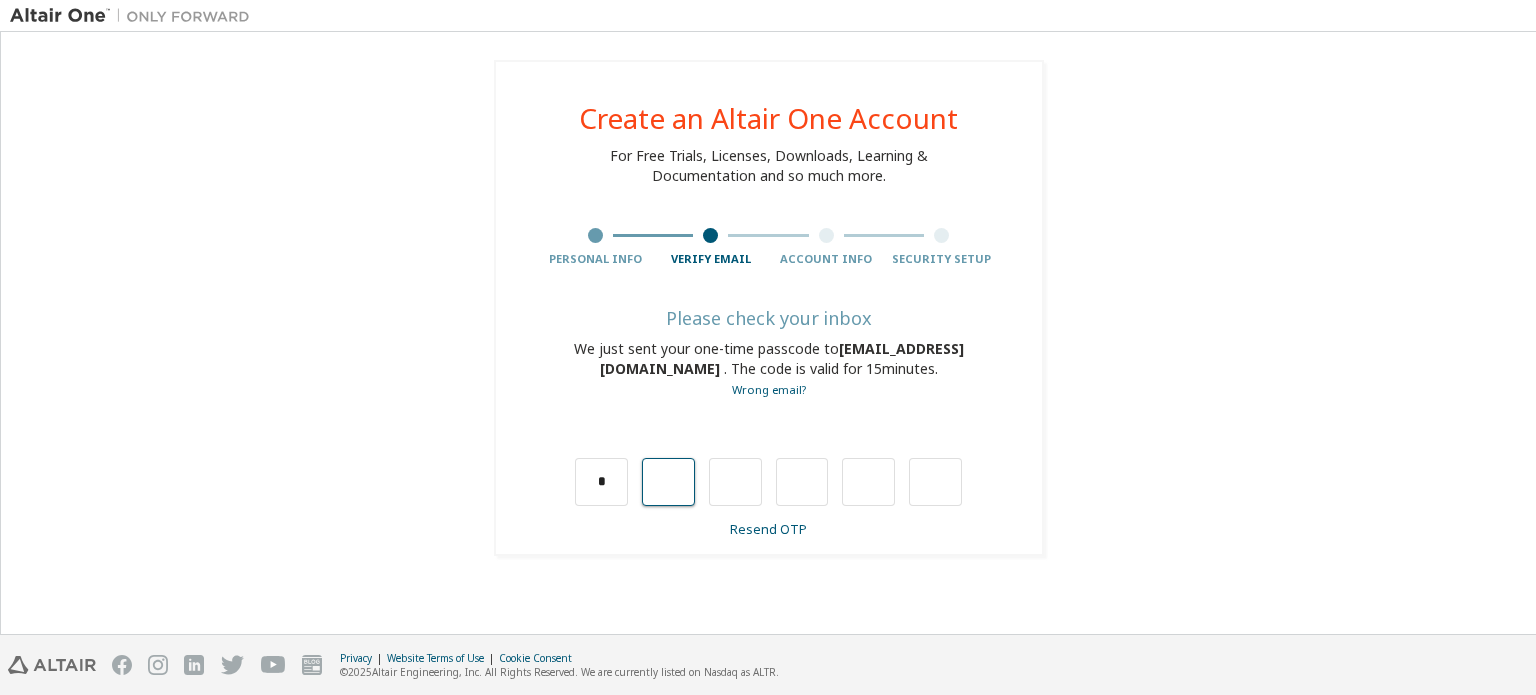 type on "*" 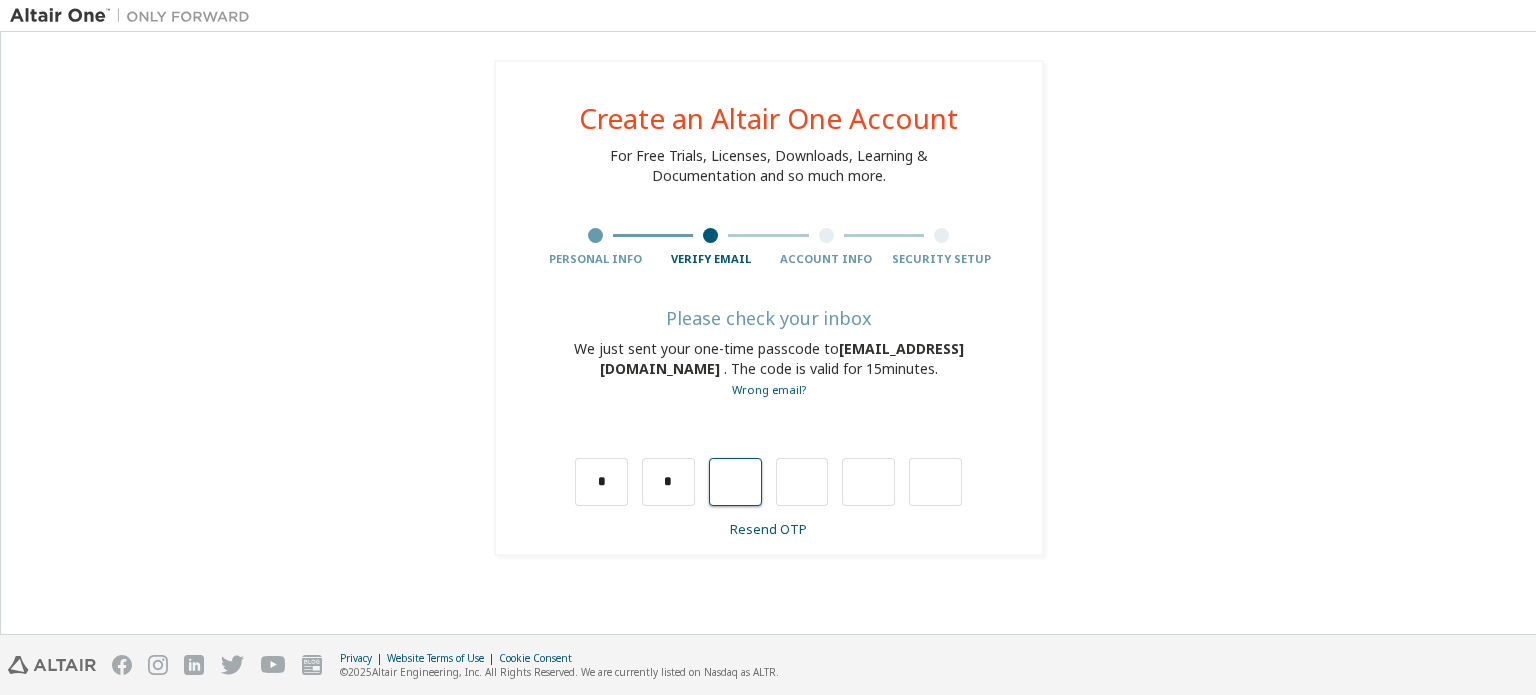 type on "*" 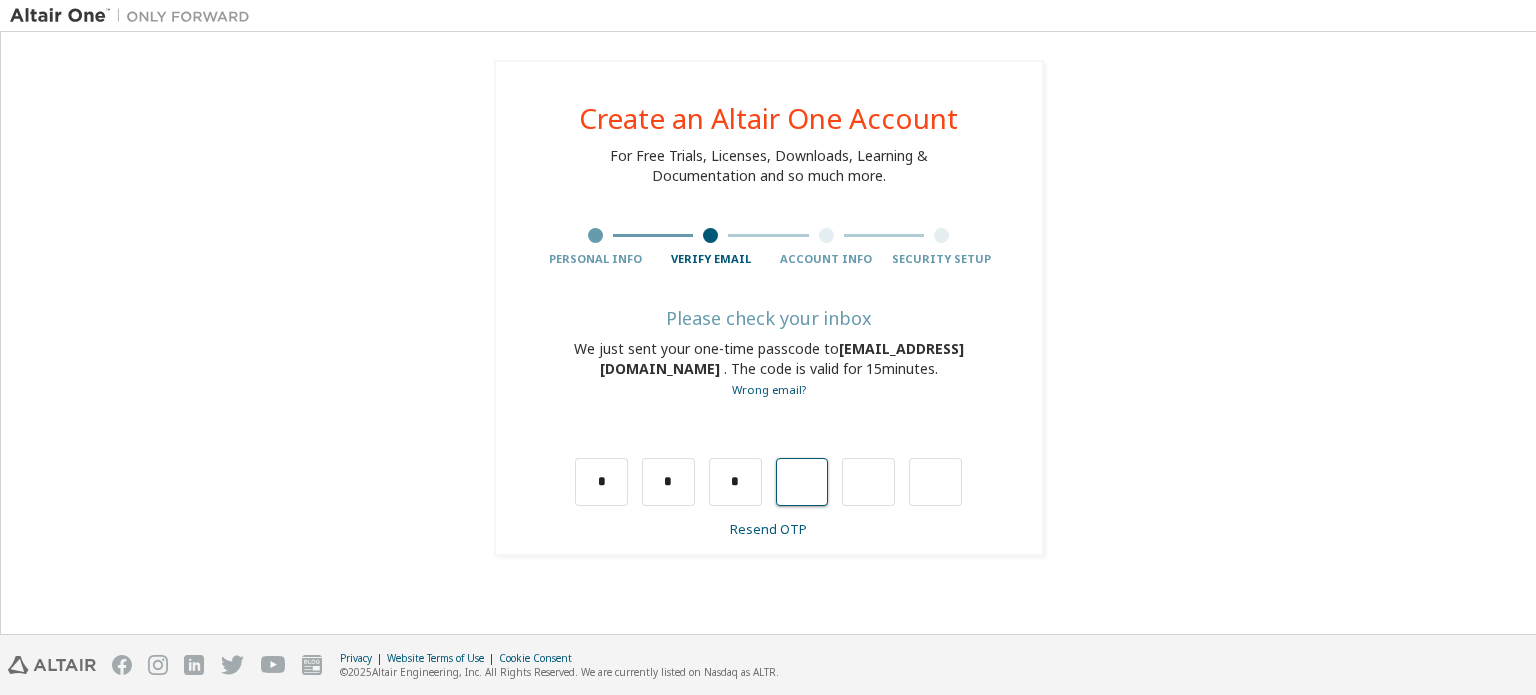 type on "*" 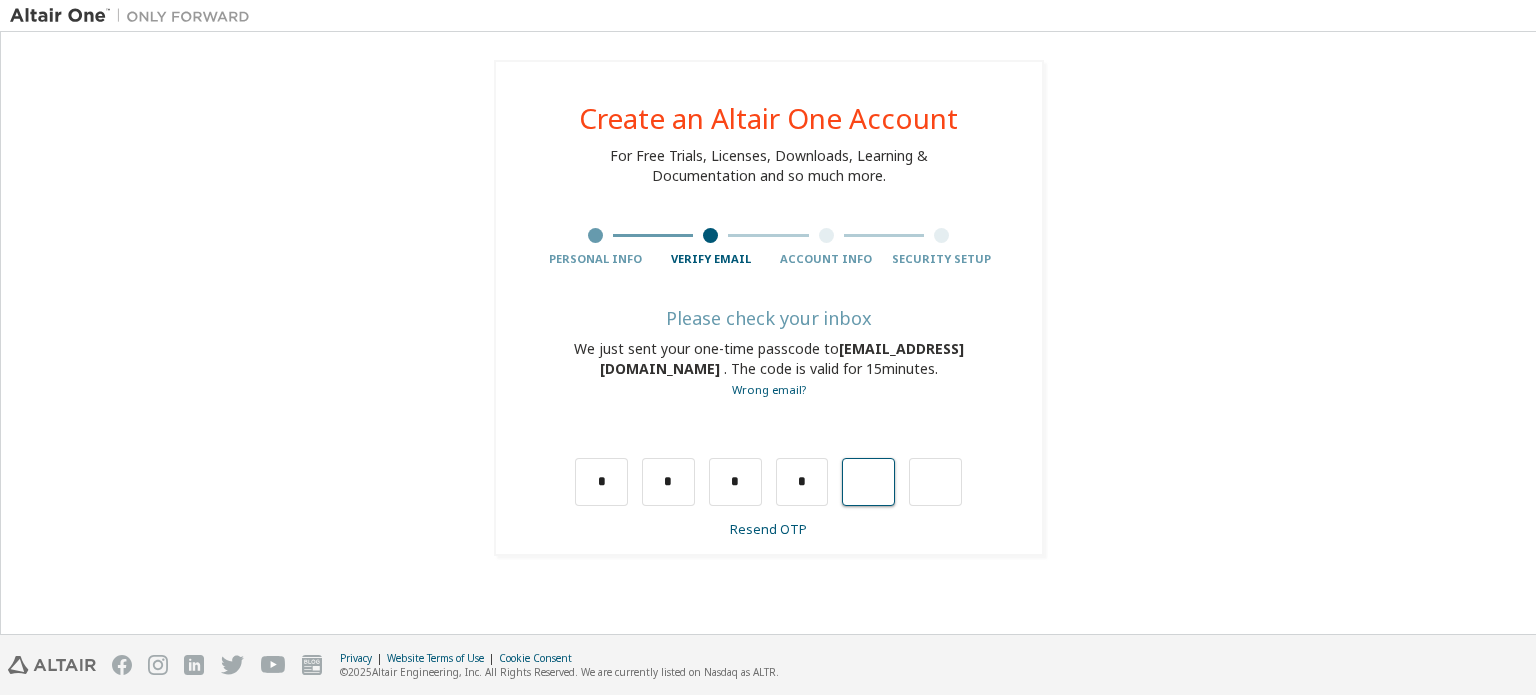 type on "*" 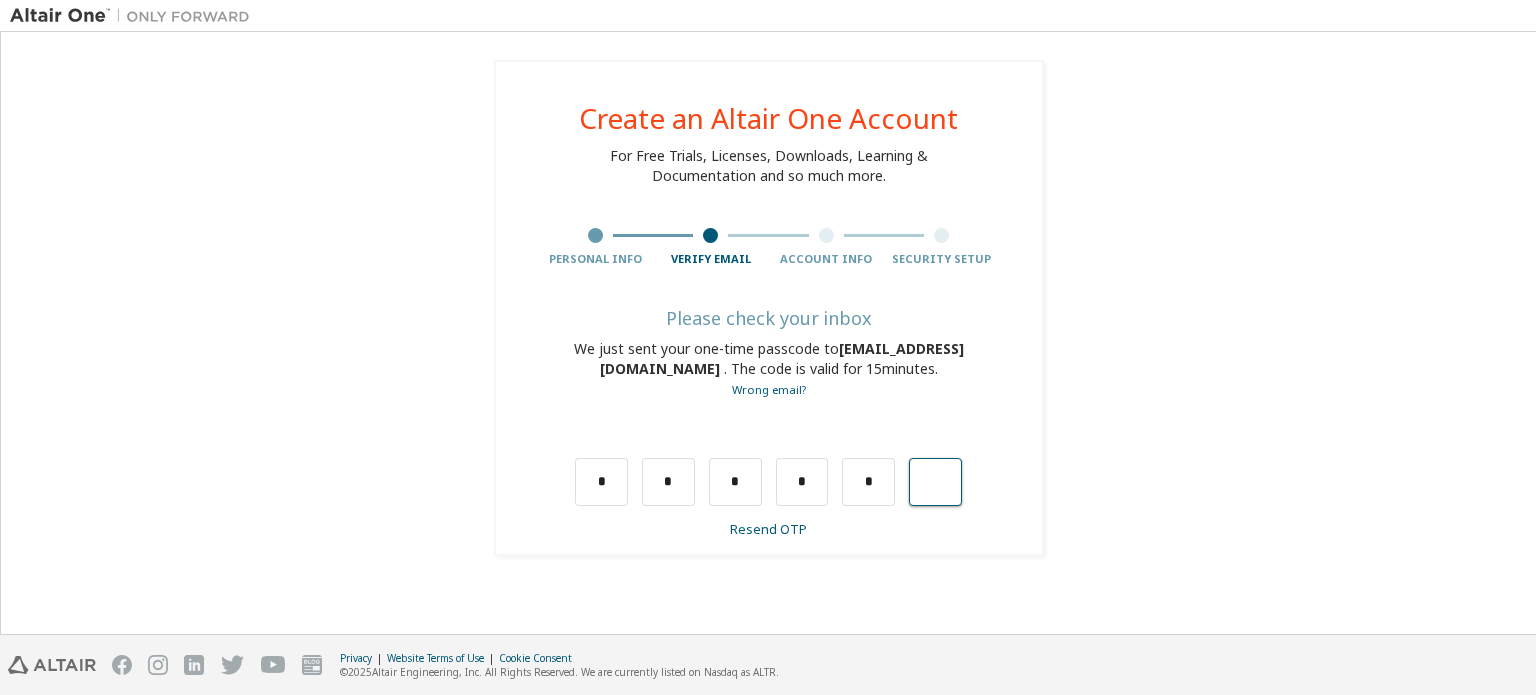 type on "*" 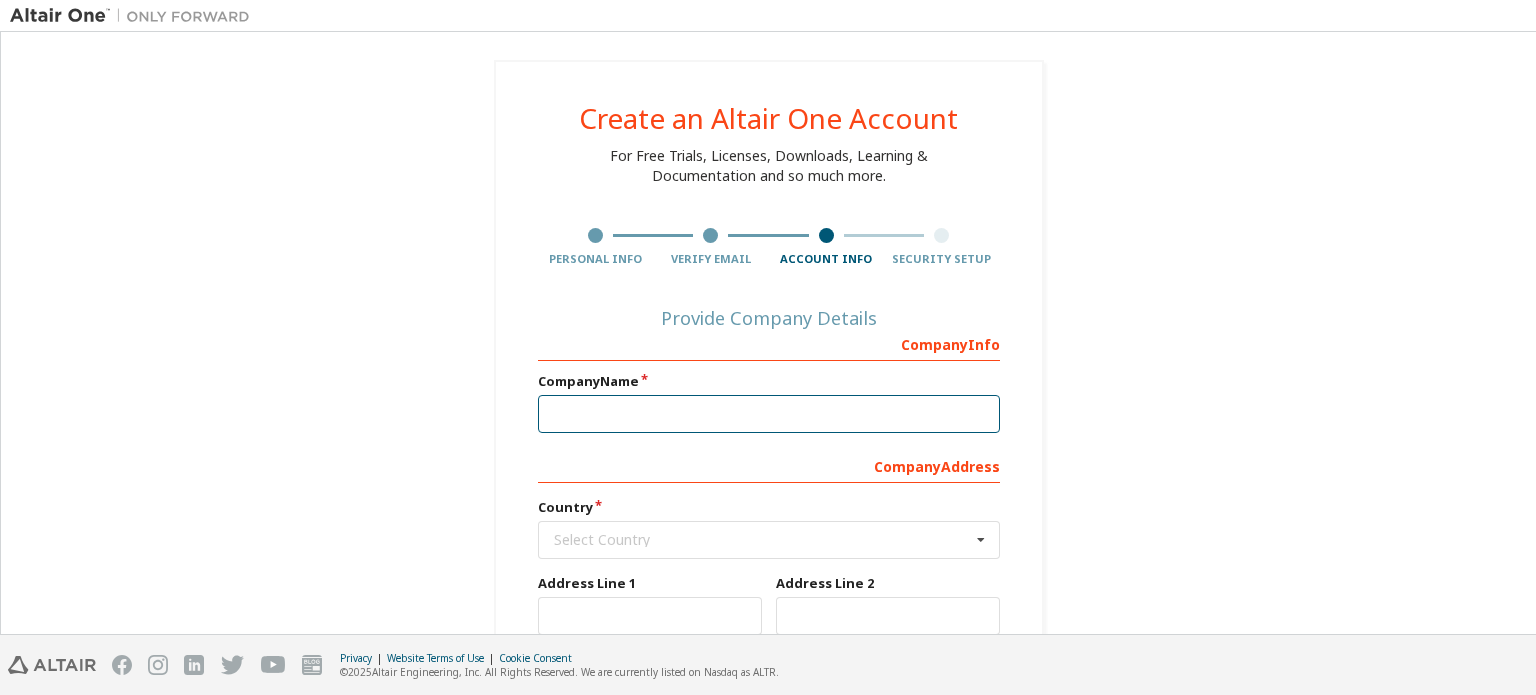click at bounding box center (769, 414) 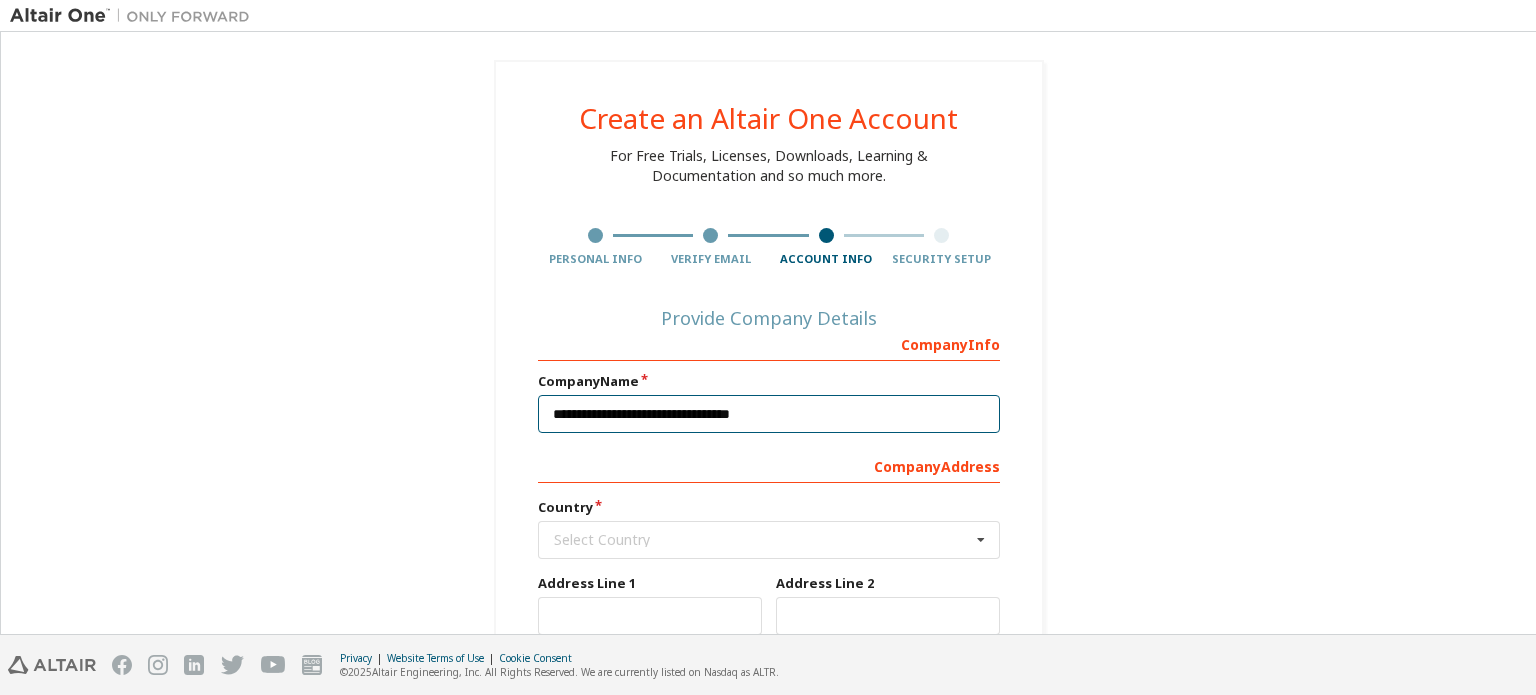 type on "**********" 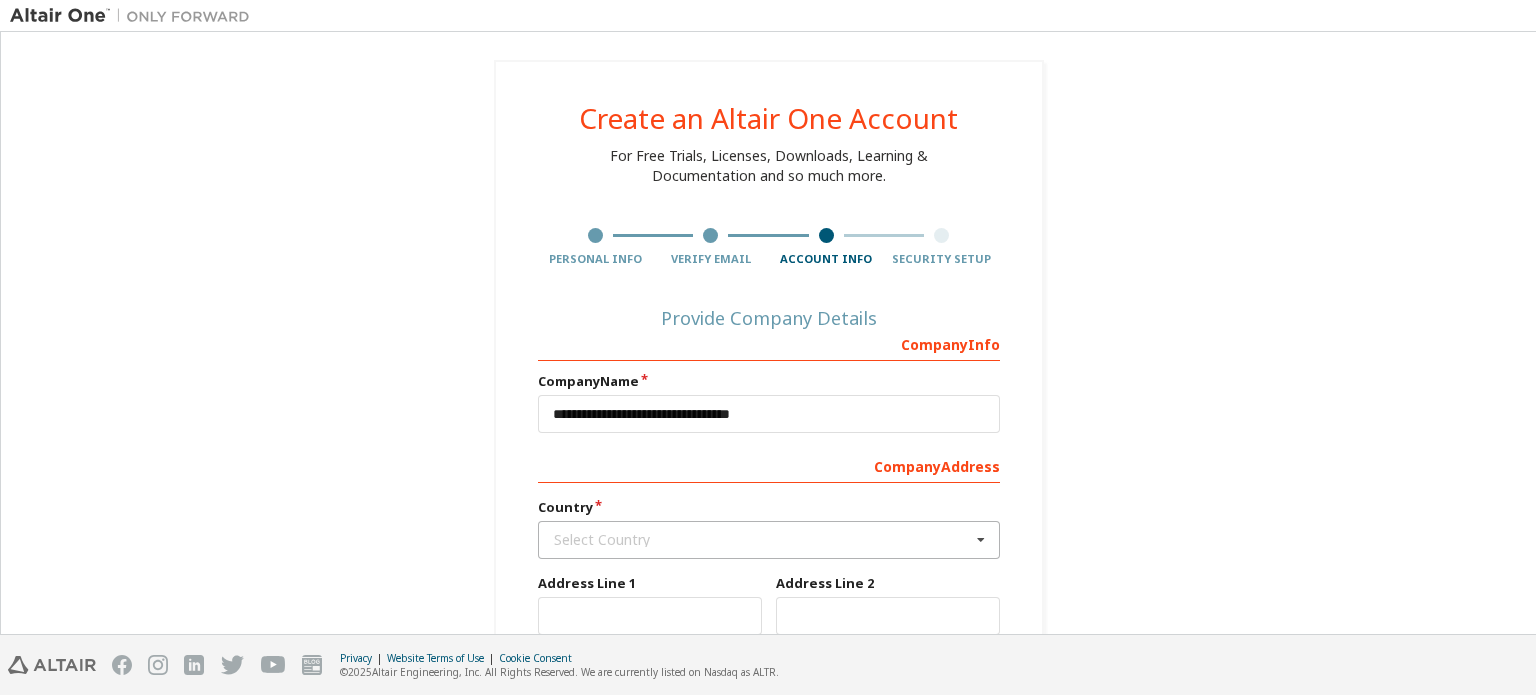 click on "Select Country" at bounding box center [762, 540] 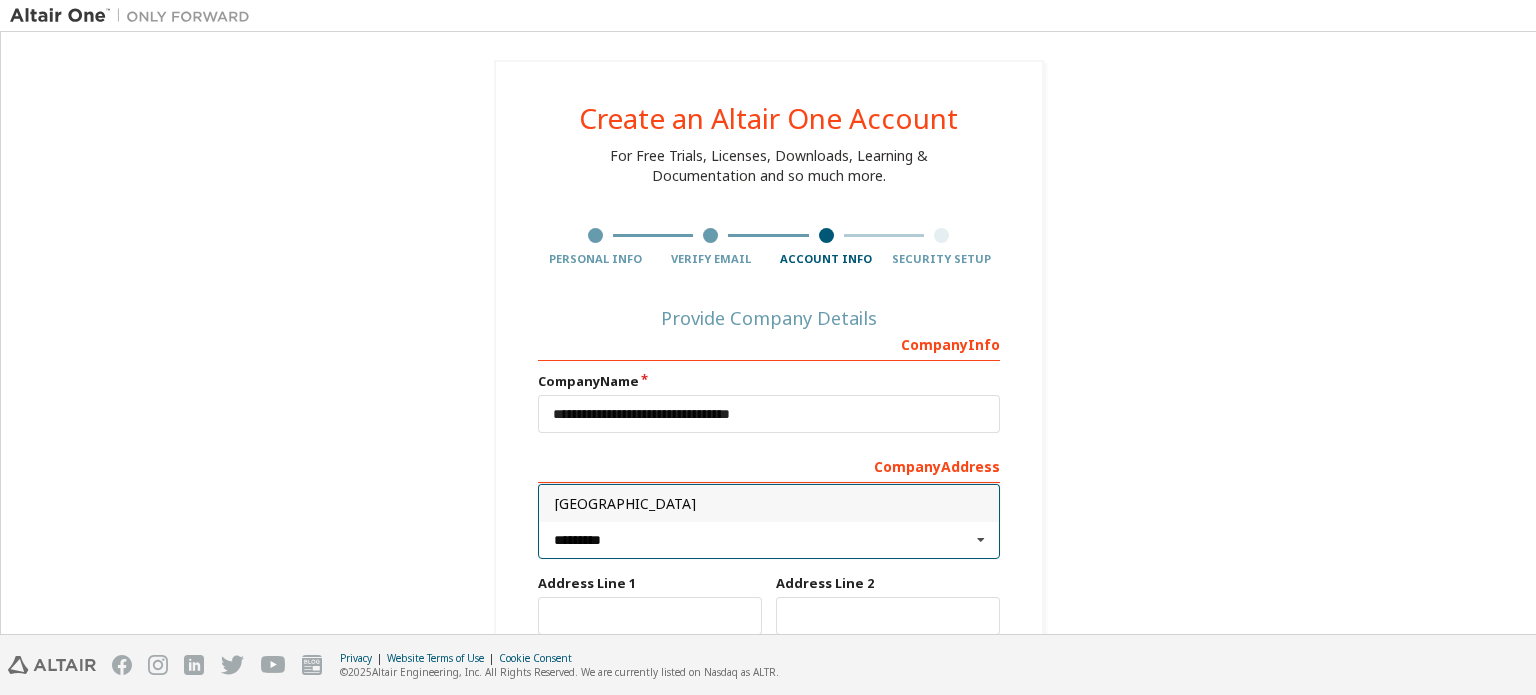 type on "*********" 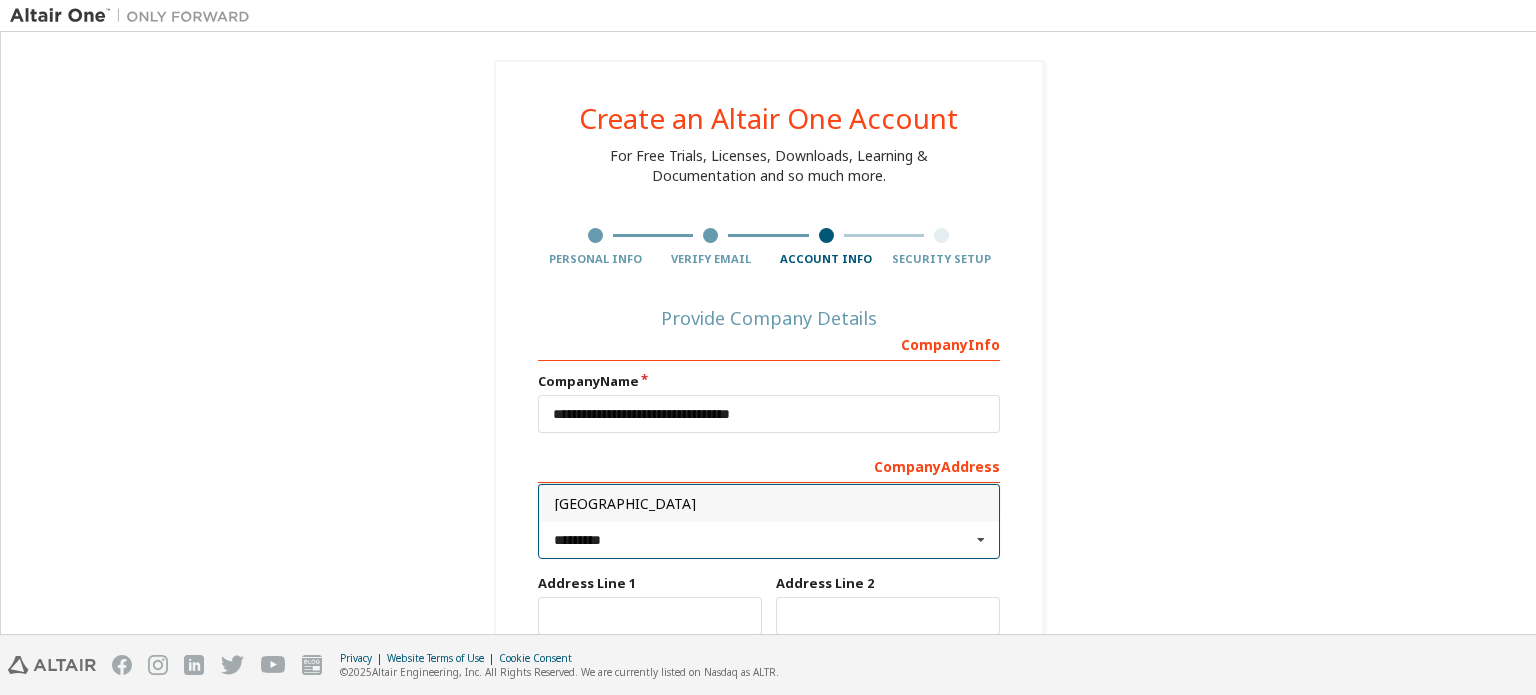 click on "[GEOGRAPHIC_DATA]" at bounding box center (769, 503) 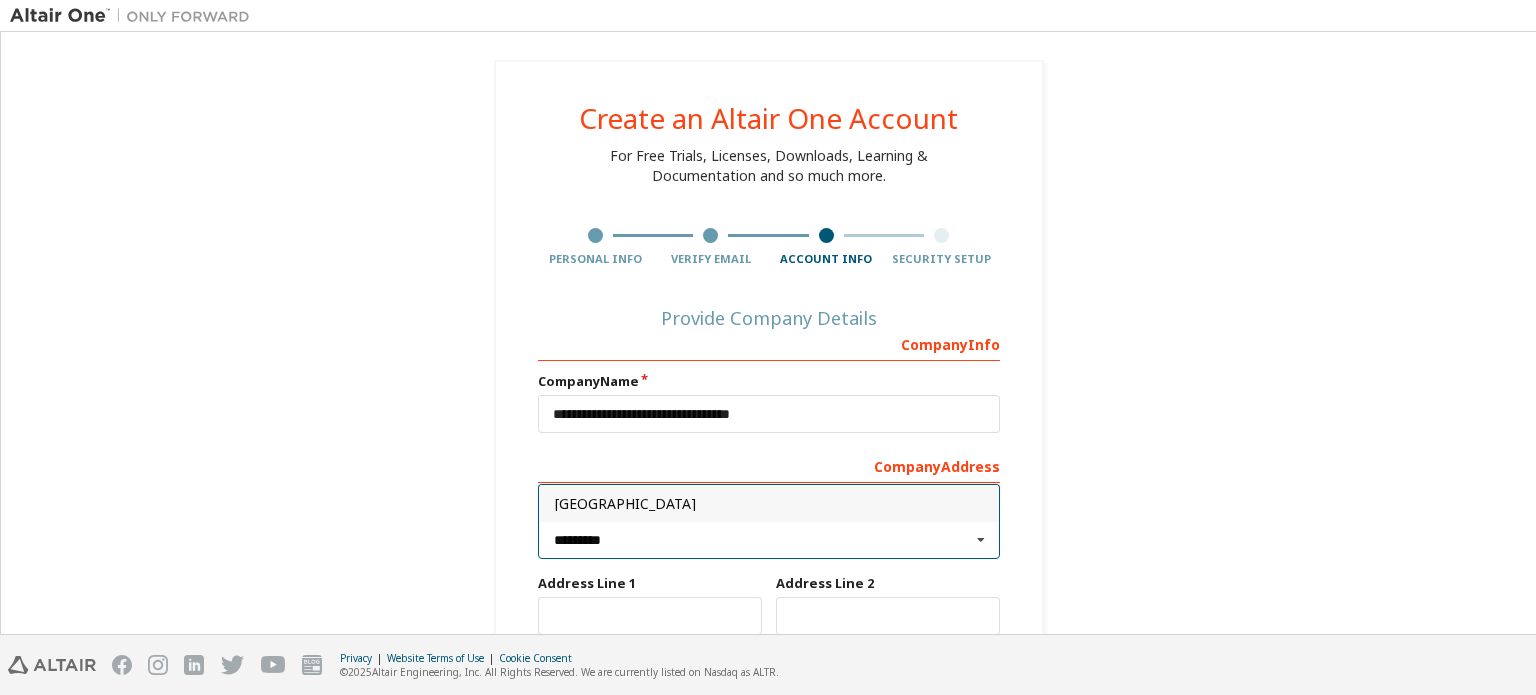 type on "***" 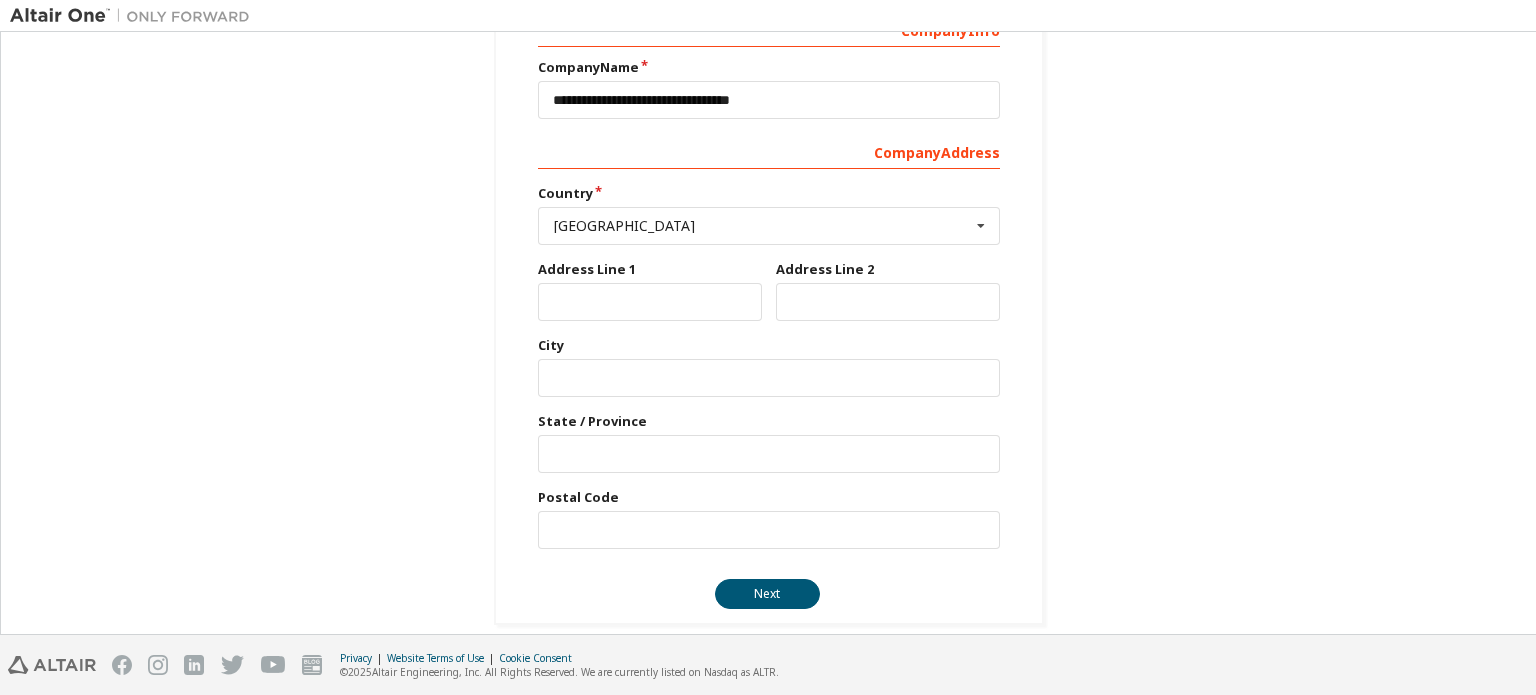 scroll, scrollTop: 316, scrollLeft: 0, axis: vertical 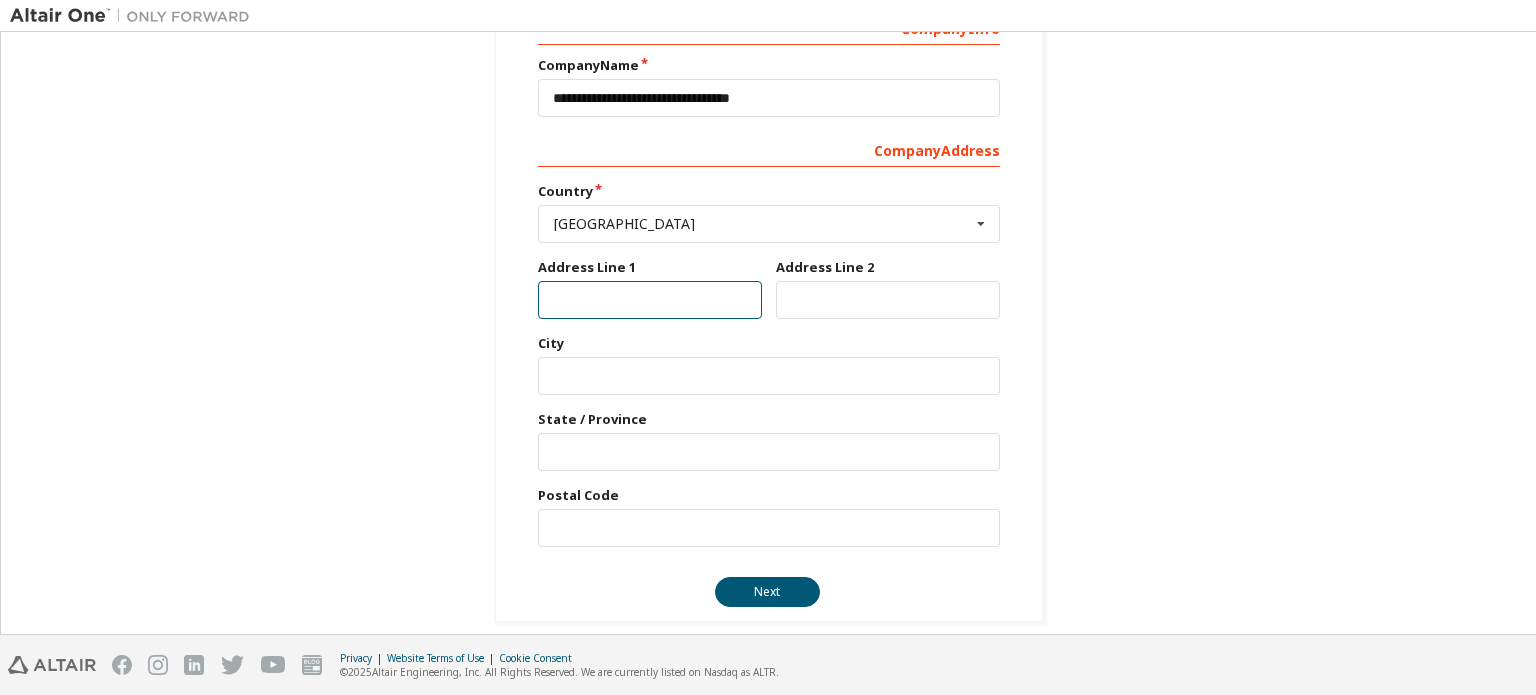 click at bounding box center [650, 300] 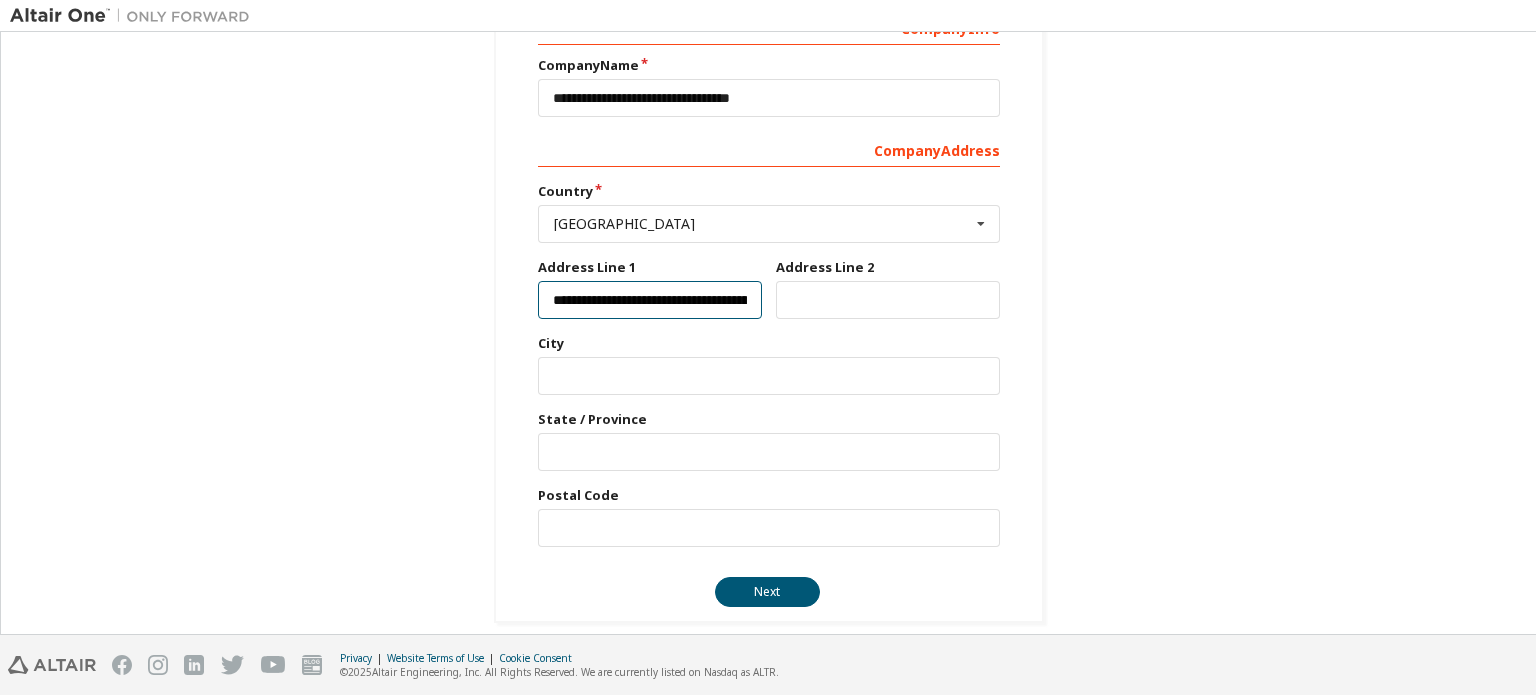 scroll, scrollTop: 0, scrollLeft: 438, axis: horizontal 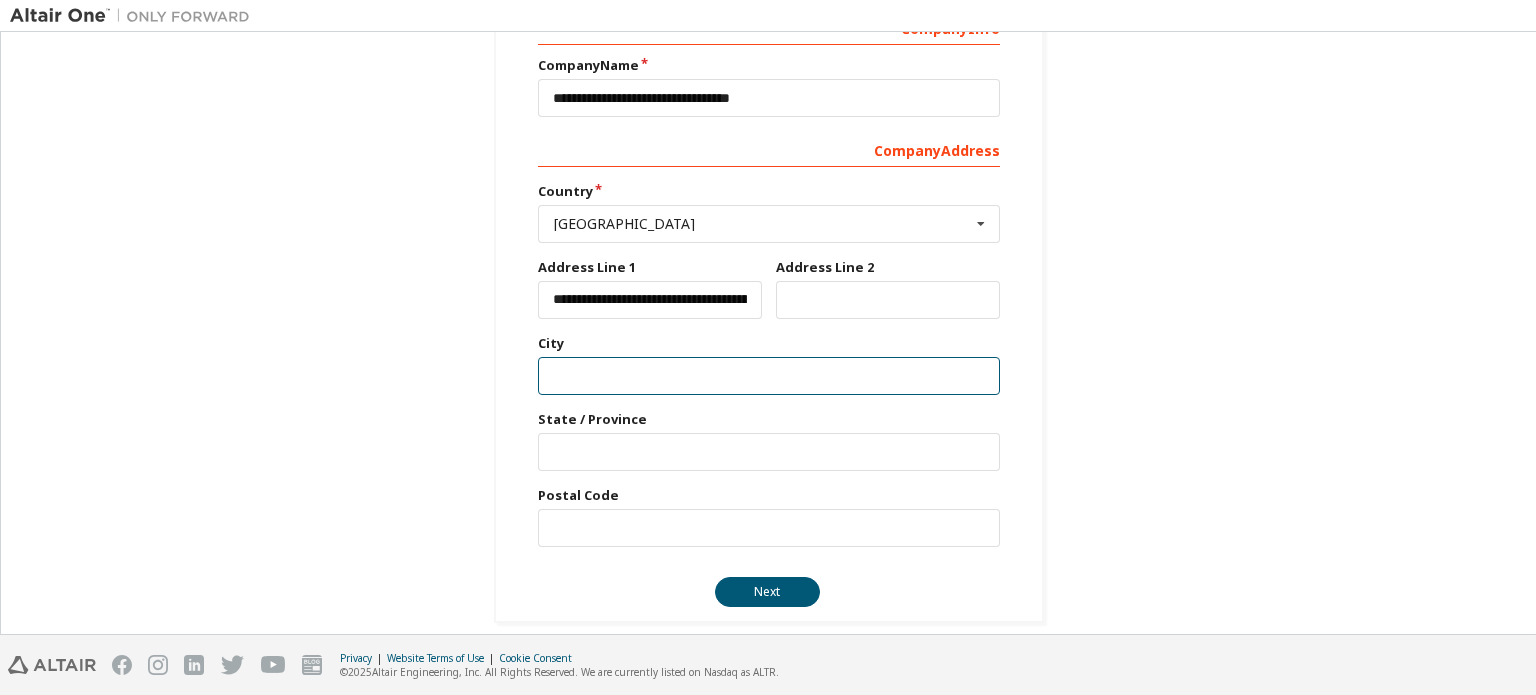 click at bounding box center (769, 376) 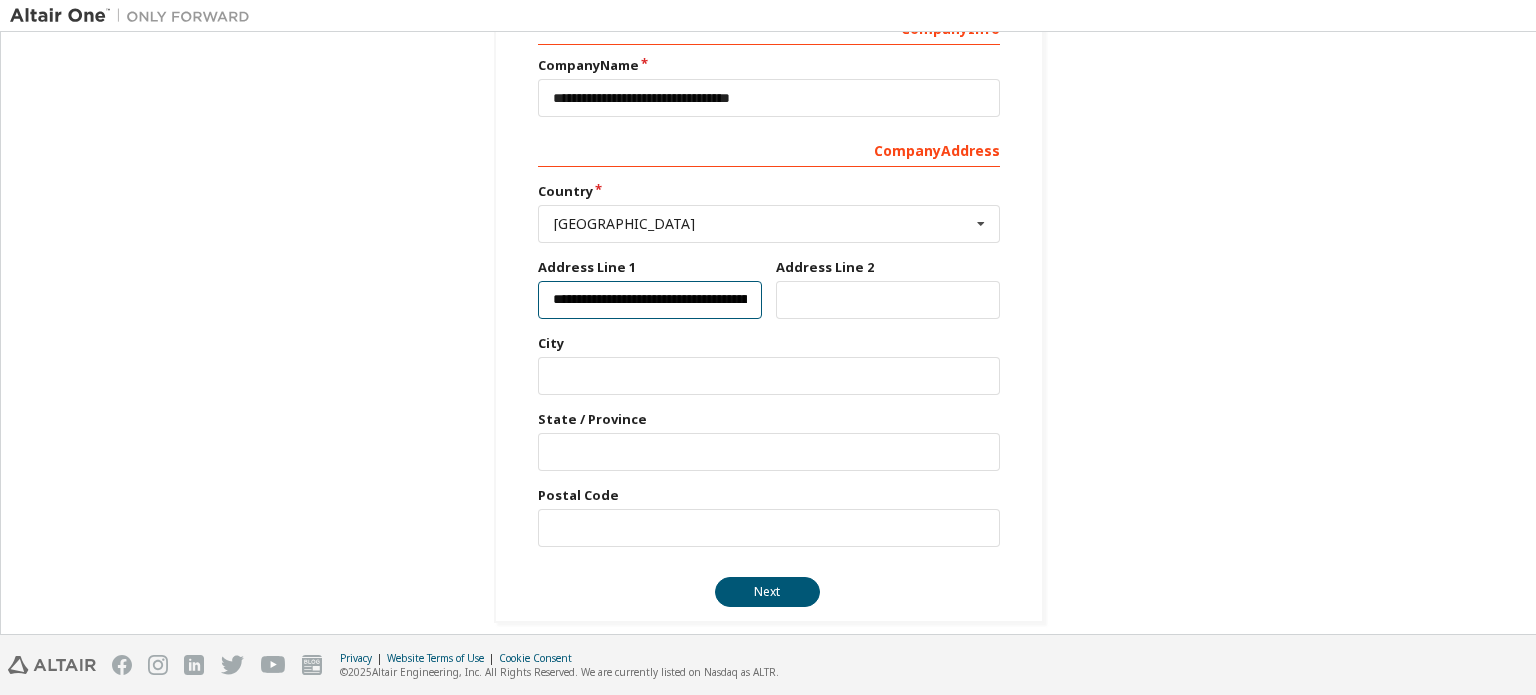 click on "**********" at bounding box center (650, 300) 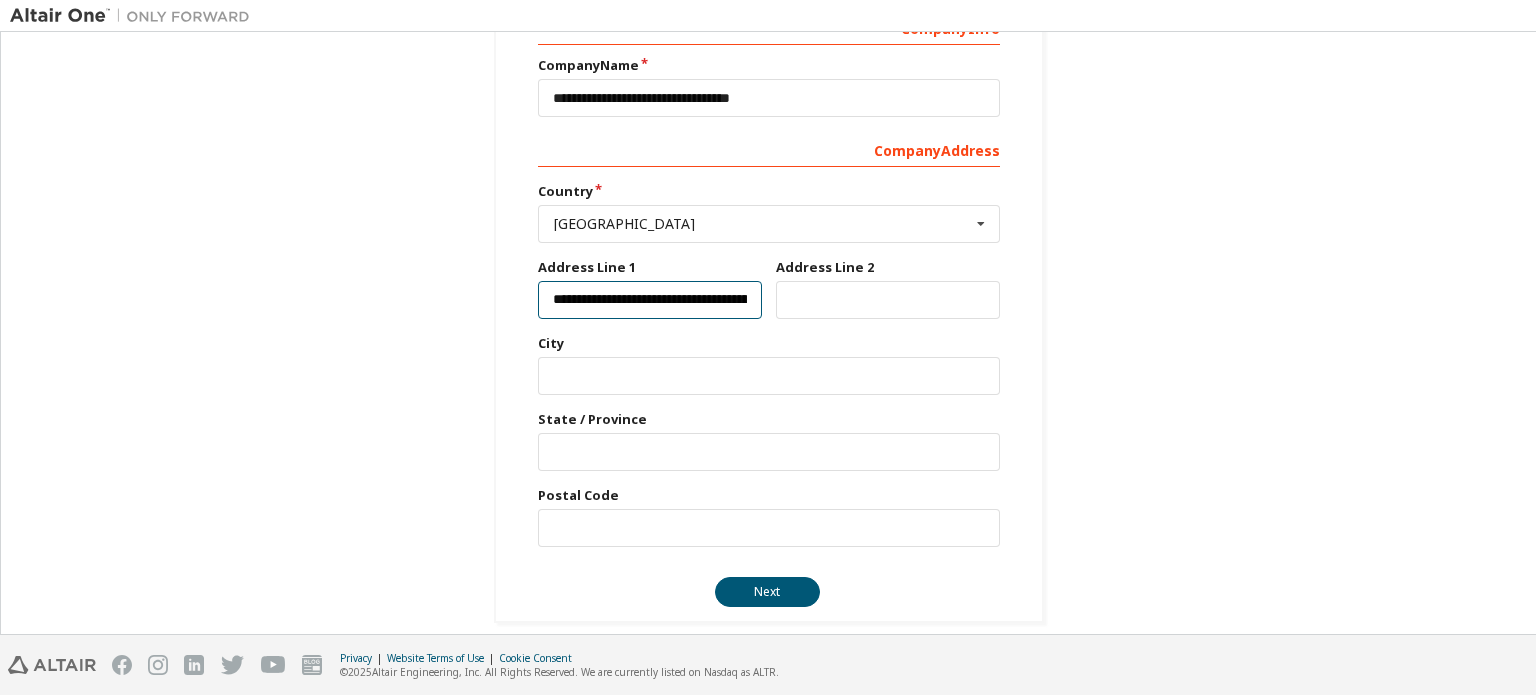 type on "**********" 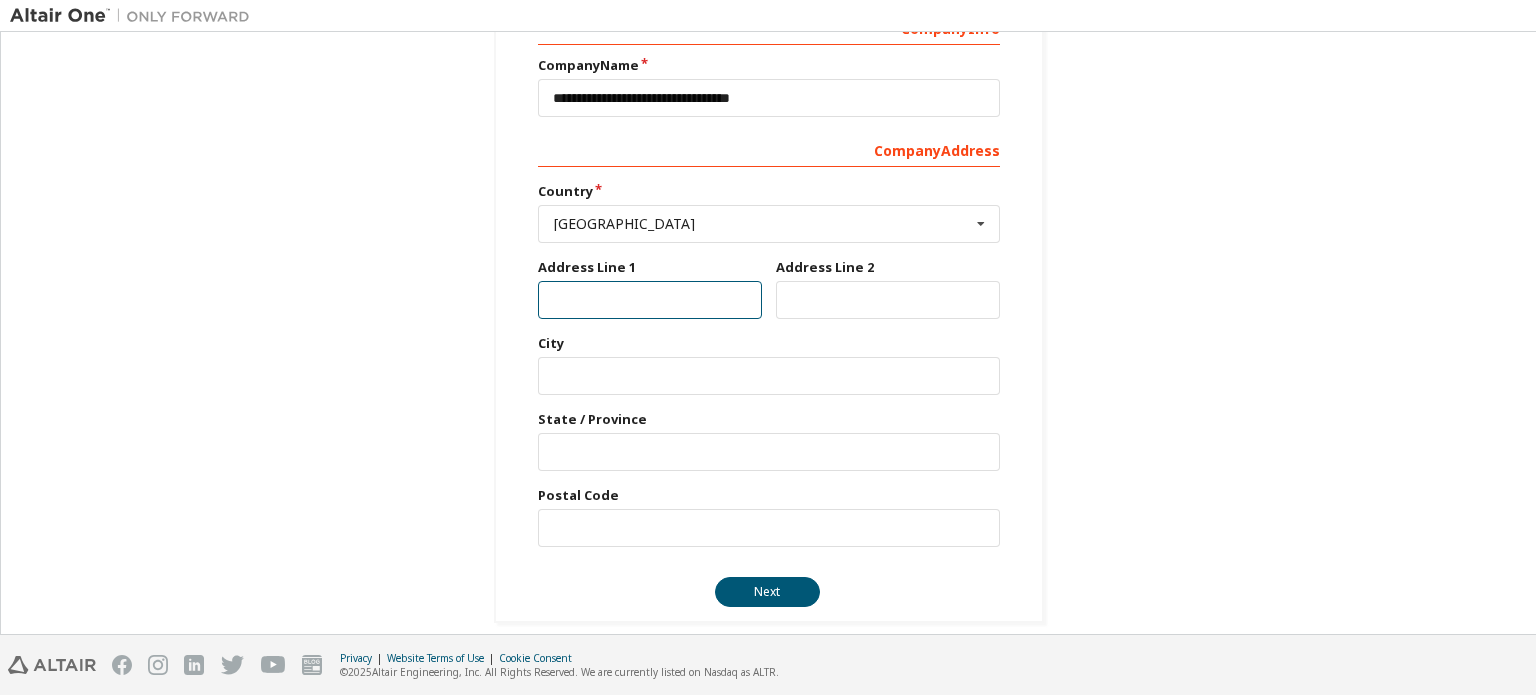 type 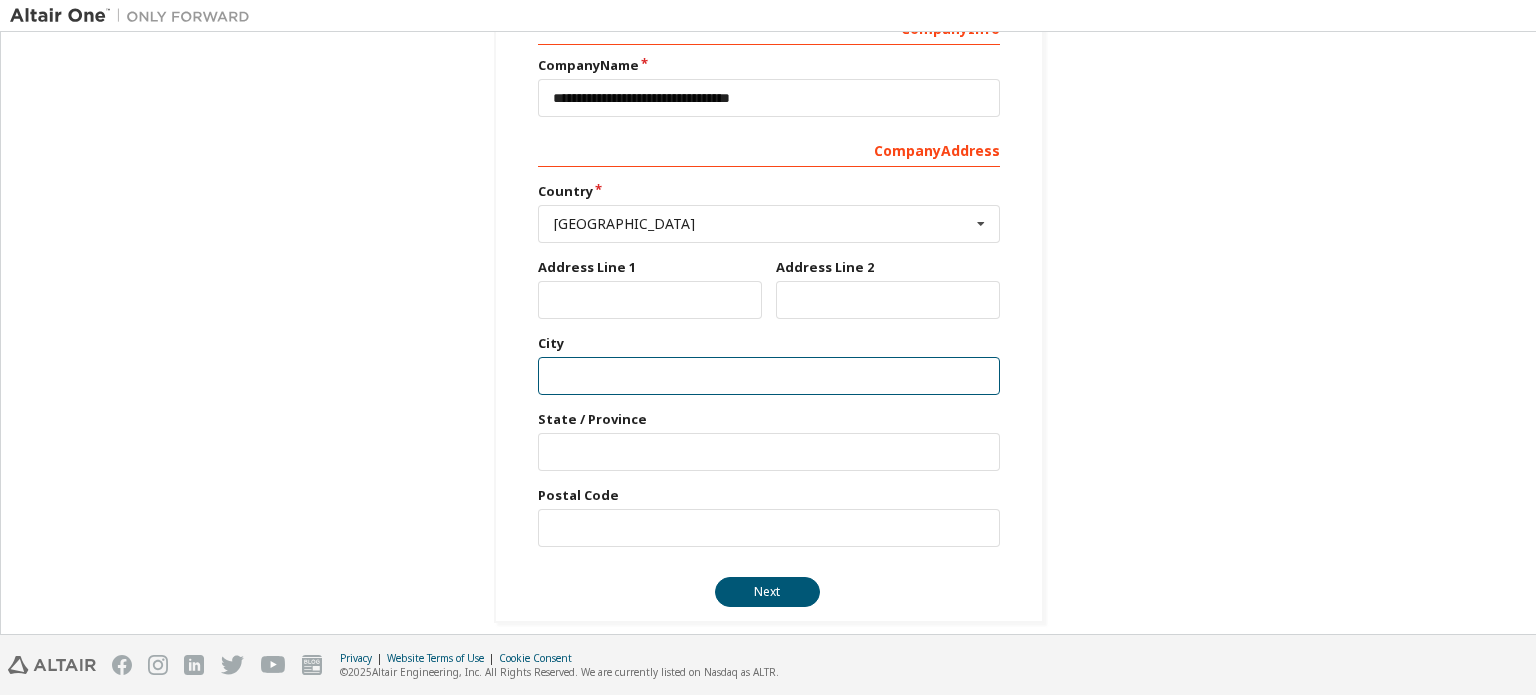 click at bounding box center (769, 376) 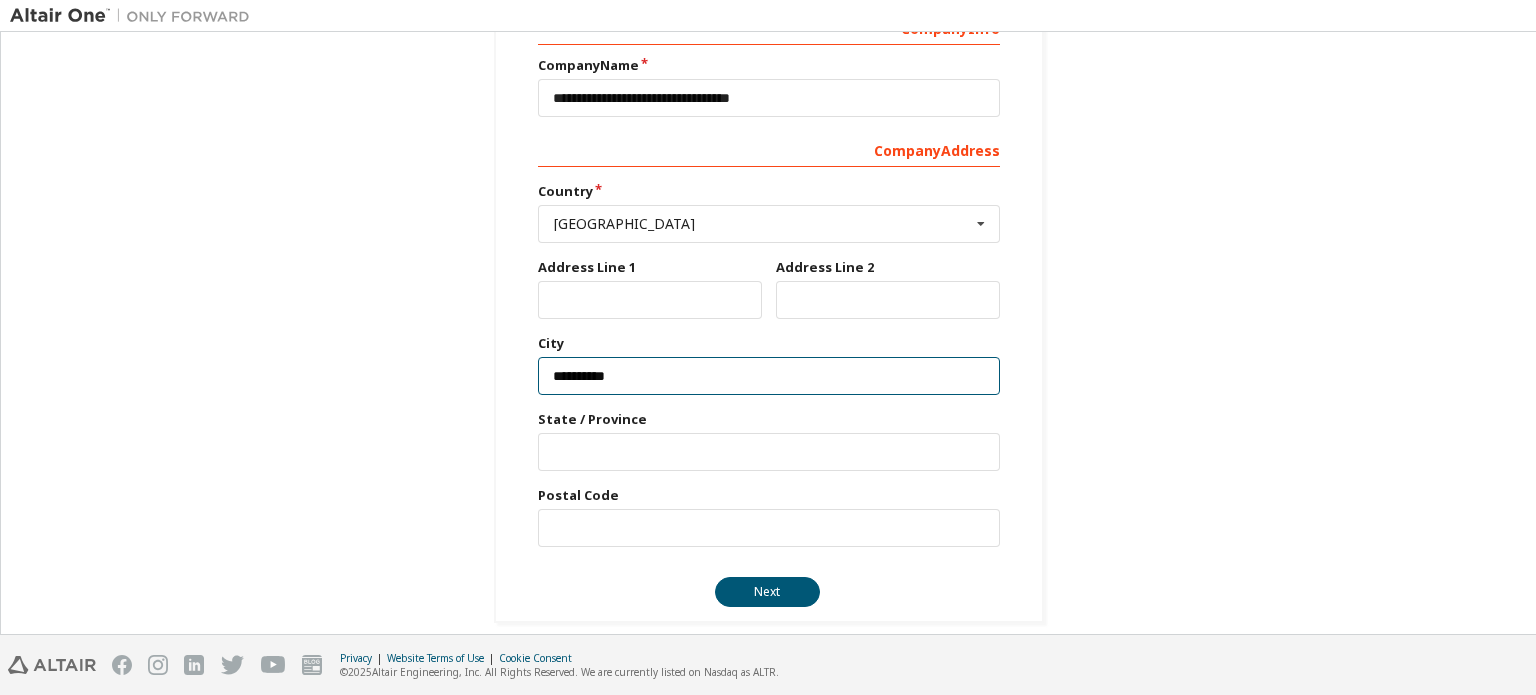 type on "**********" 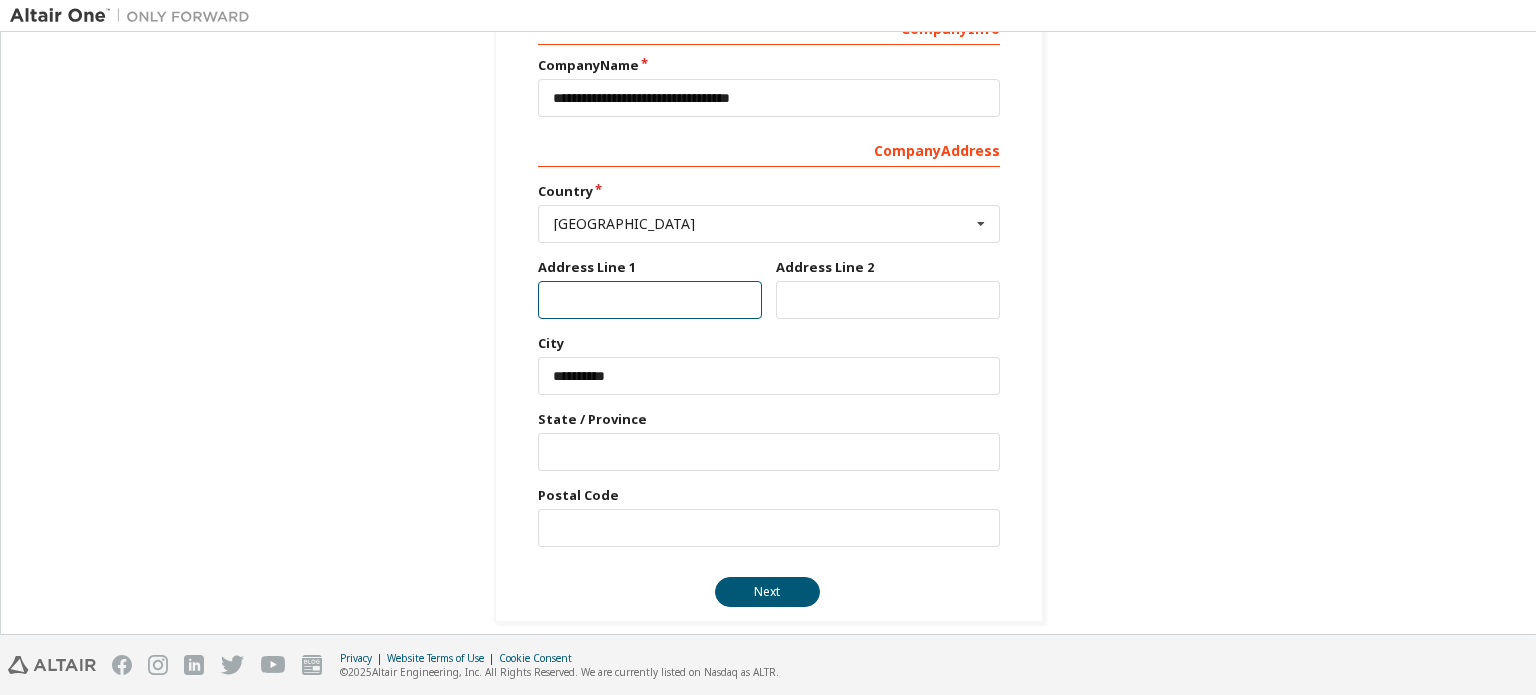 click at bounding box center (650, 300) 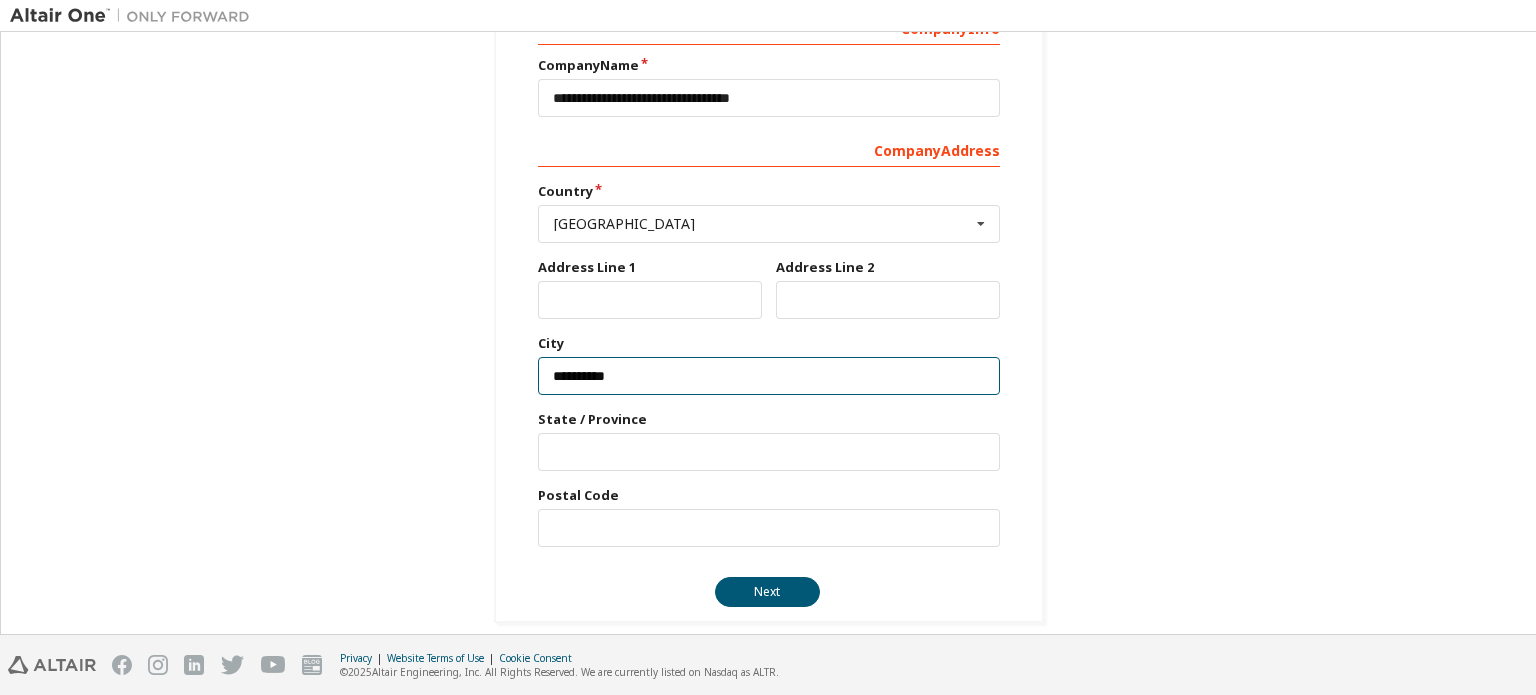 click on "**********" at bounding box center [769, 376] 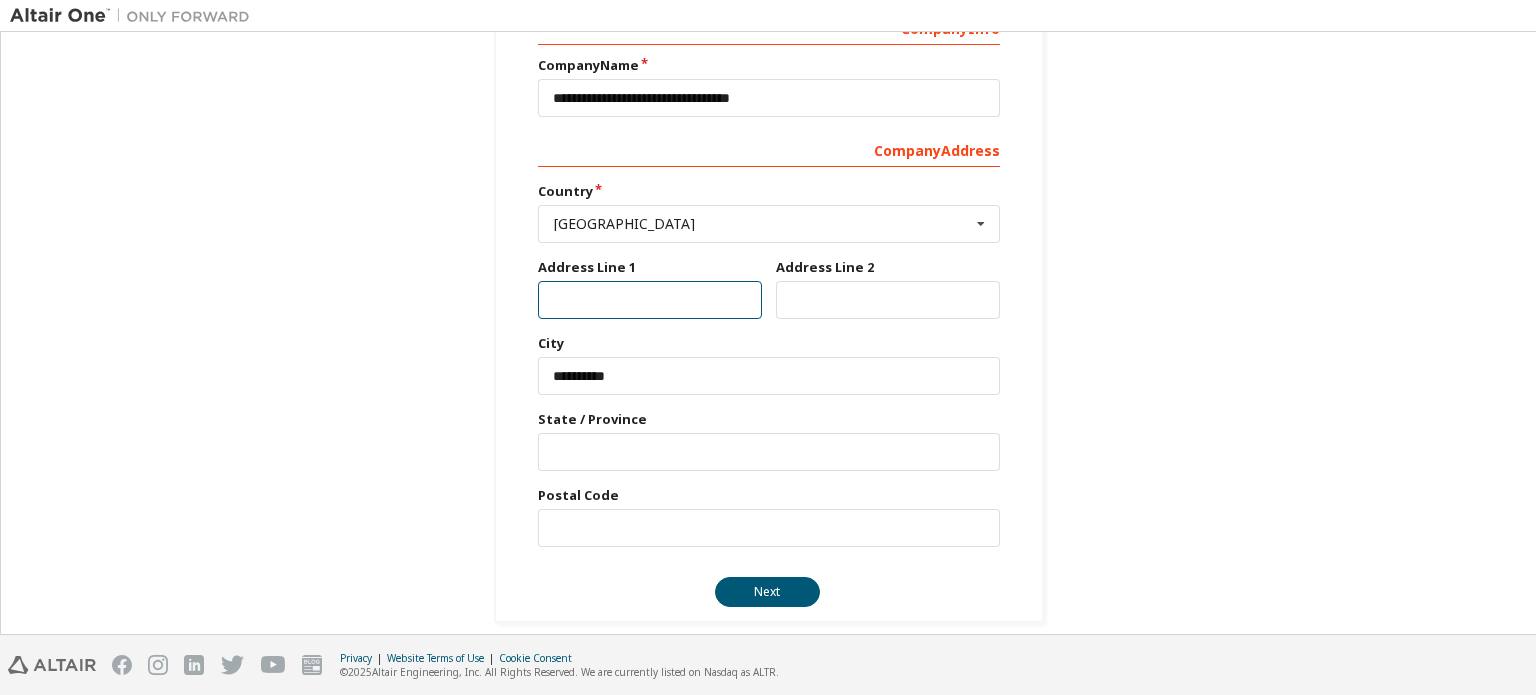 click at bounding box center (650, 300) 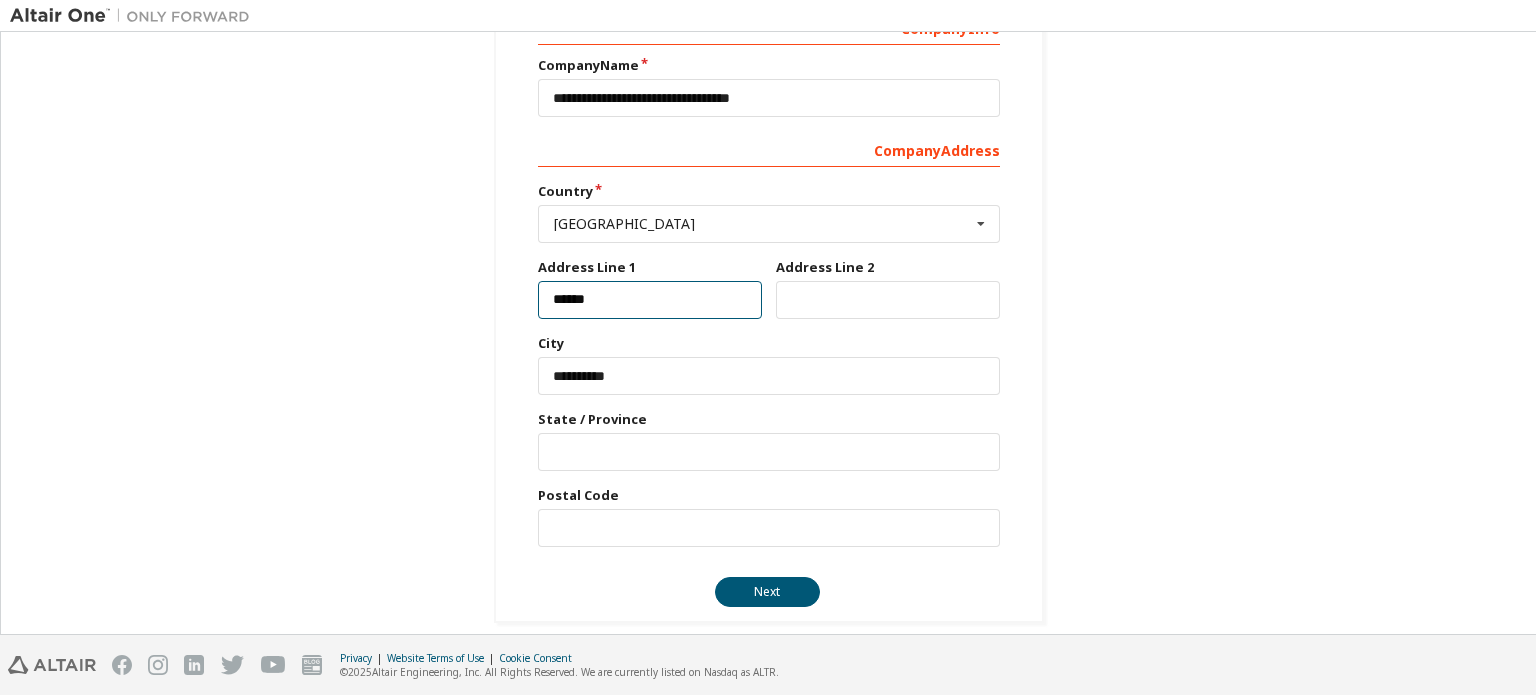 type on "******" 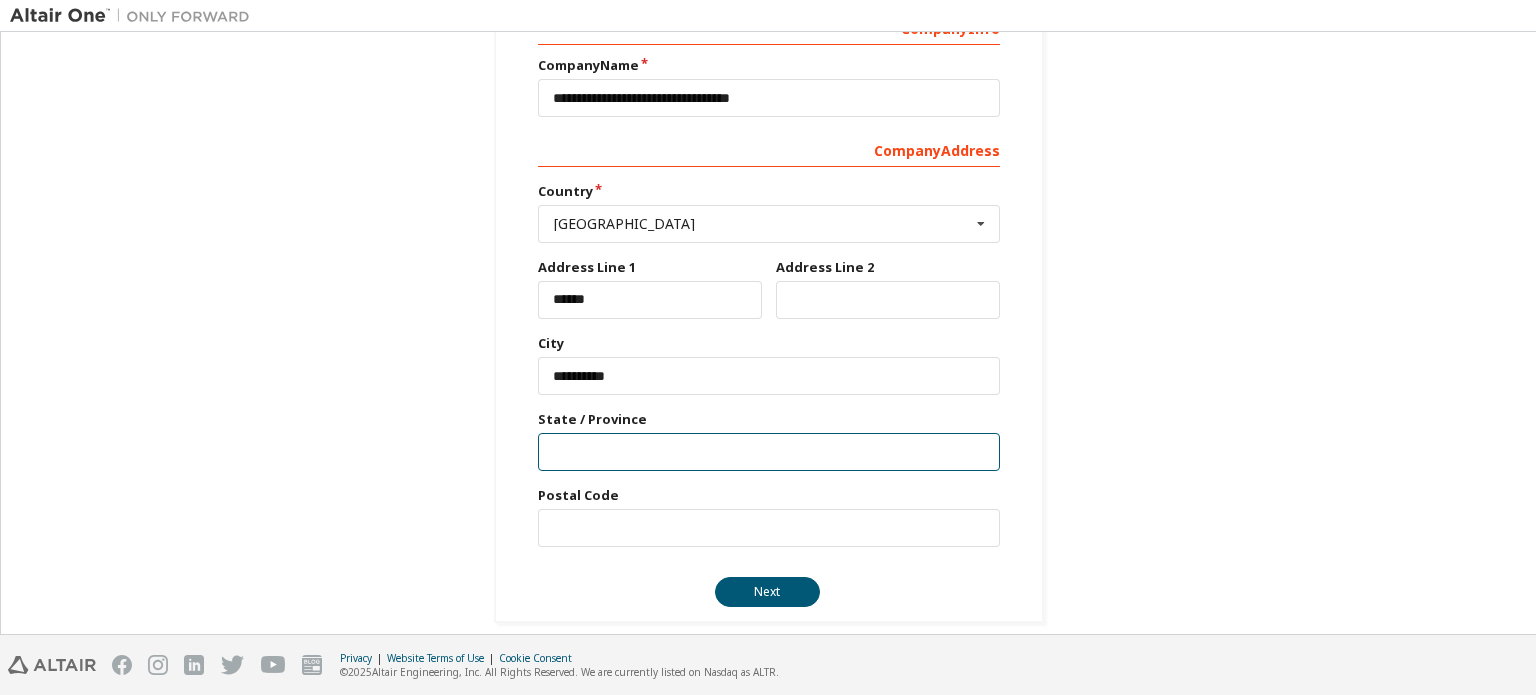 click at bounding box center [769, 452] 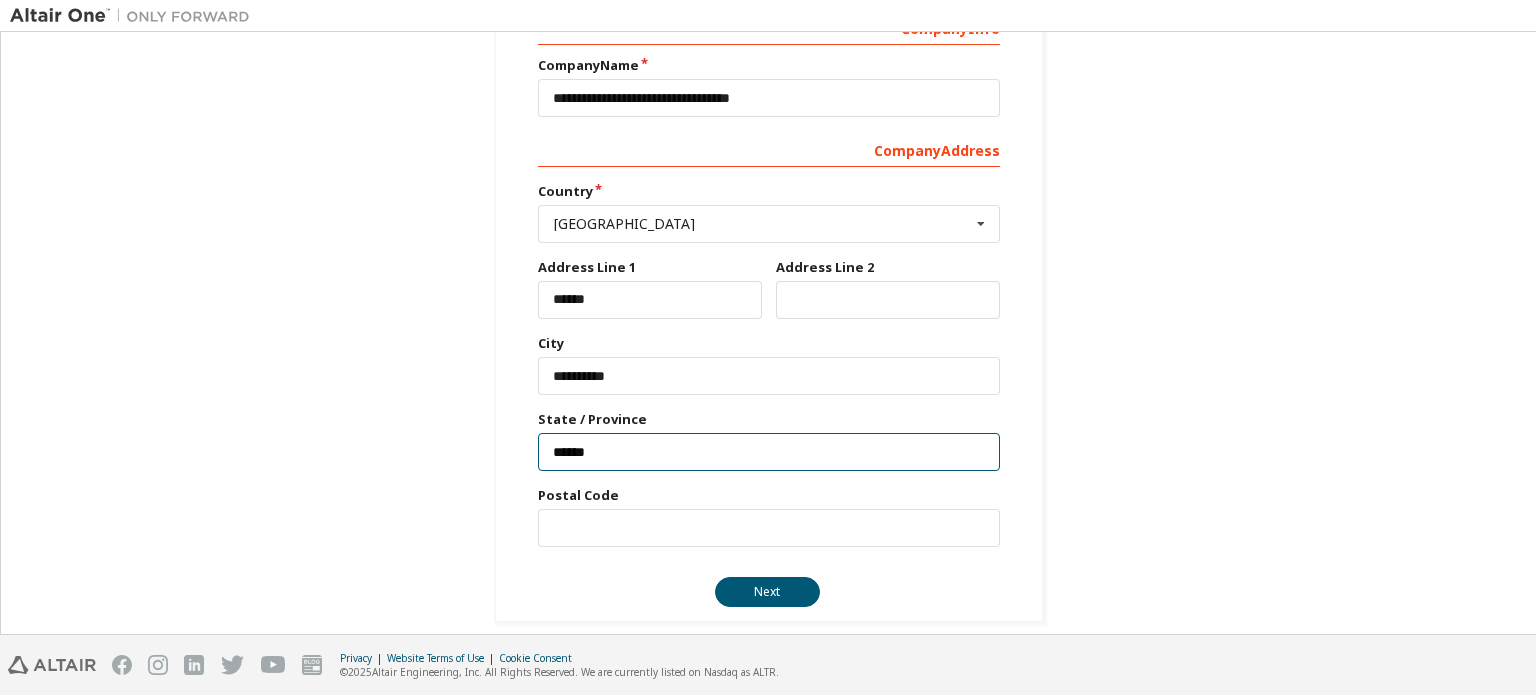 type on "******" 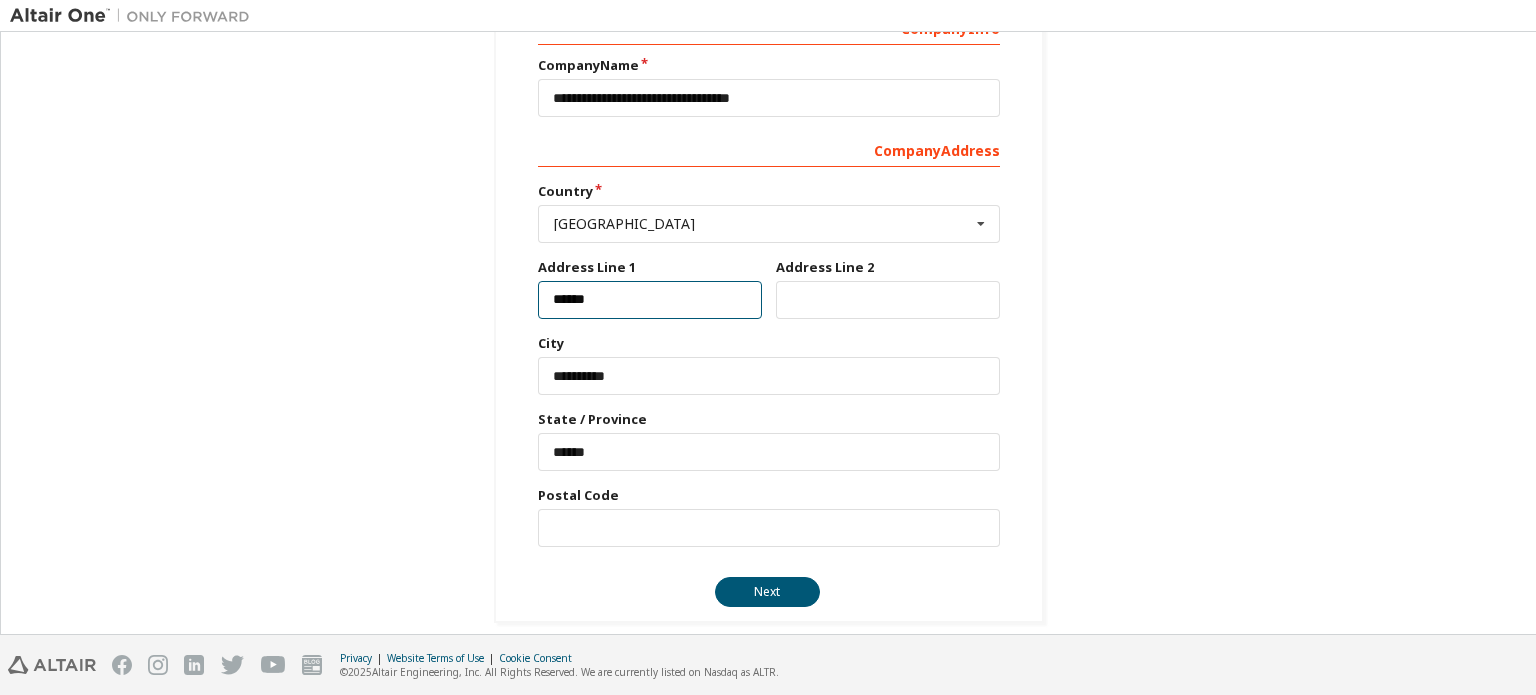 click on "******" at bounding box center [650, 300] 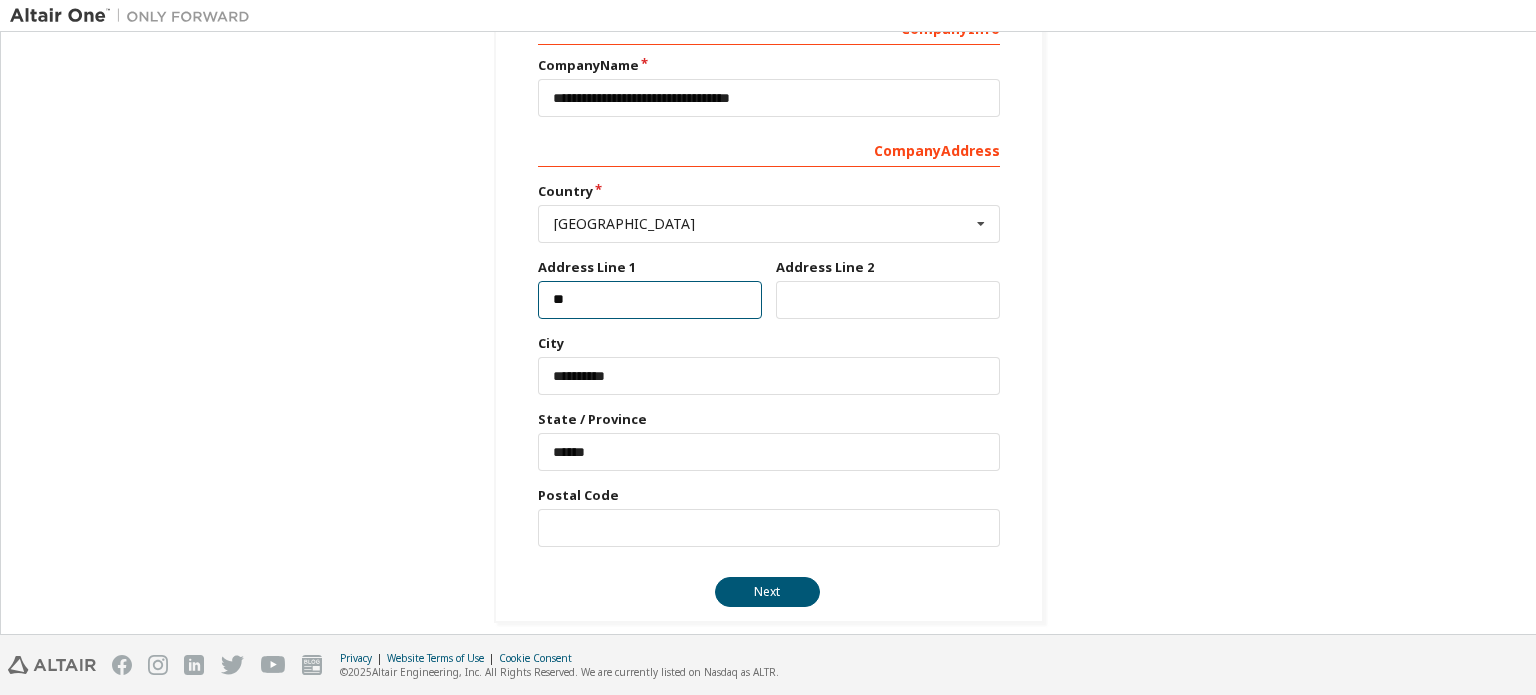 type on "*" 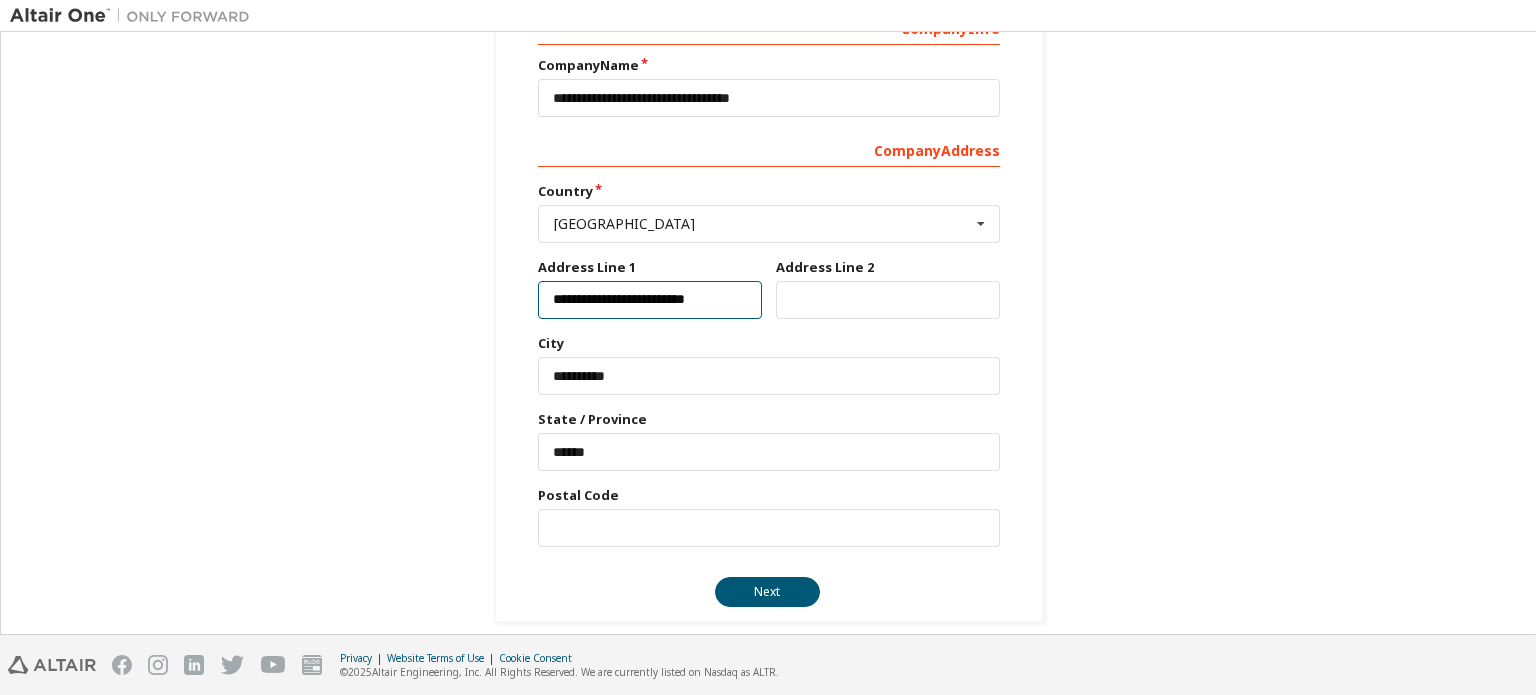 type on "**********" 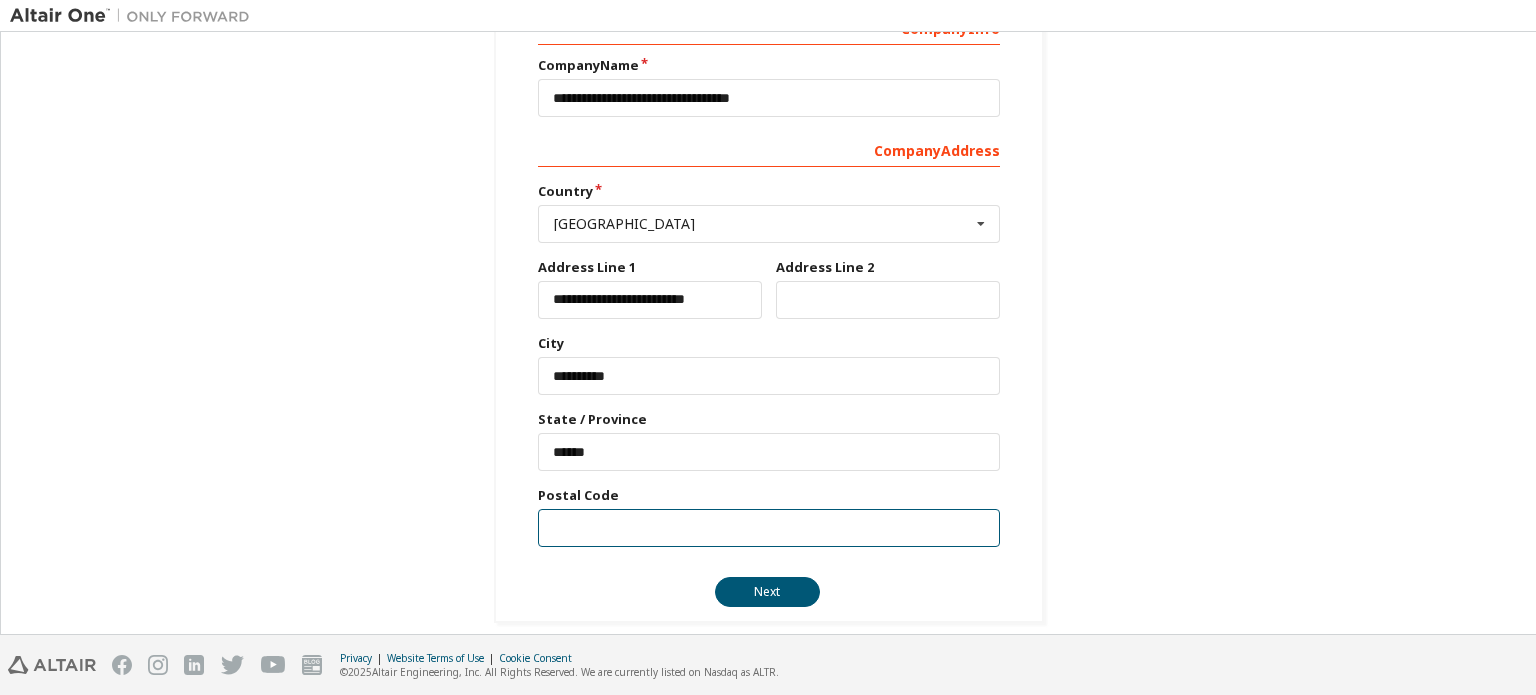 click at bounding box center (769, 528) 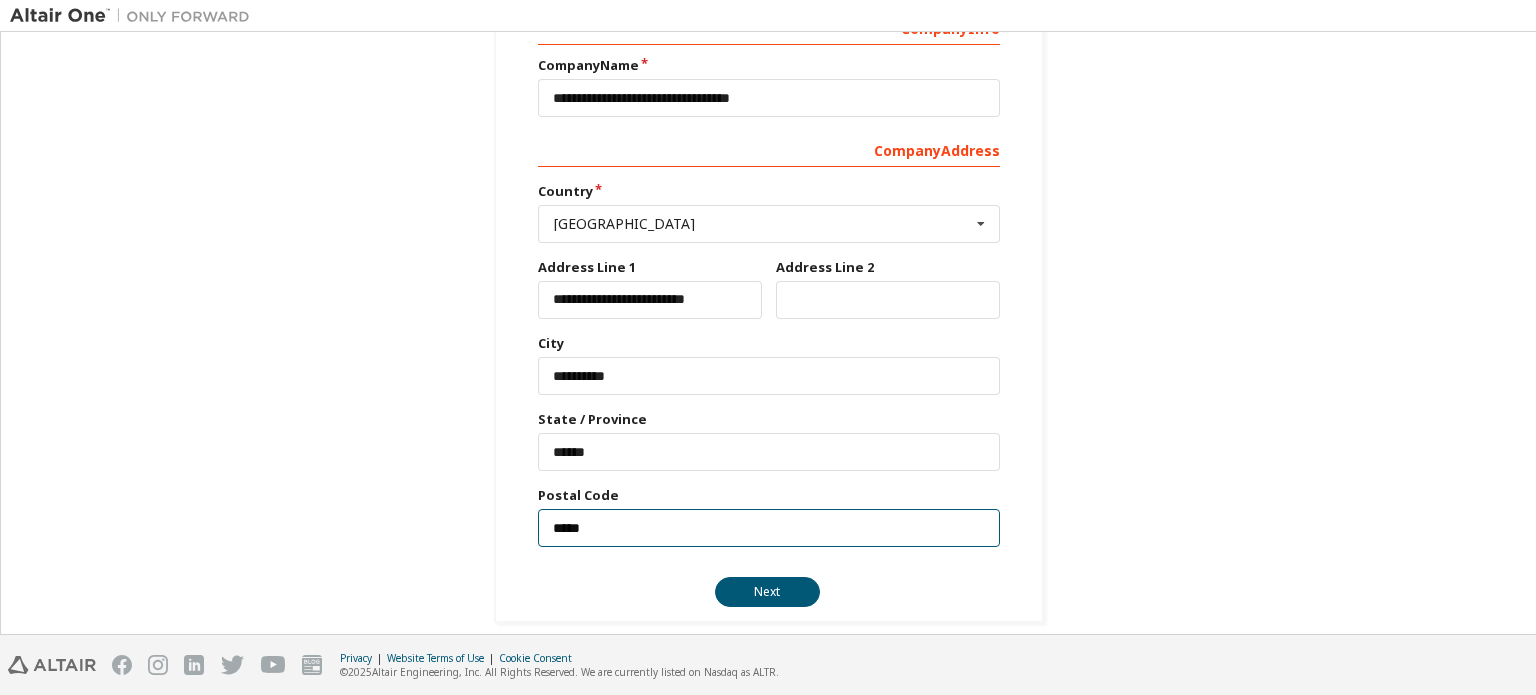 type on "*****" 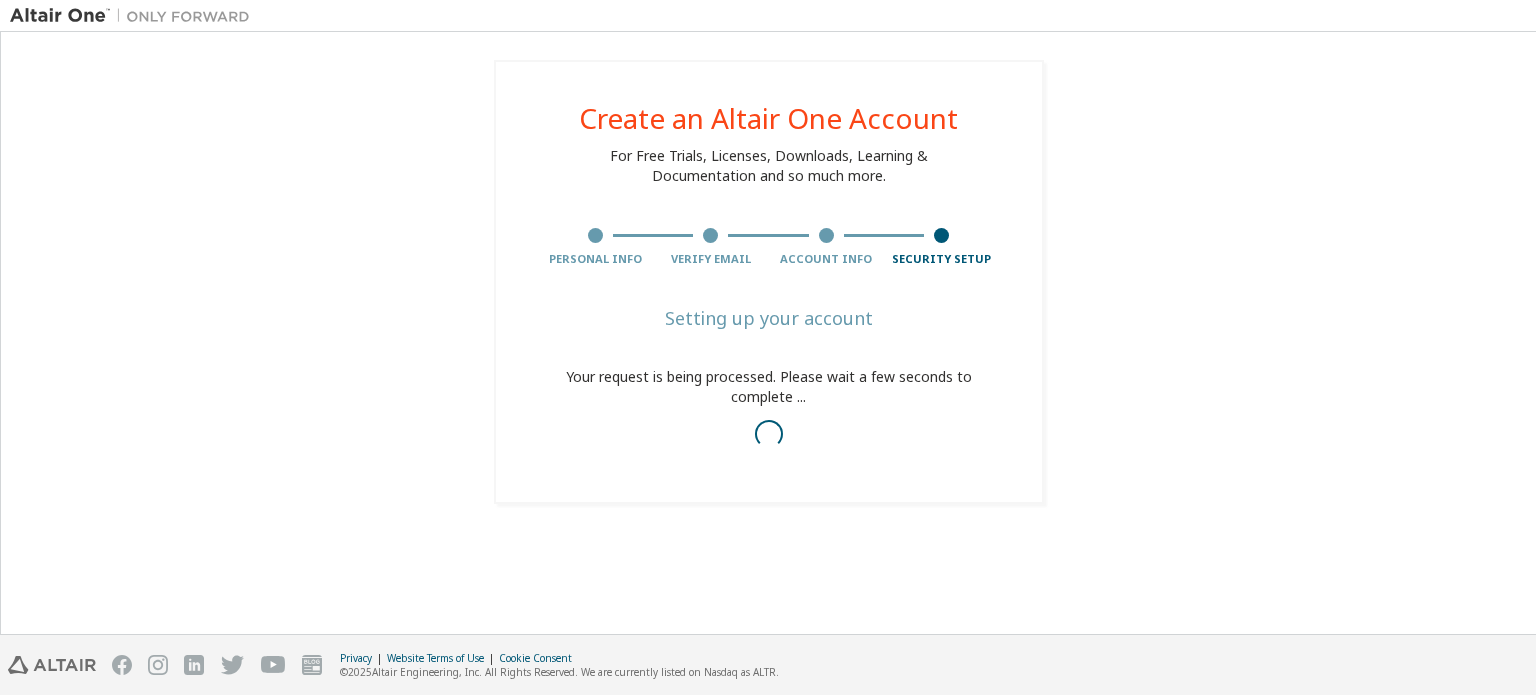scroll, scrollTop: 0, scrollLeft: 0, axis: both 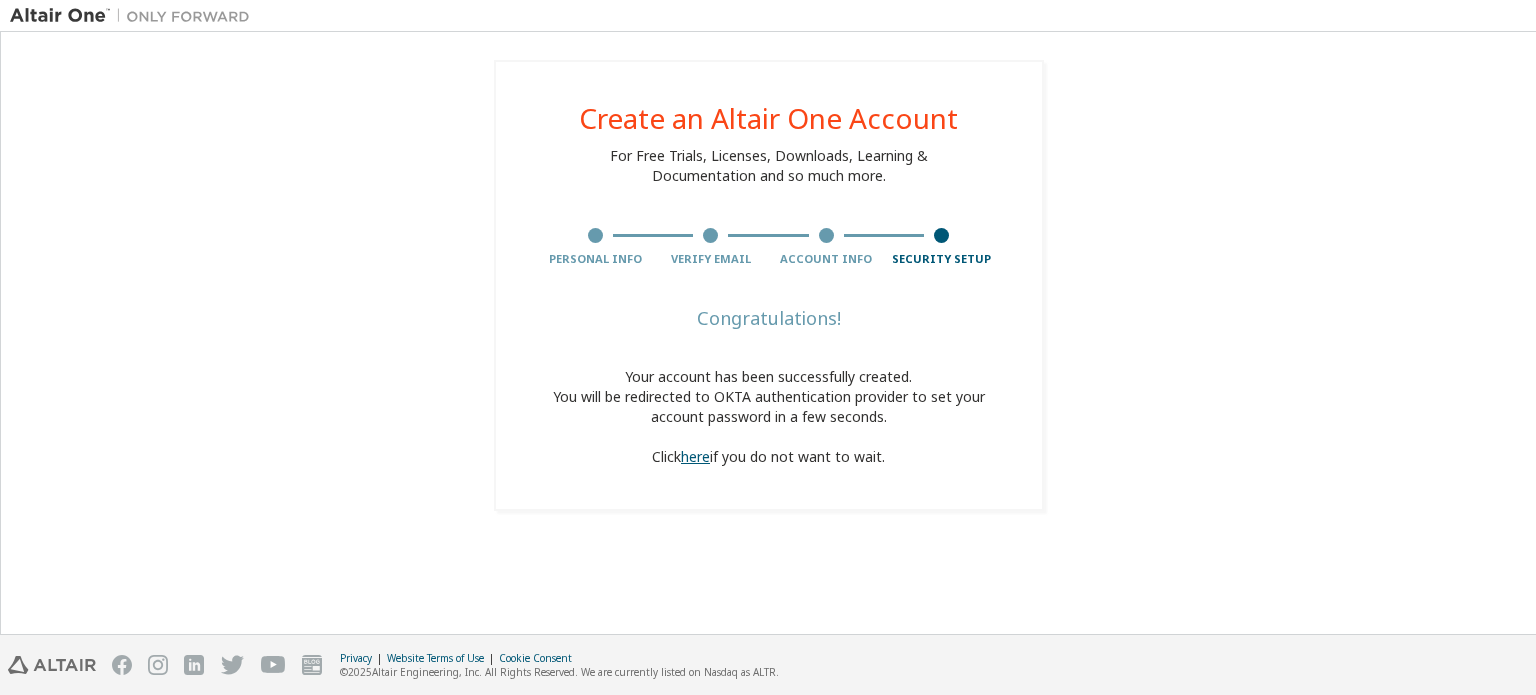 click on "here" at bounding box center (695, 456) 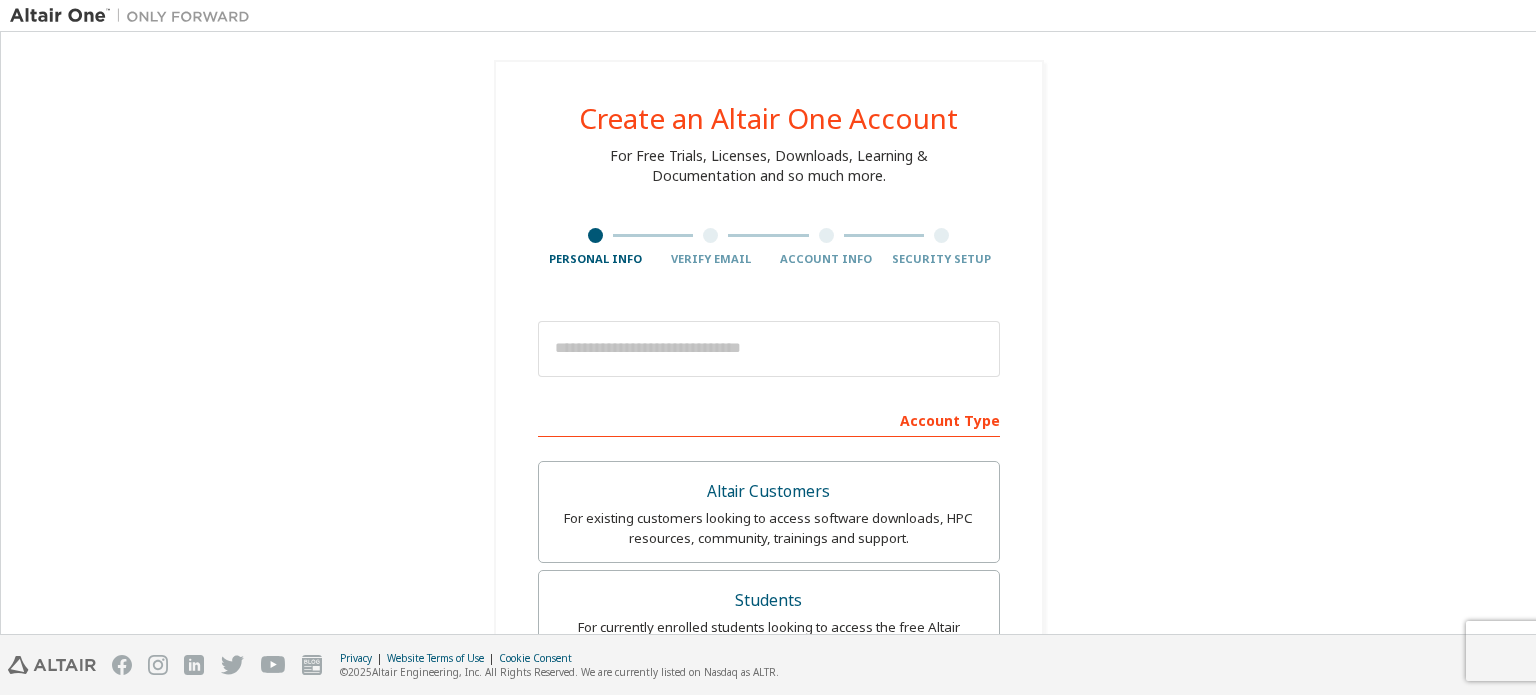 scroll, scrollTop: 0, scrollLeft: 0, axis: both 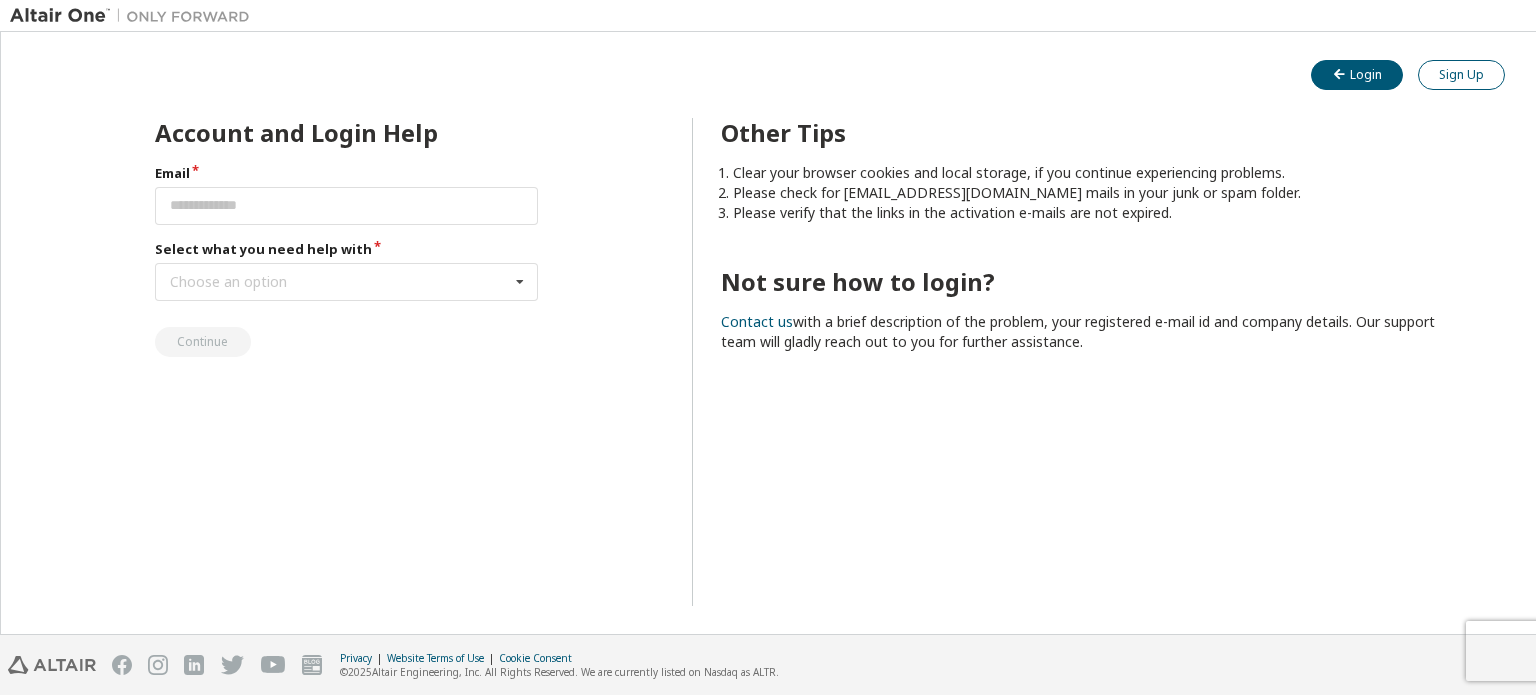 click on "Sign Up" at bounding box center (1461, 75) 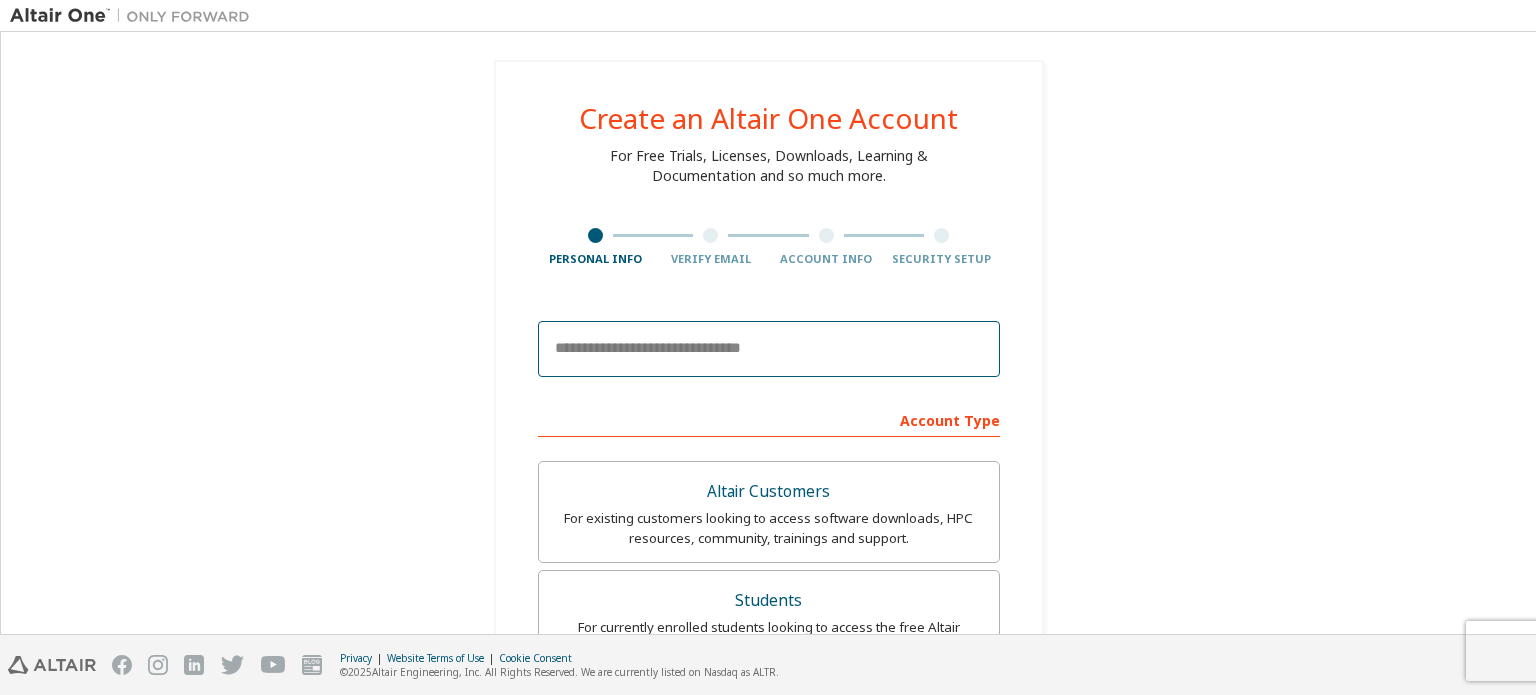 click at bounding box center (769, 349) 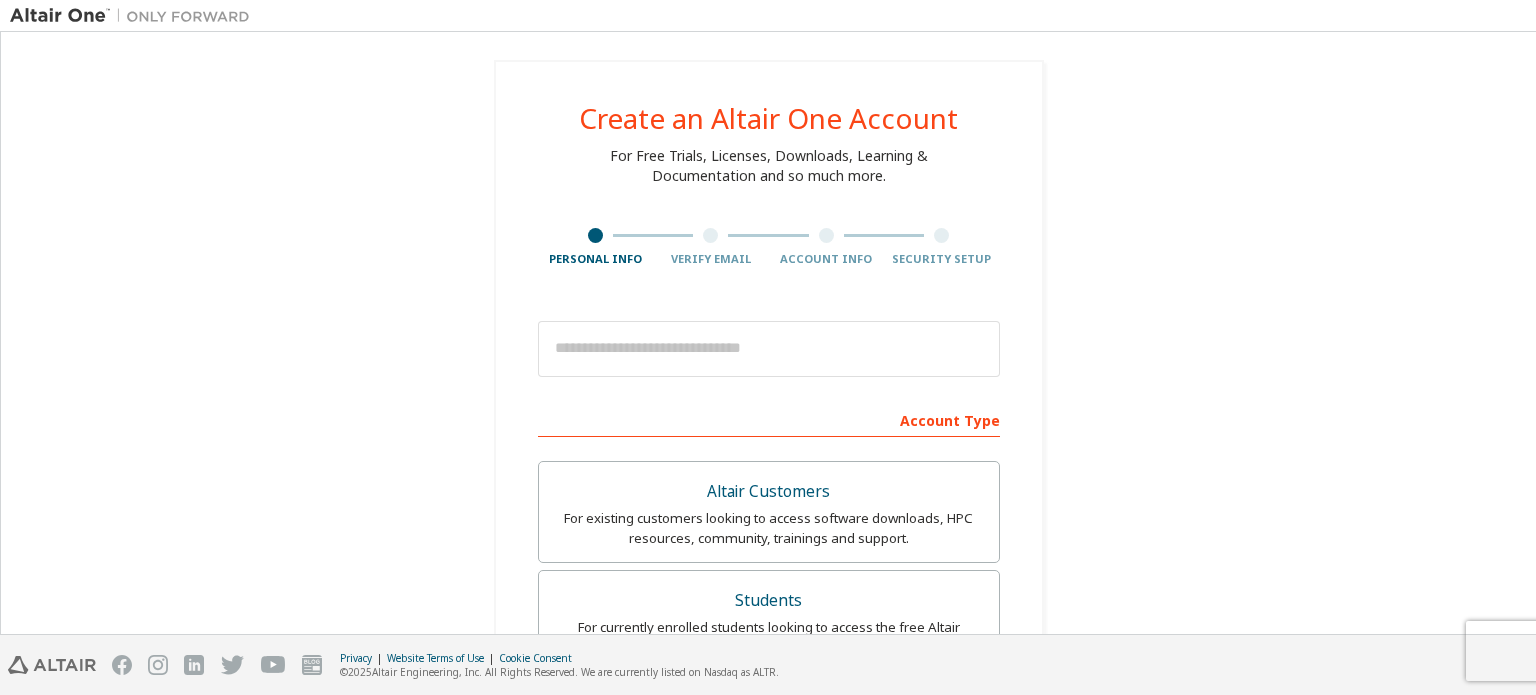scroll, scrollTop: 0, scrollLeft: 0, axis: both 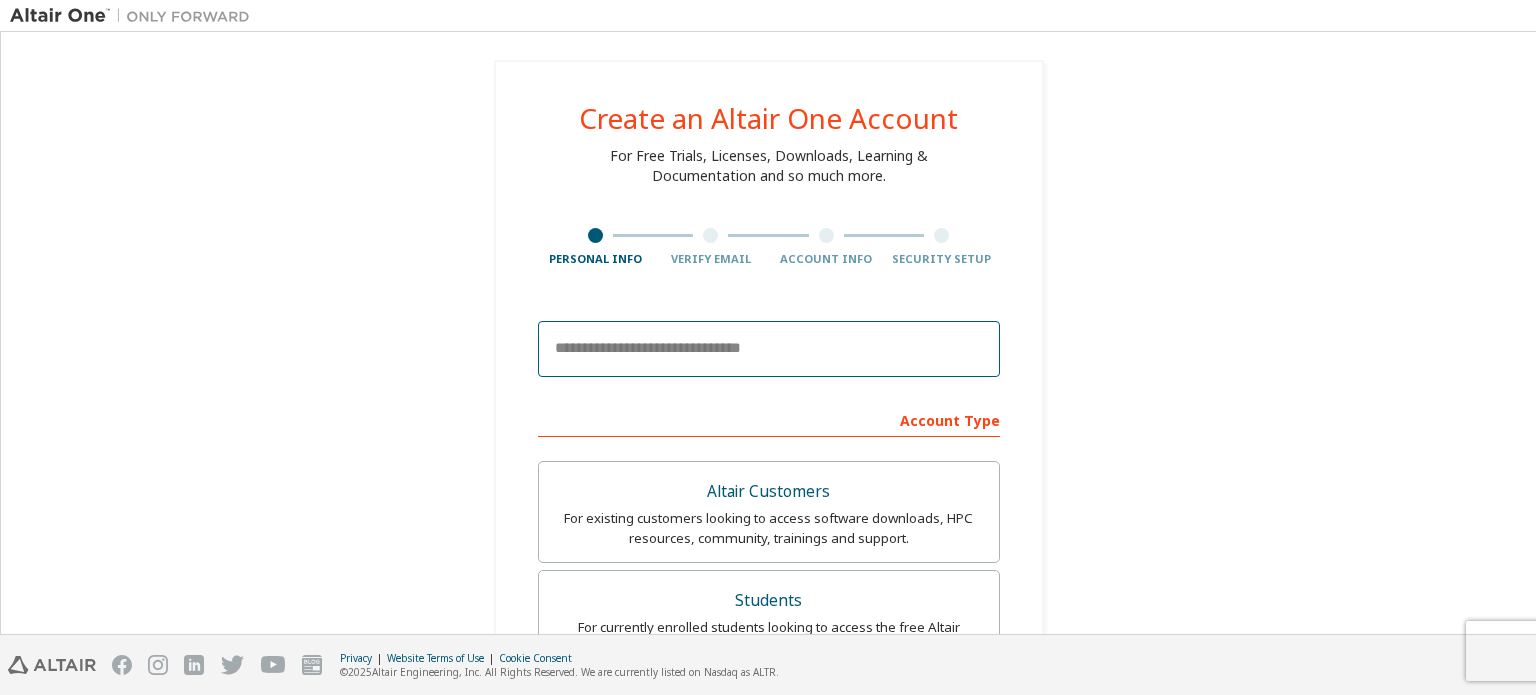 click at bounding box center [769, 349] 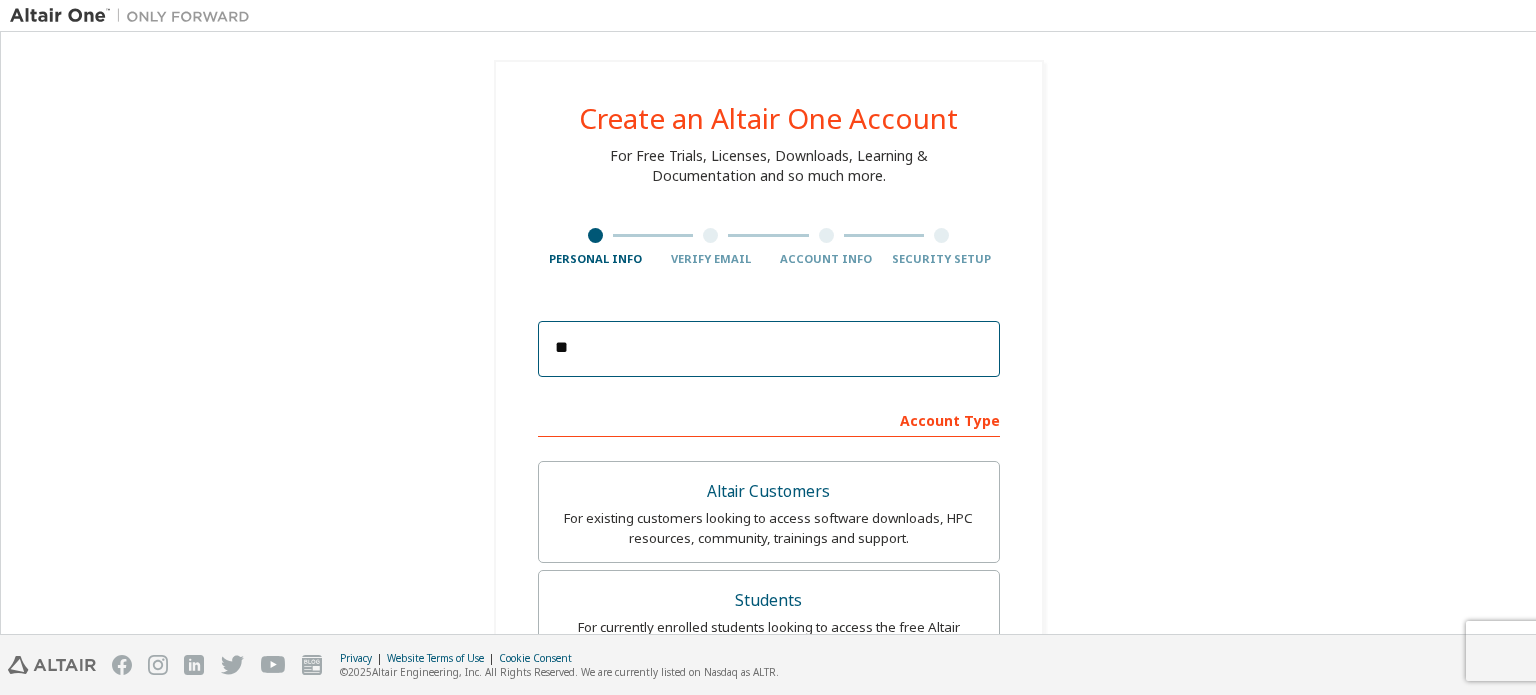 type on "*" 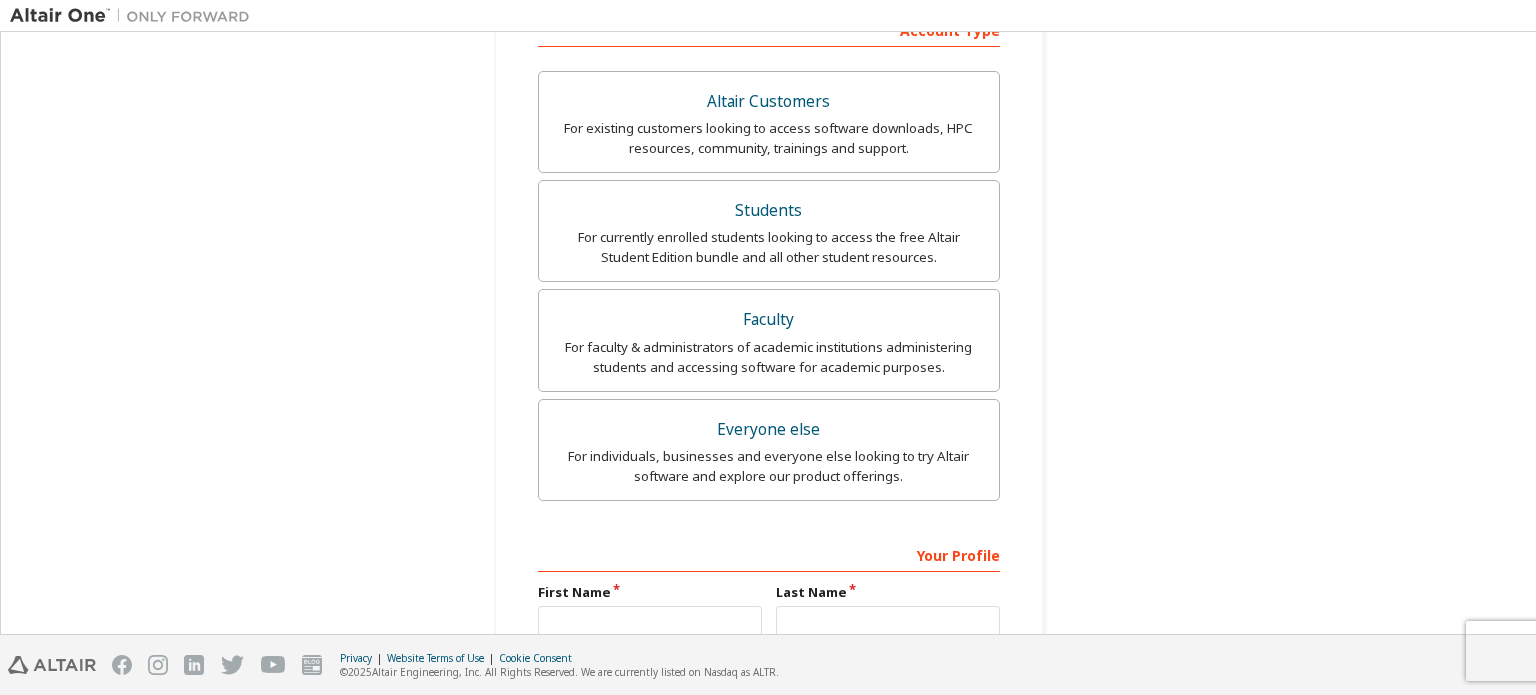 scroll, scrollTop: 392, scrollLeft: 0, axis: vertical 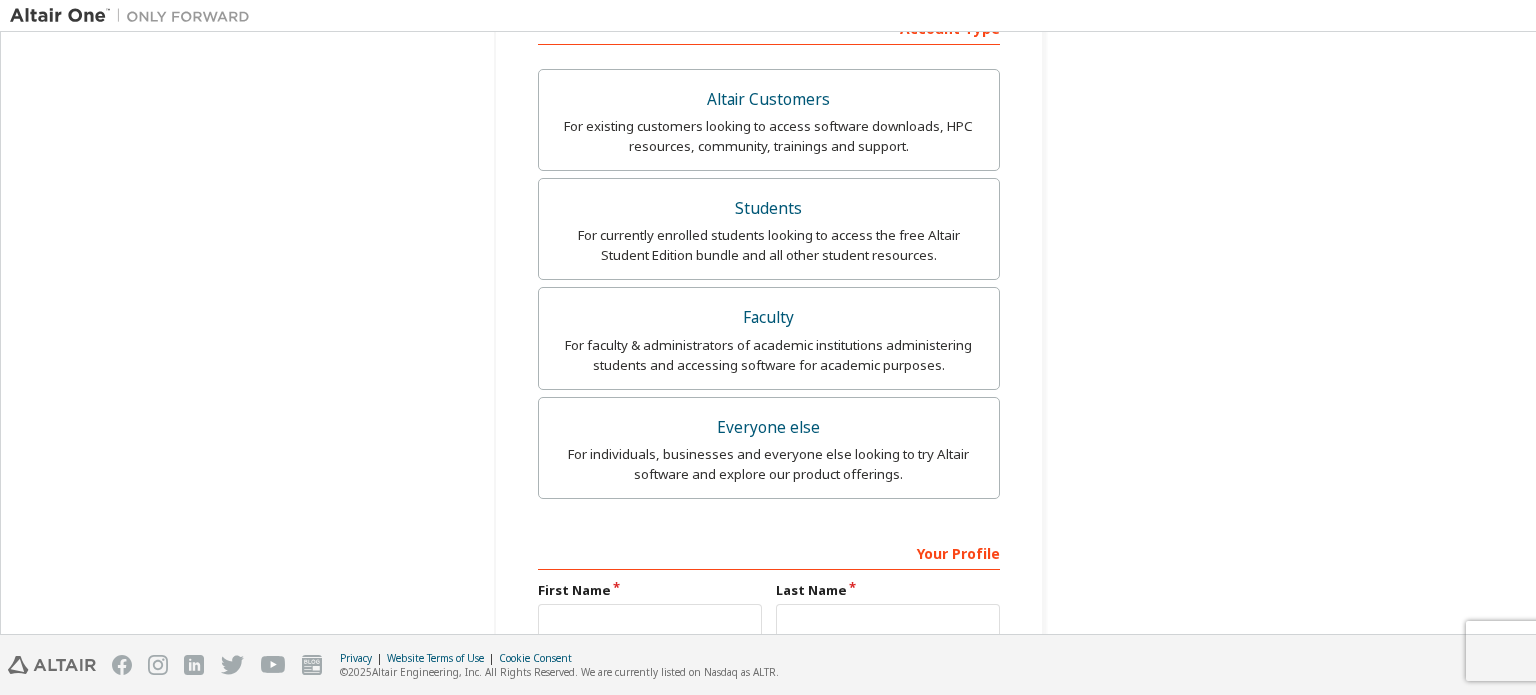 type on "**********" 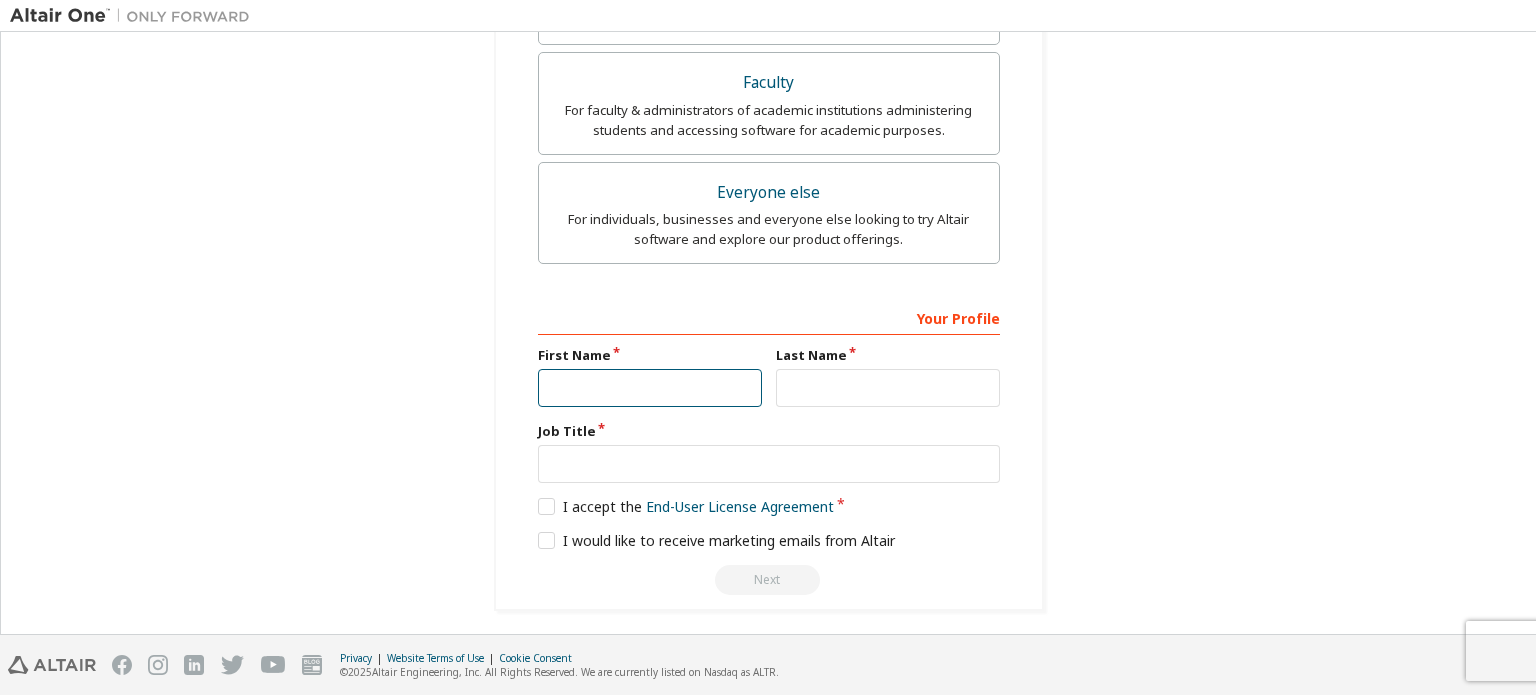 click at bounding box center (650, 388) 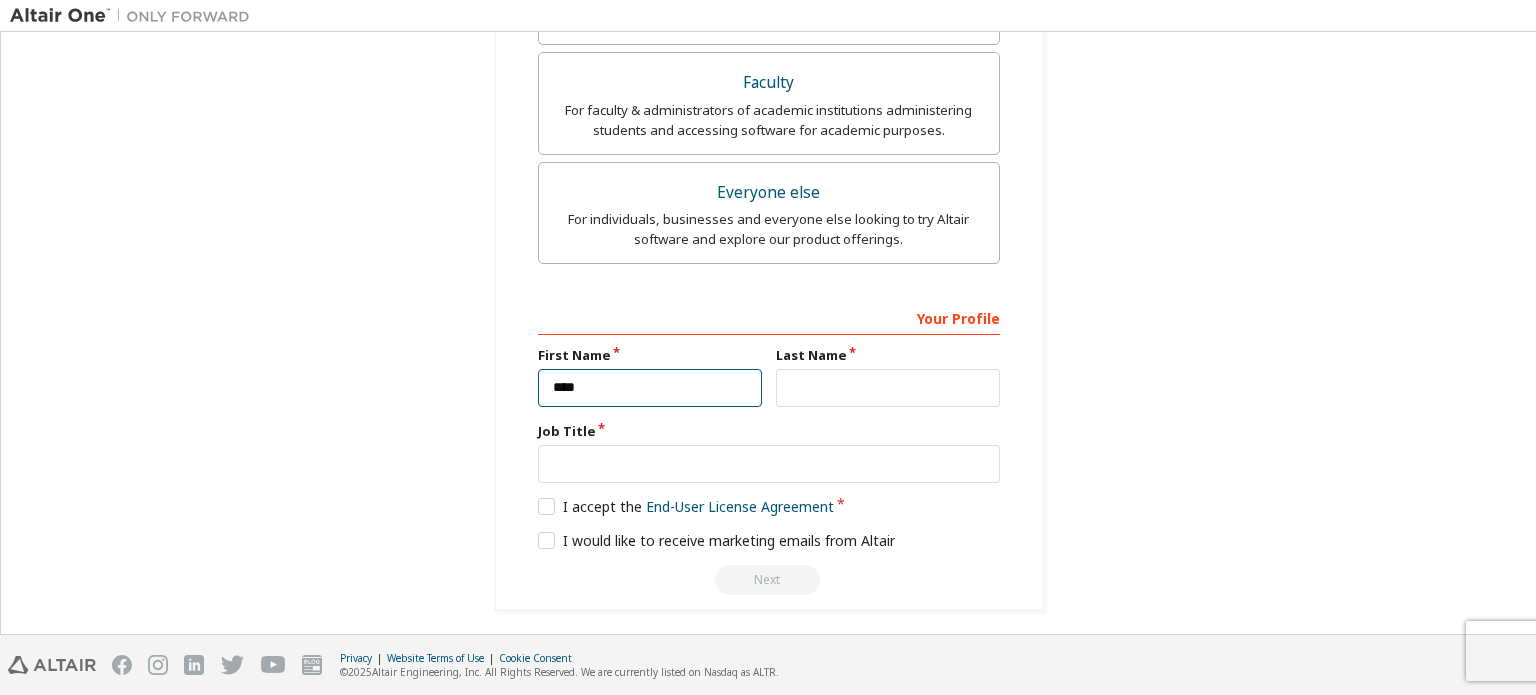 type on "****" 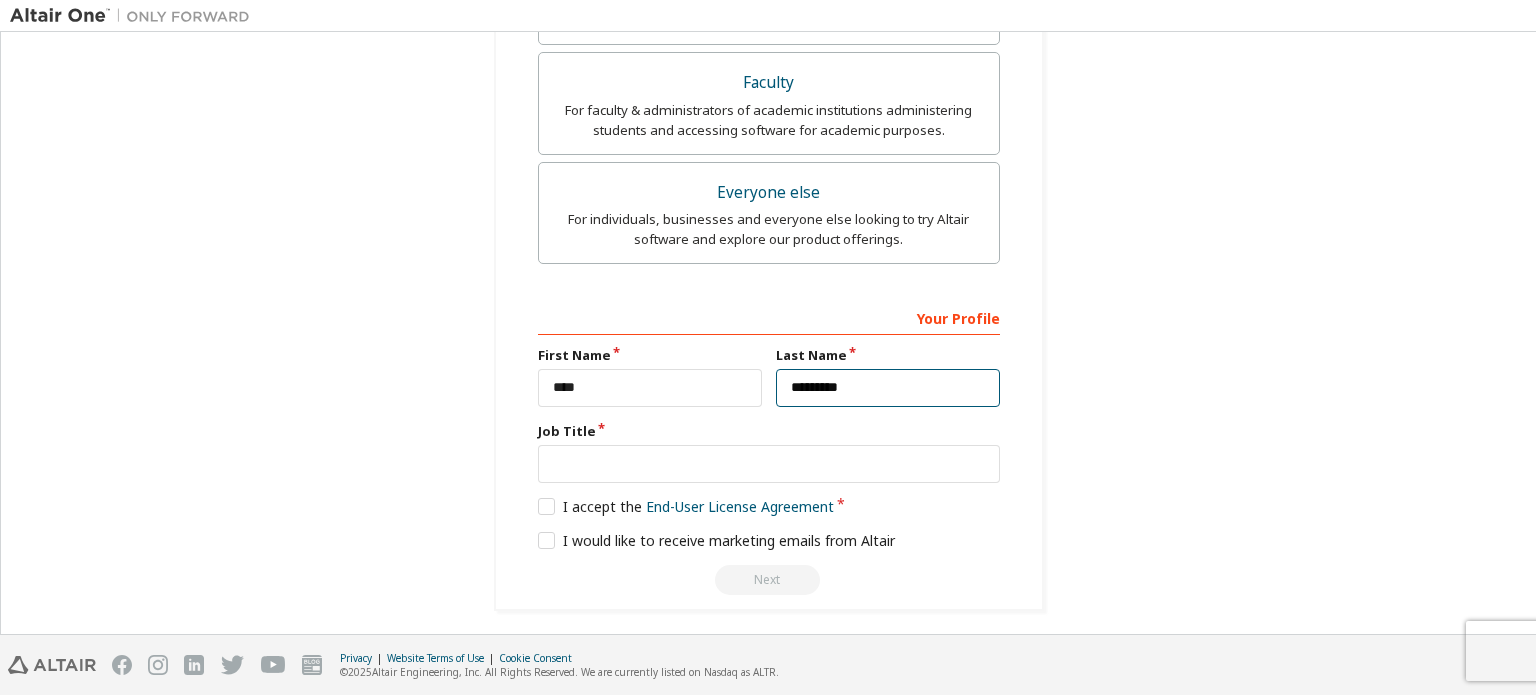 type on "*********" 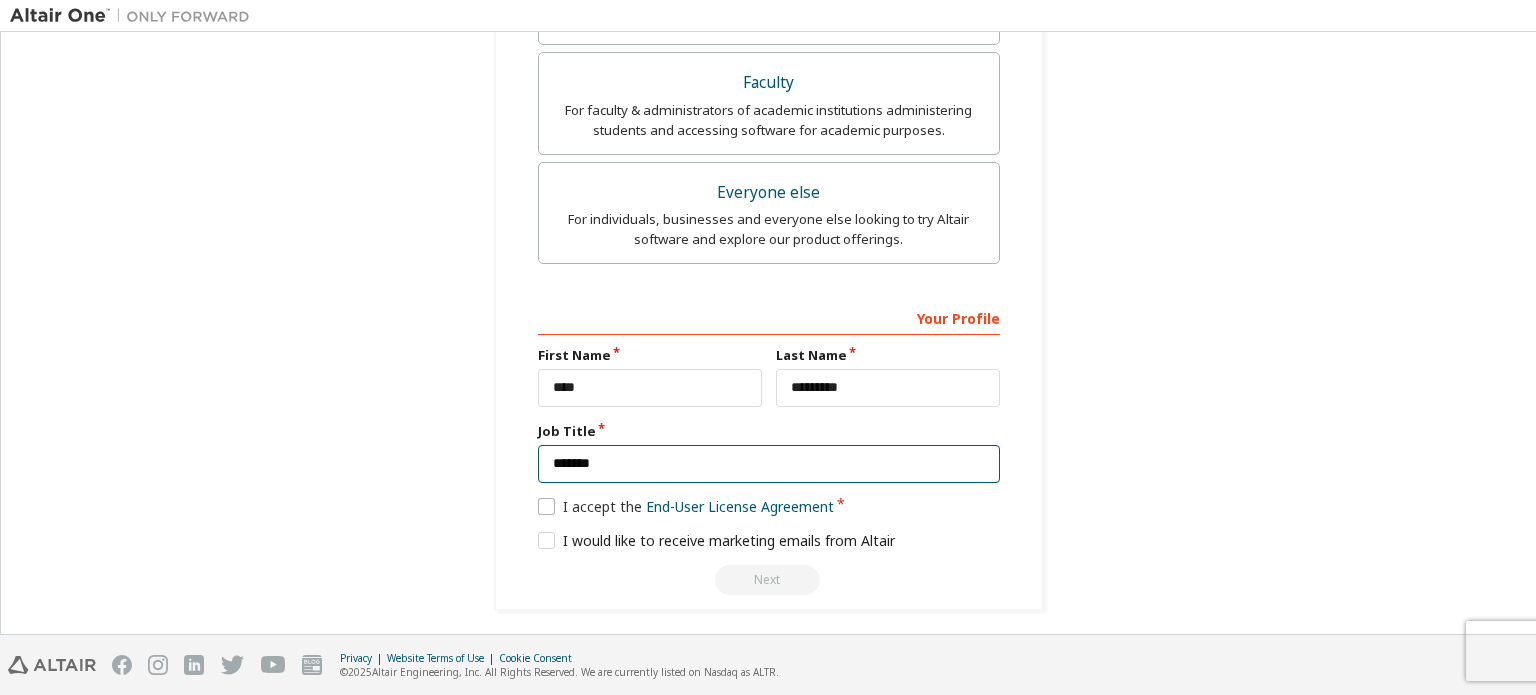 type on "*******" 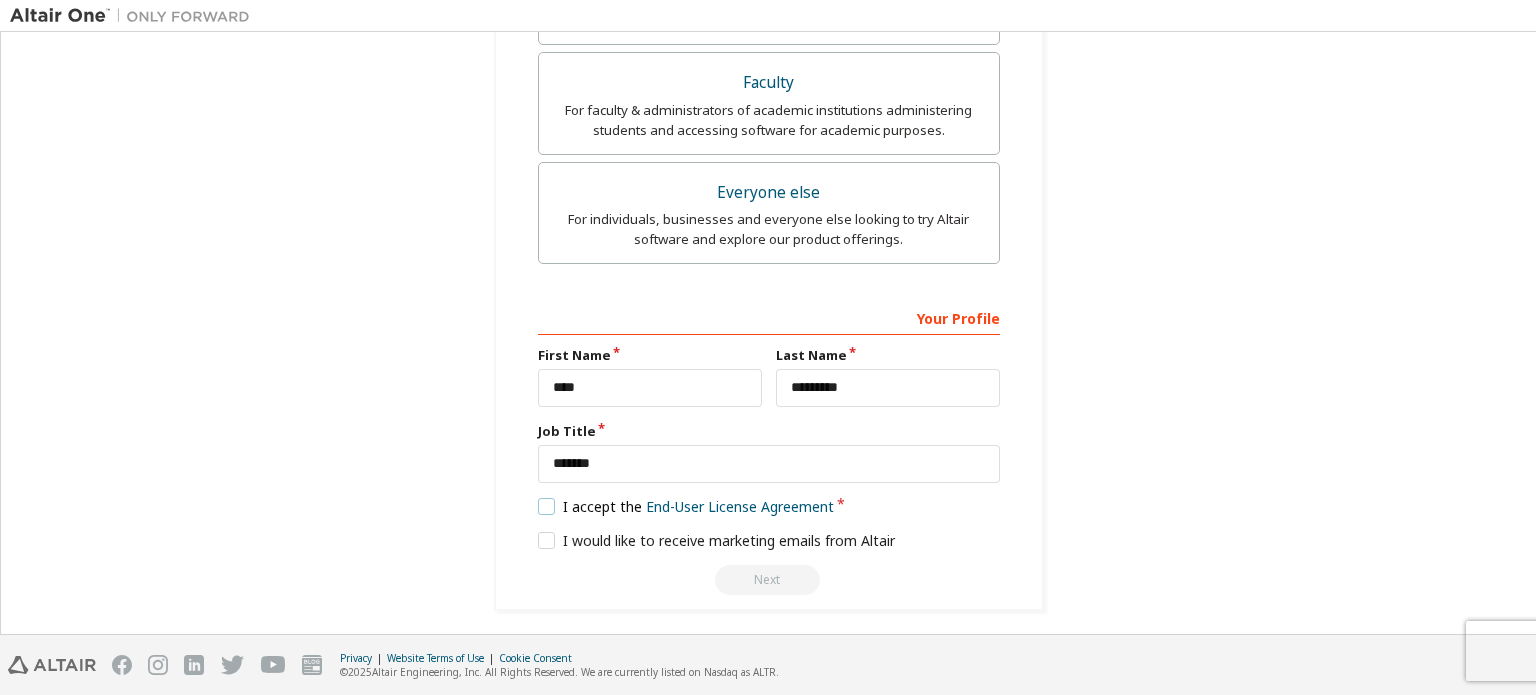 click on "I accept the    End-User License Agreement" at bounding box center (686, 506) 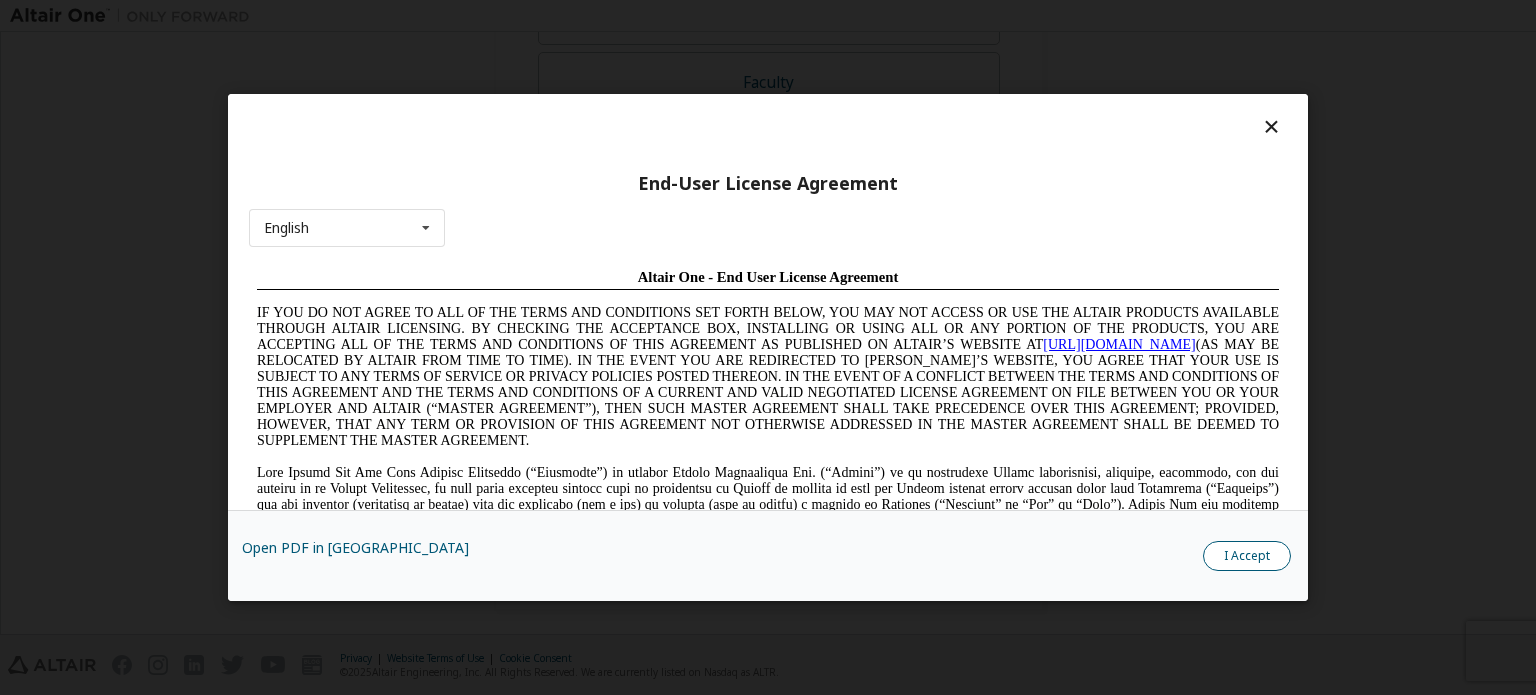 scroll, scrollTop: 0, scrollLeft: 0, axis: both 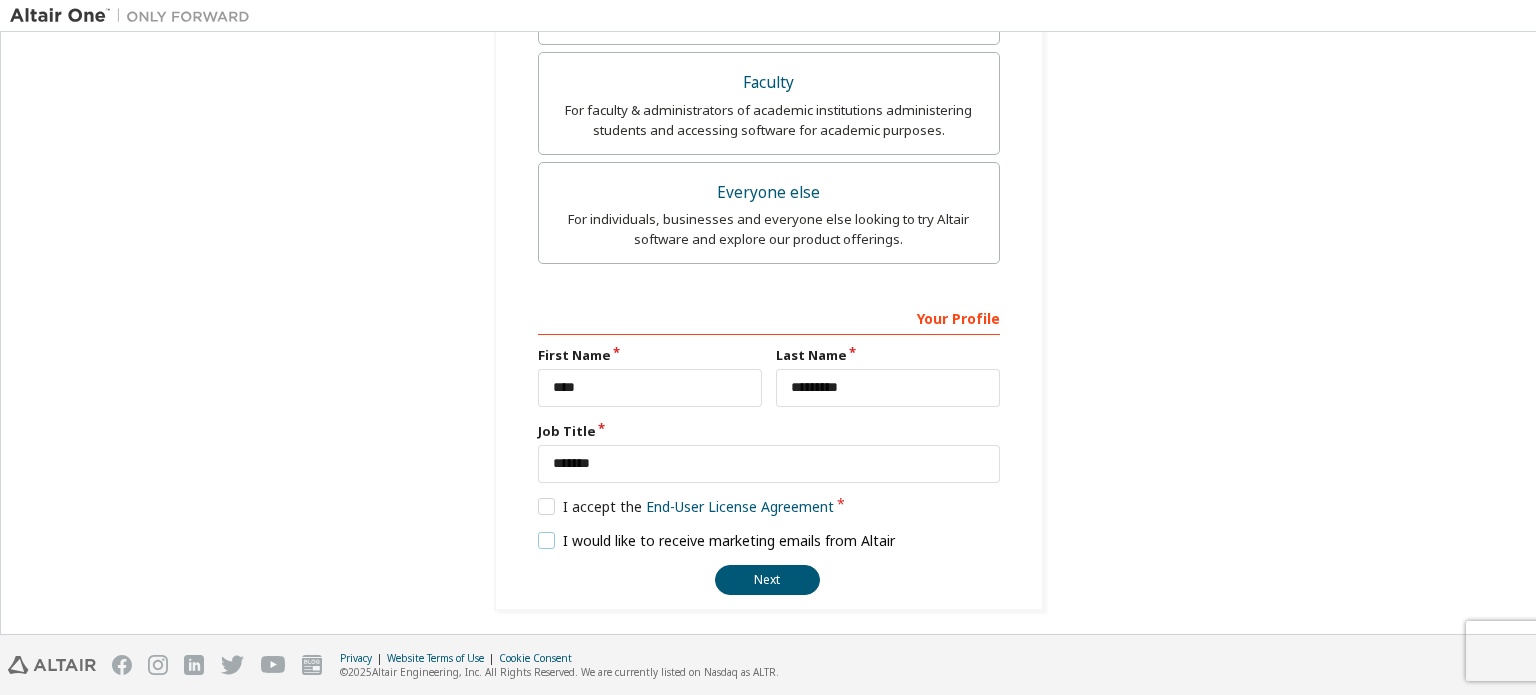 click on "I would like to receive marketing emails from Altair" at bounding box center (717, 540) 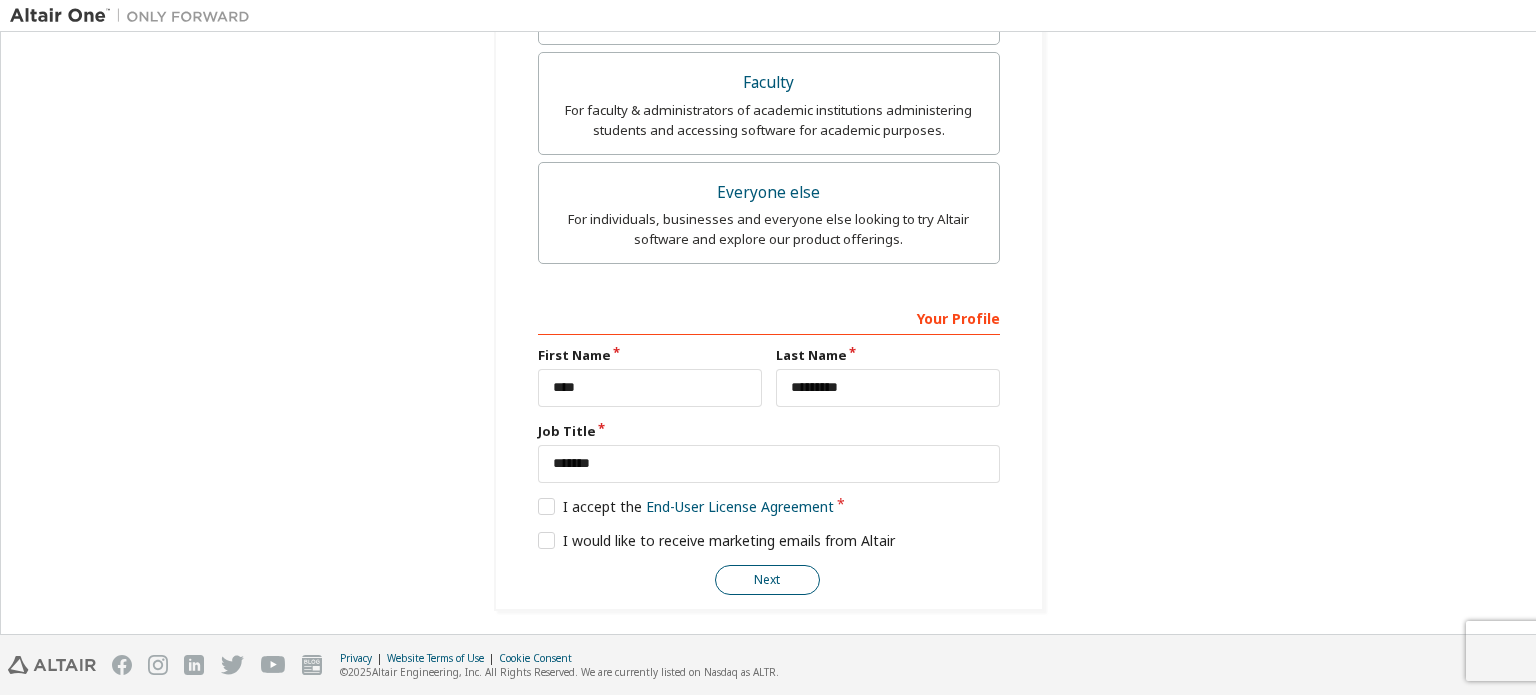 click on "Next" at bounding box center [767, 580] 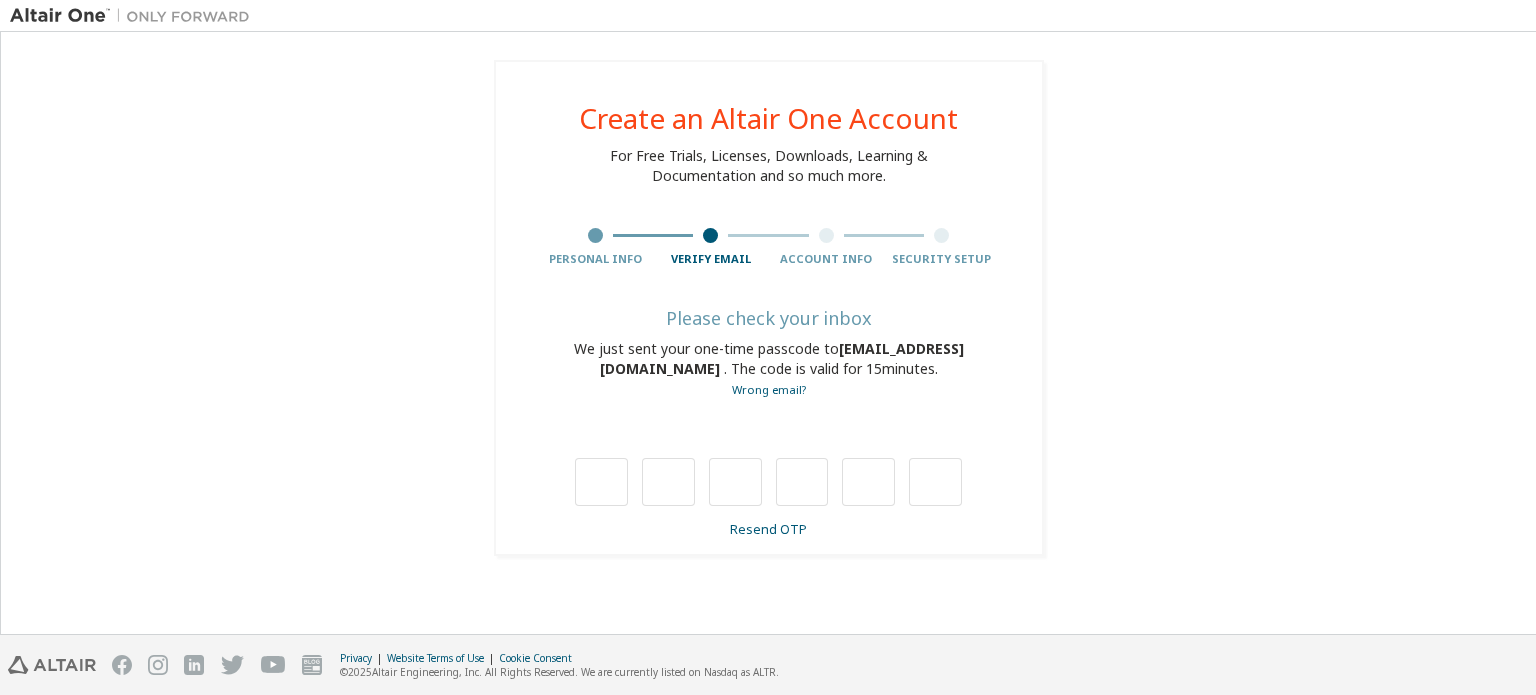 scroll, scrollTop: 0, scrollLeft: 0, axis: both 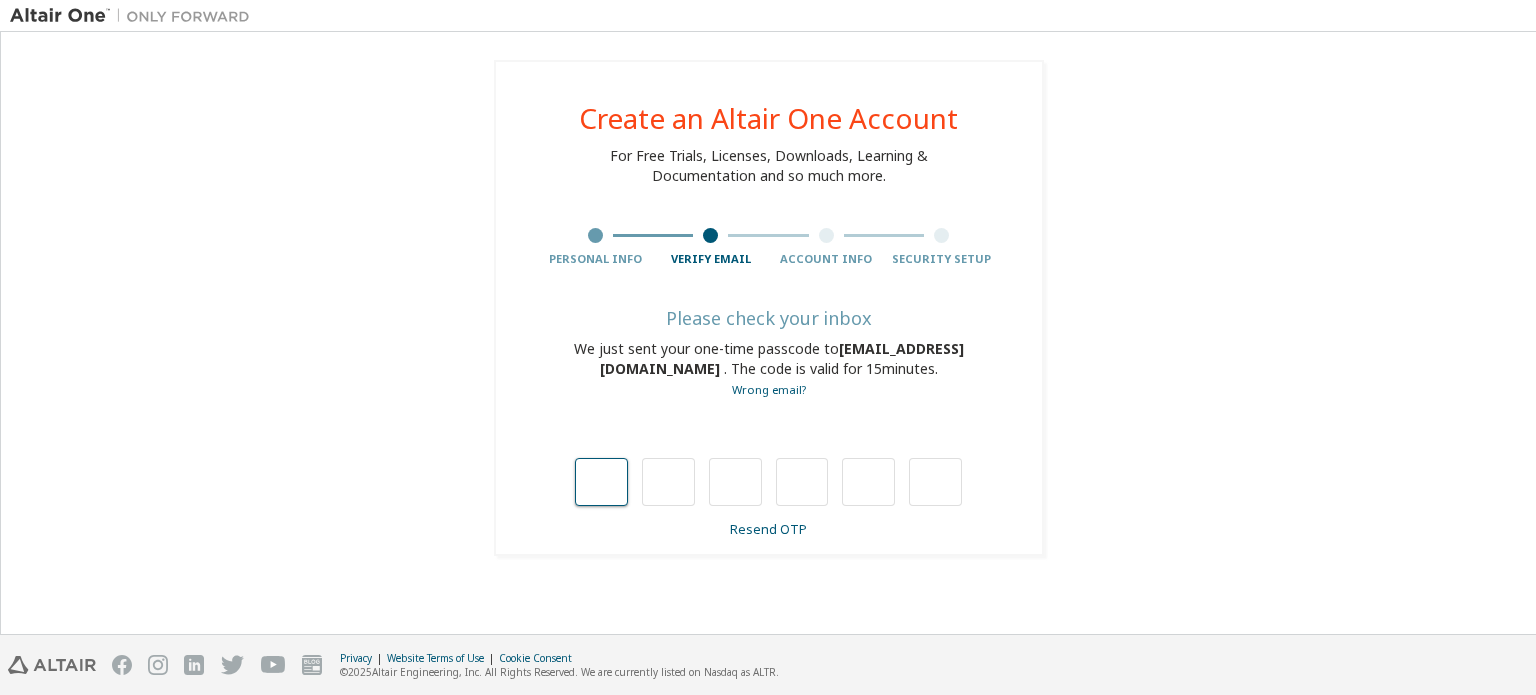 type on "*" 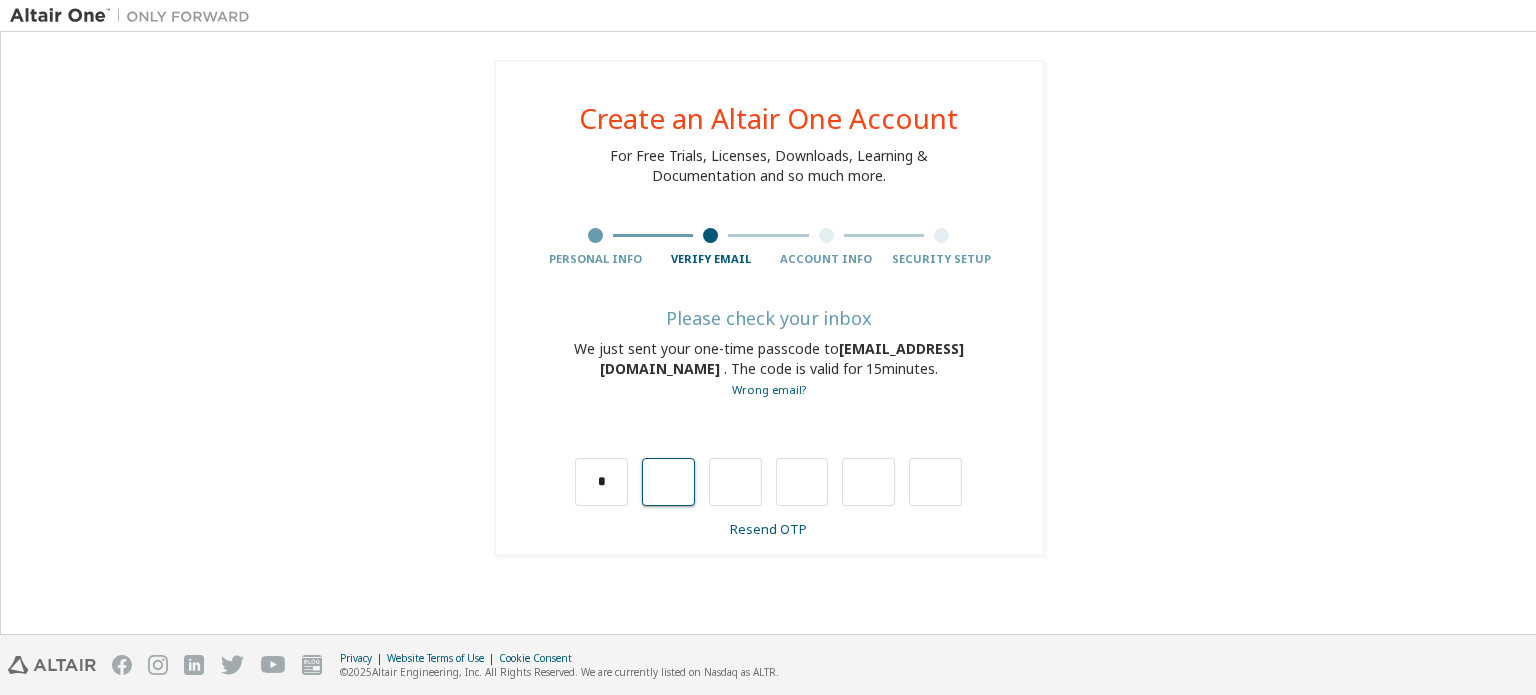 type on "*" 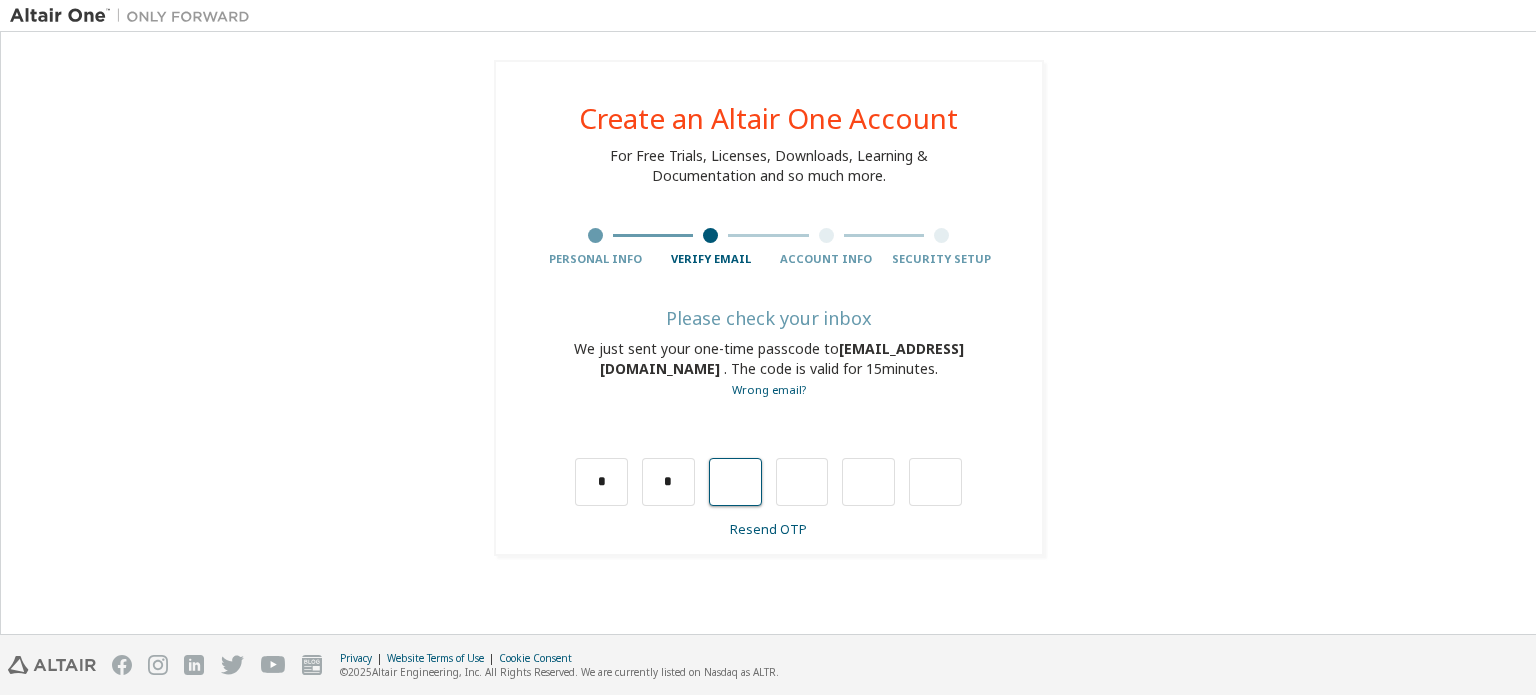 type on "*" 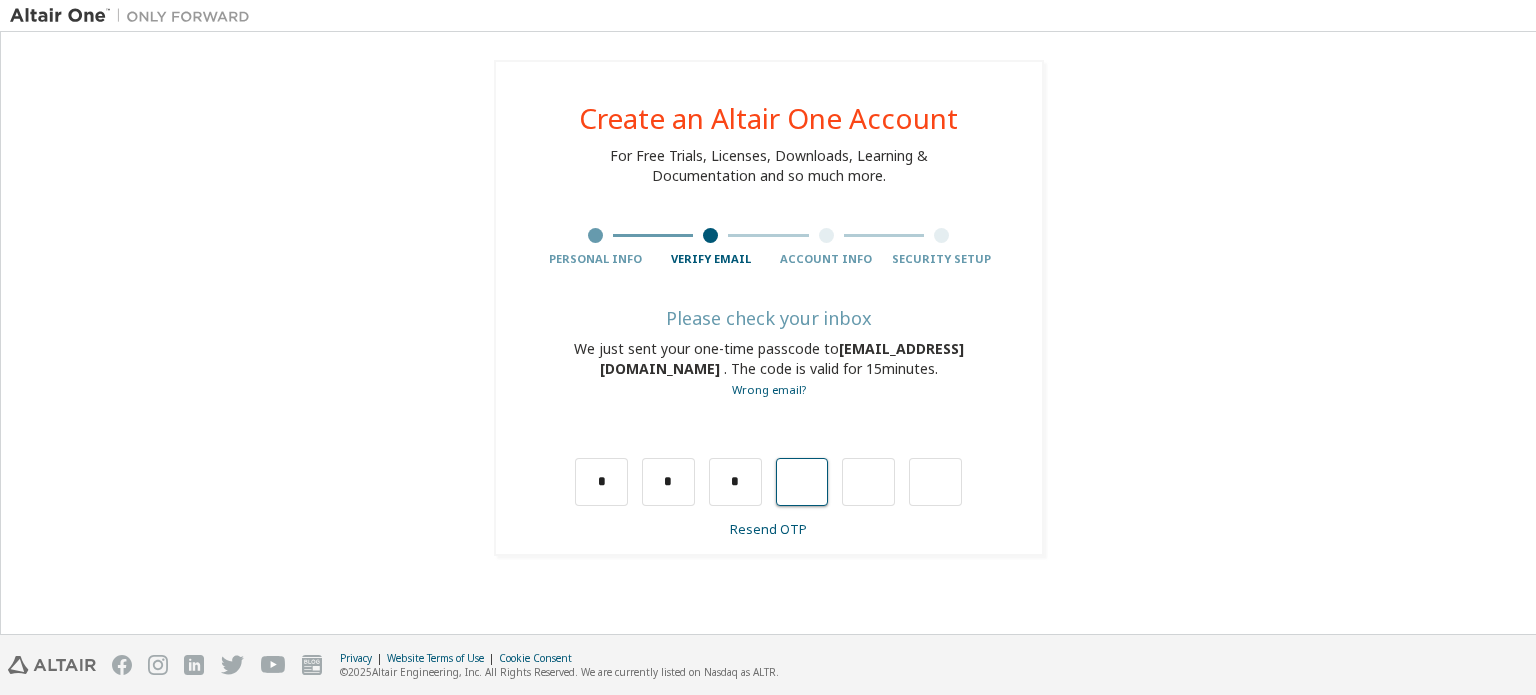type on "*" 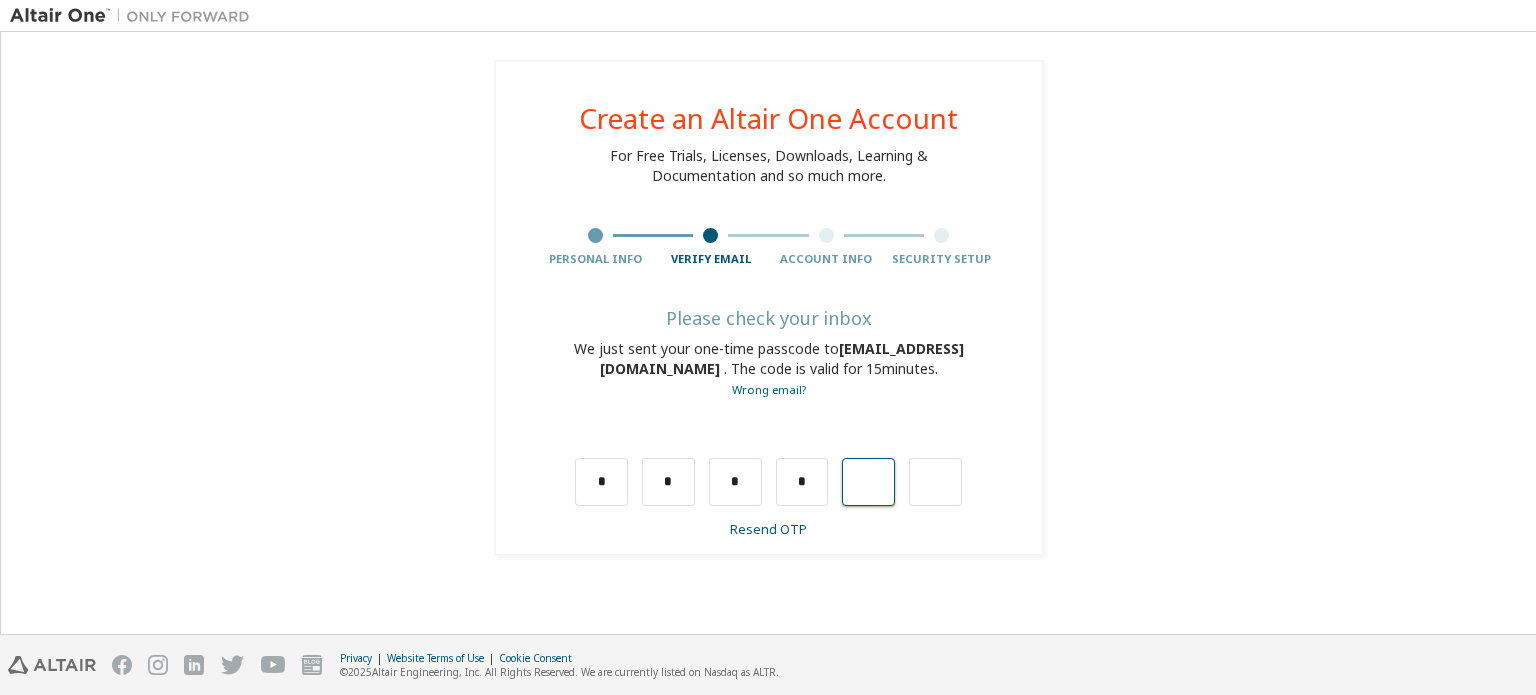 type on "*" 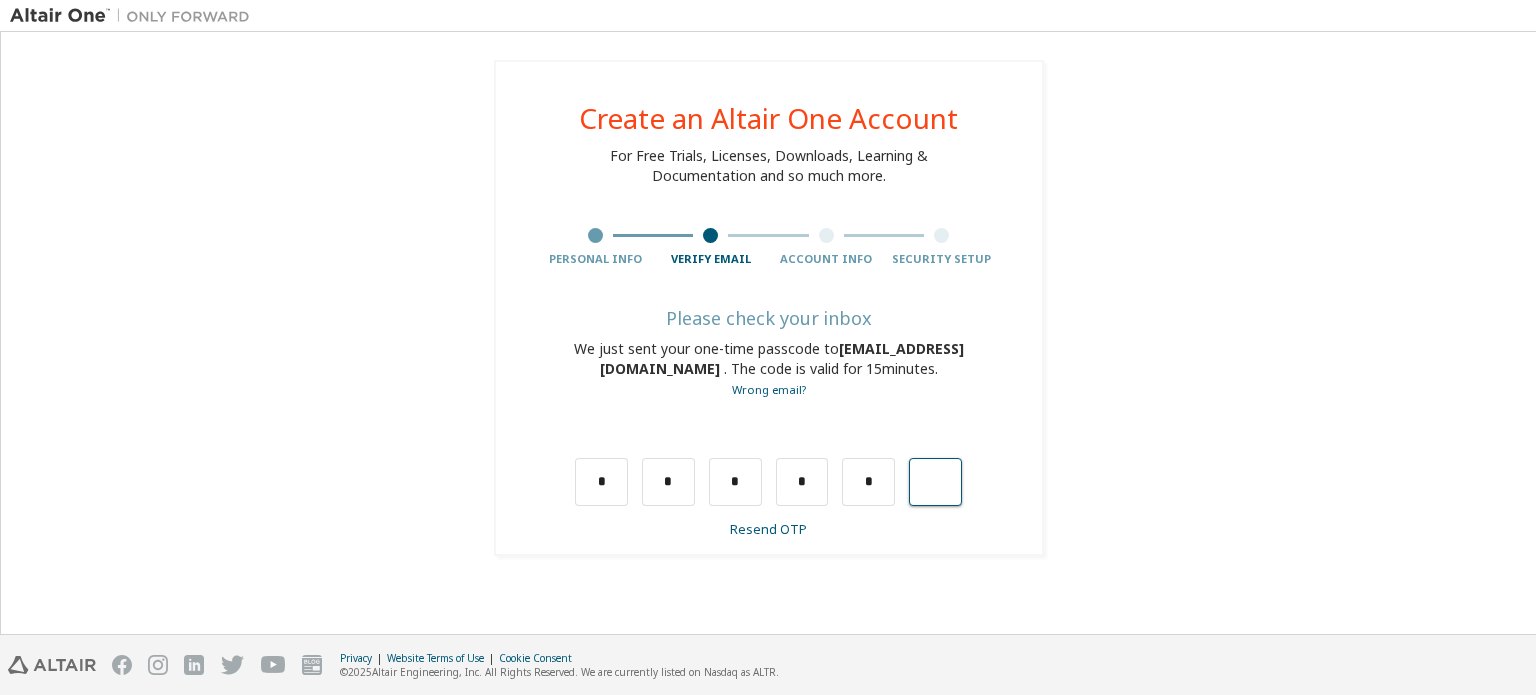 type on "*" 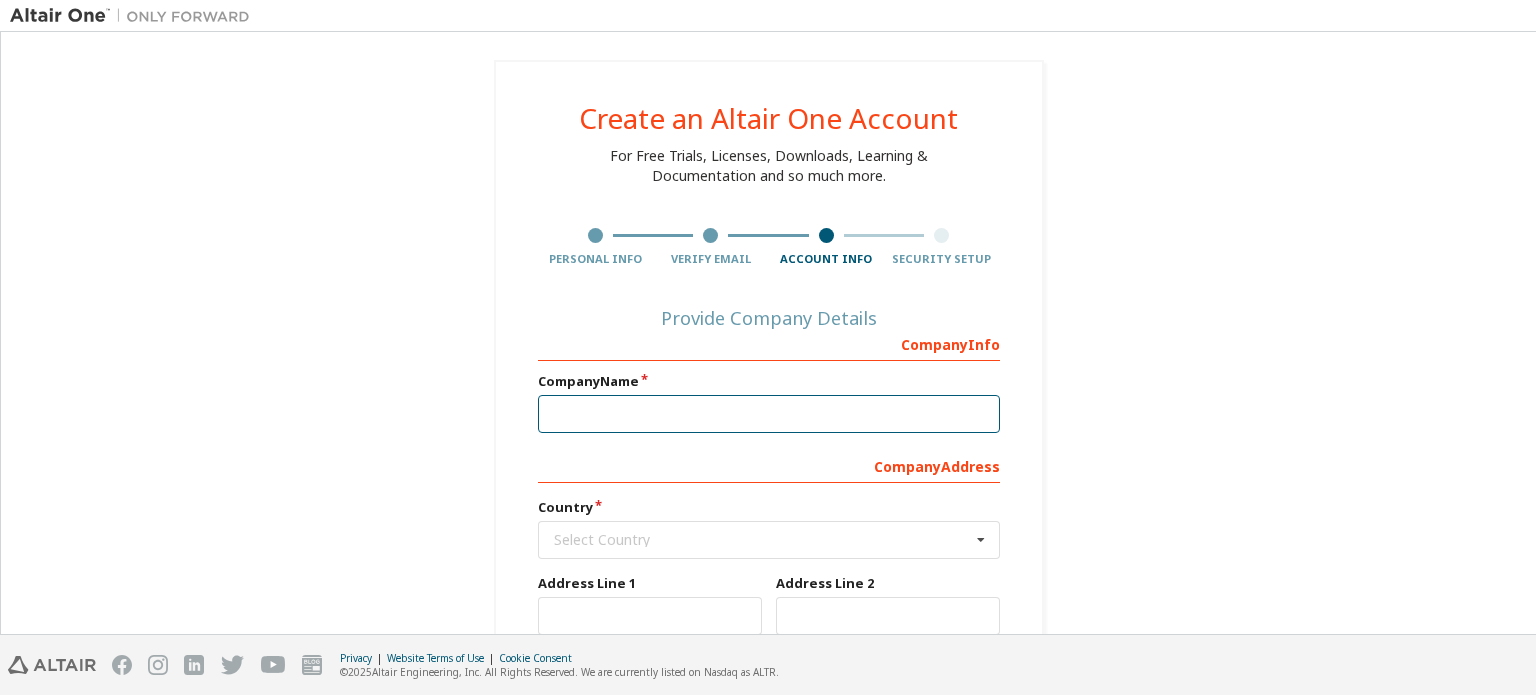 click at bounding box center [769, 414] 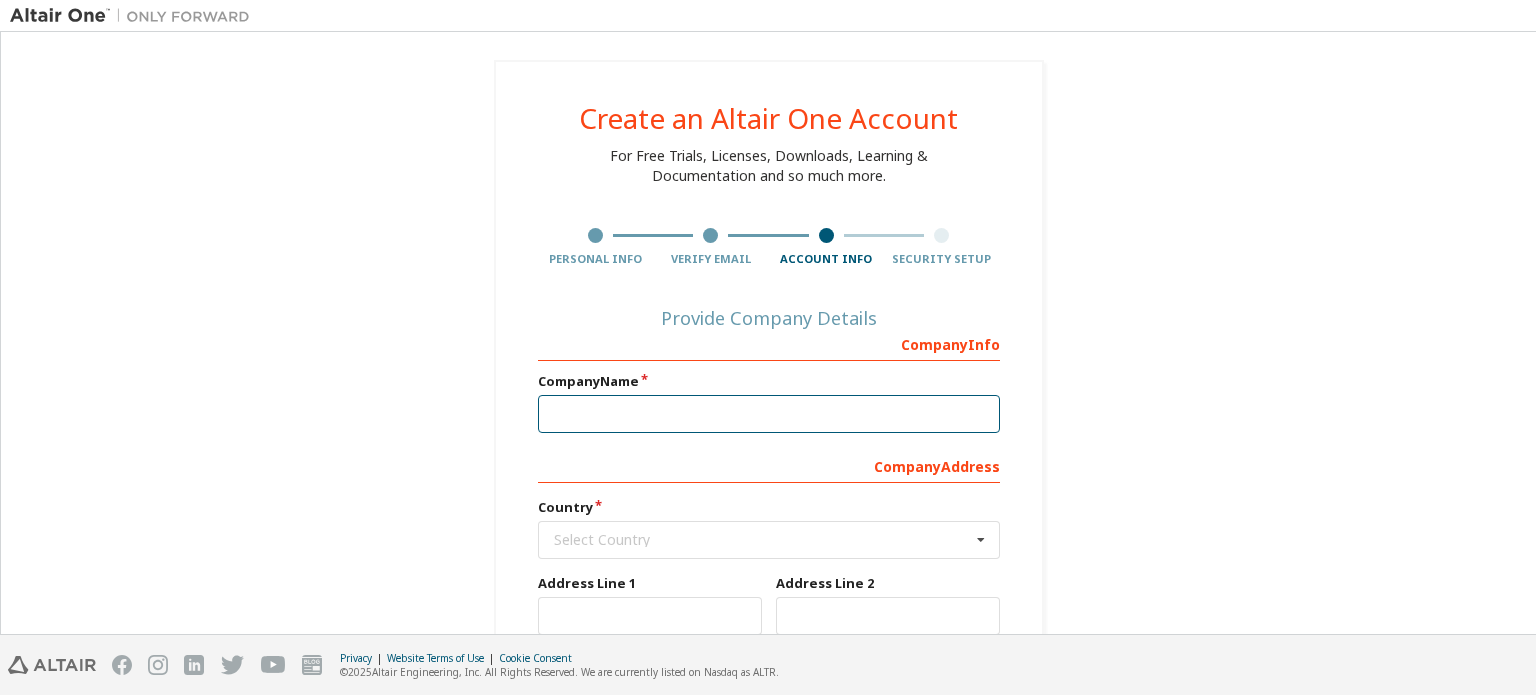 type on "**********" 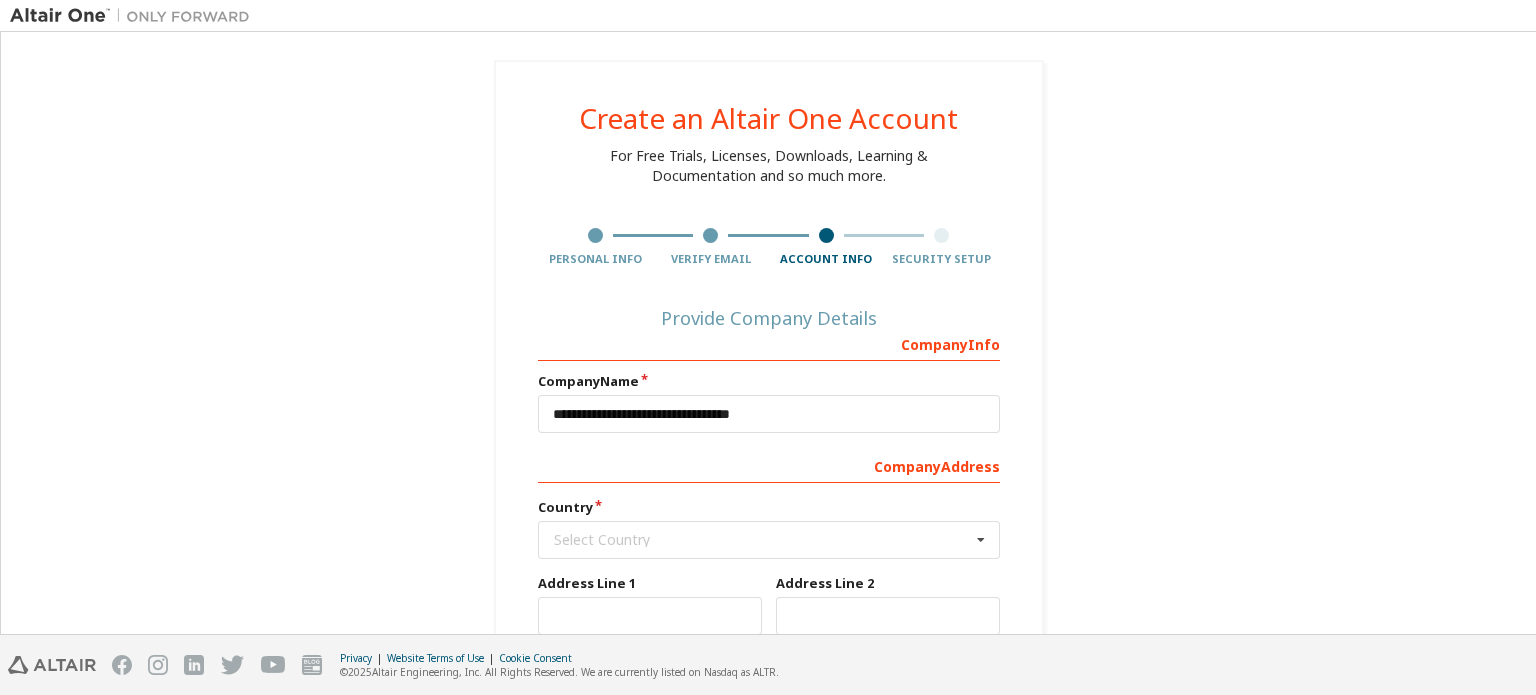 type 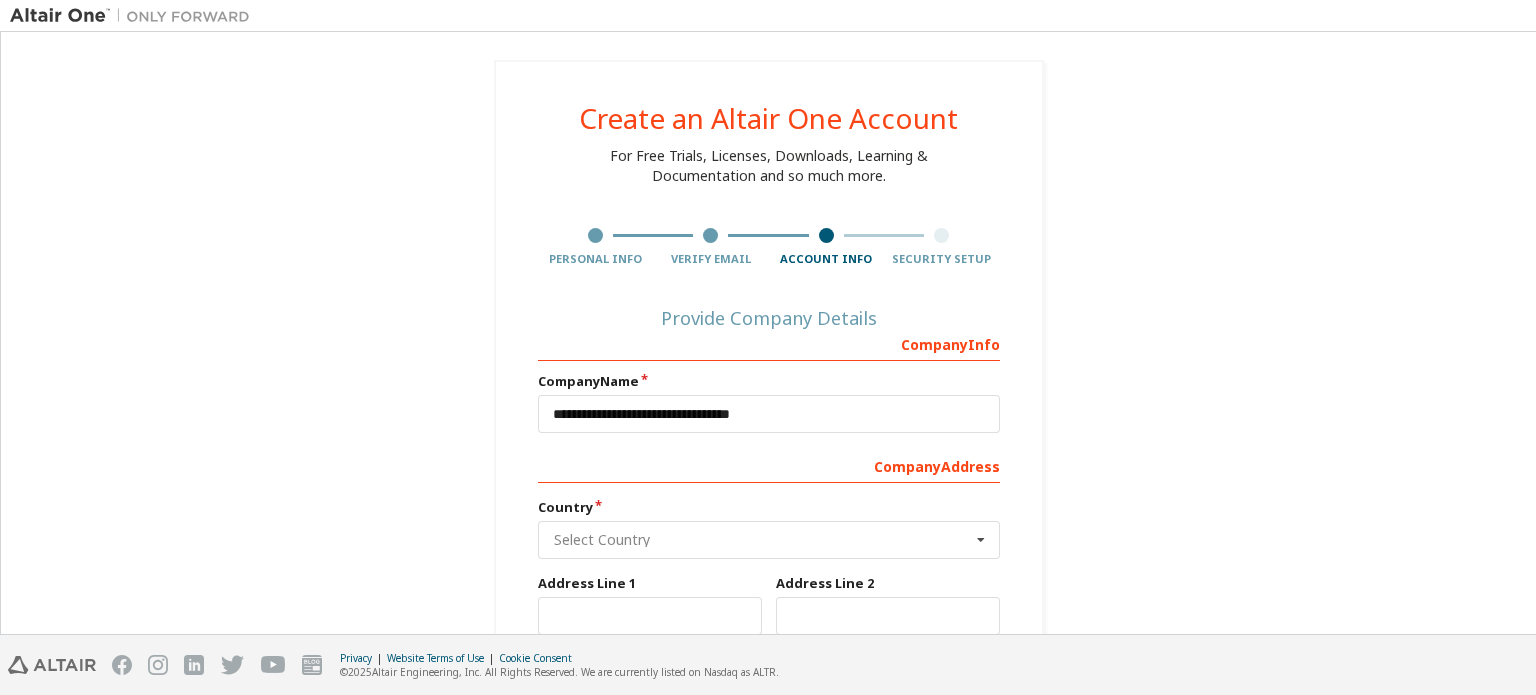 type on "*********" 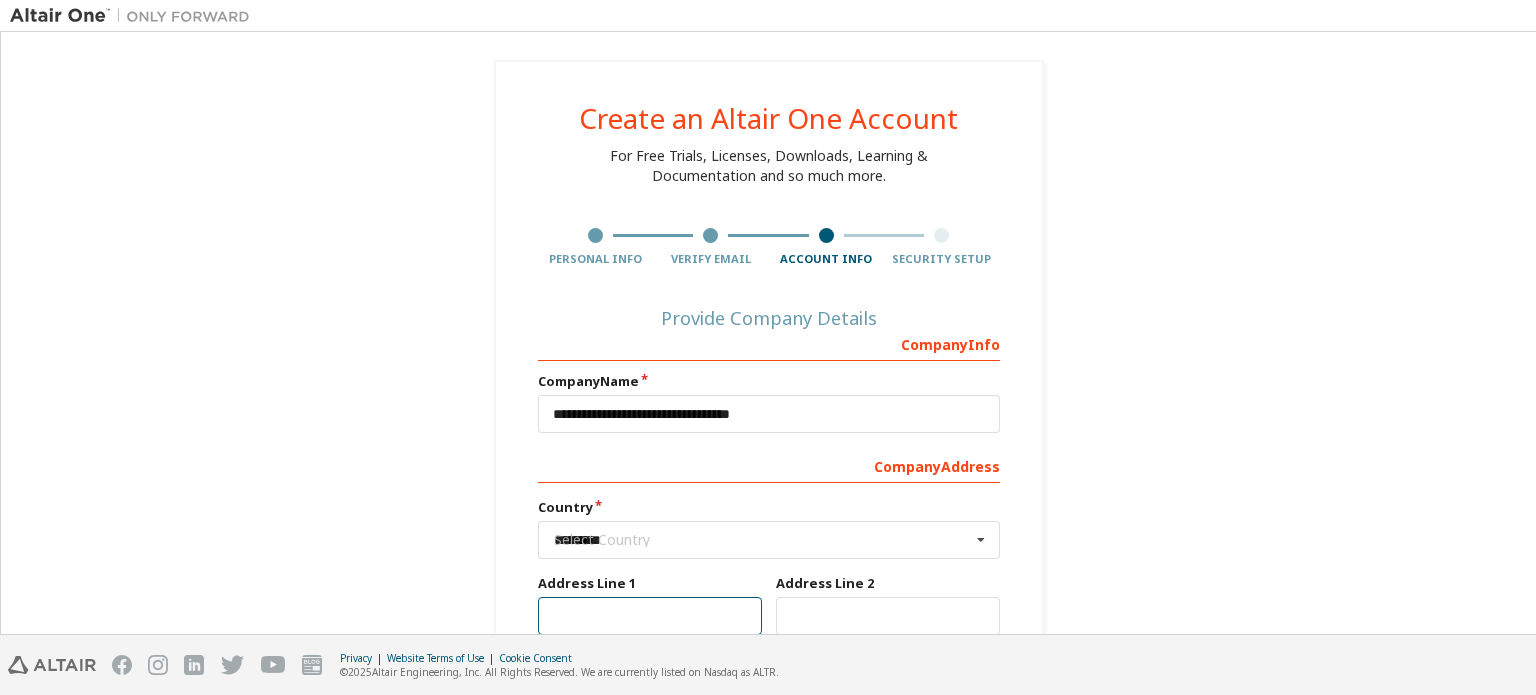type on "**********" 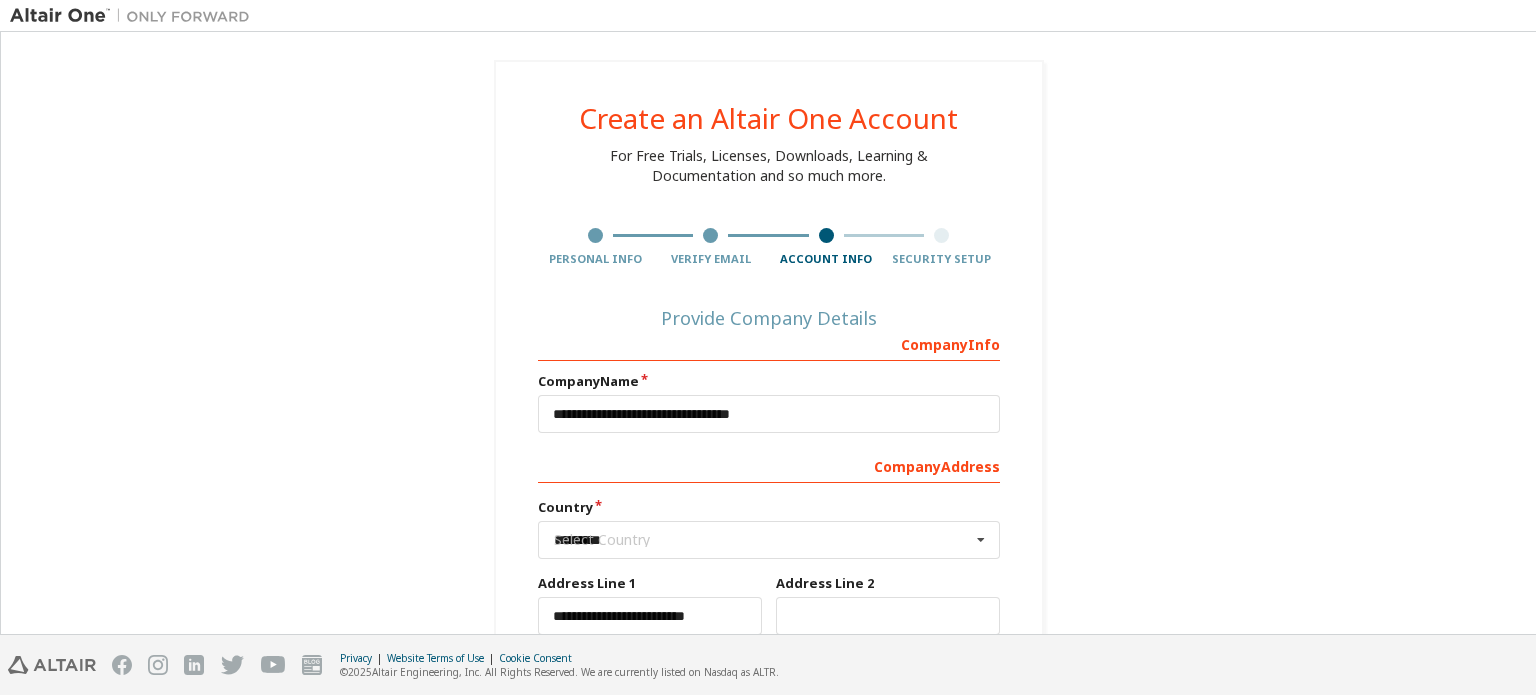 type on "******" 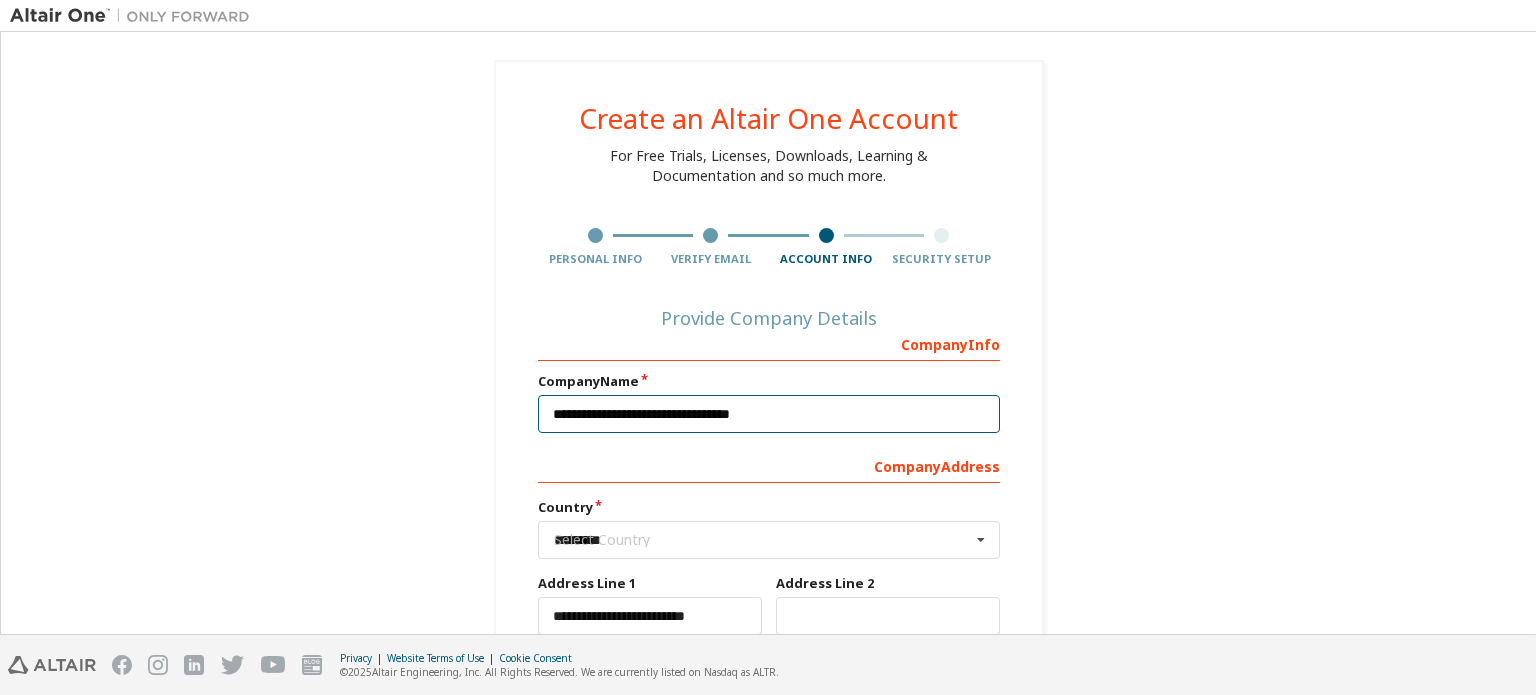 type 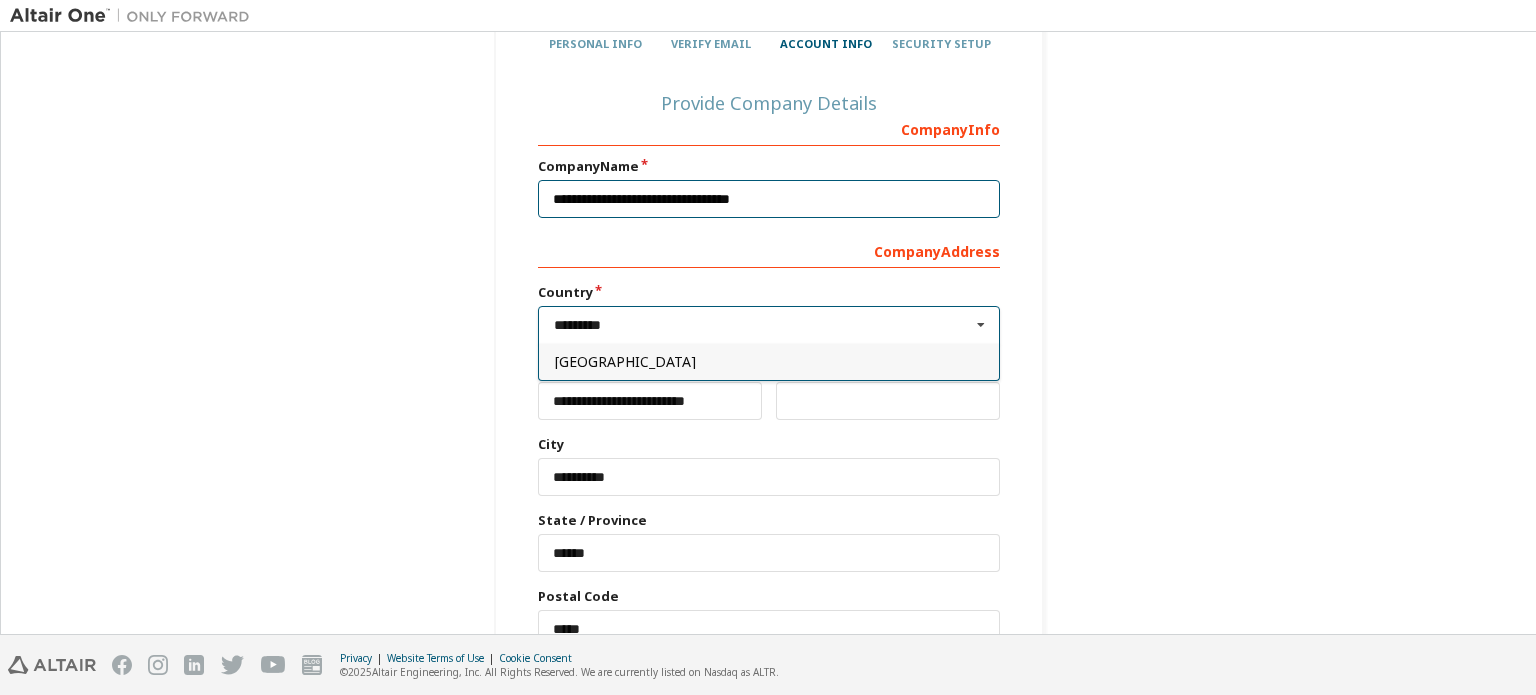 scroll, scrollTop: 220, scrollLeft: 0, axis: vertical 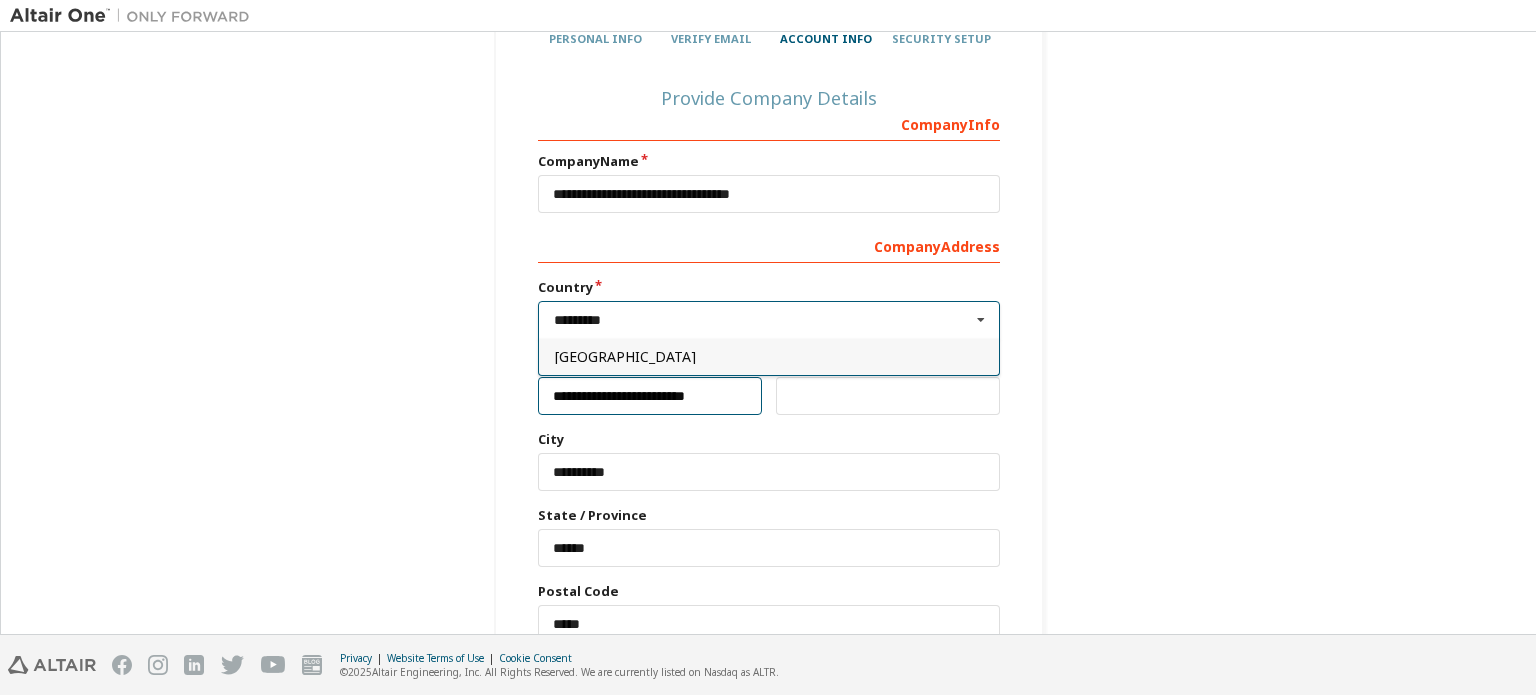 type 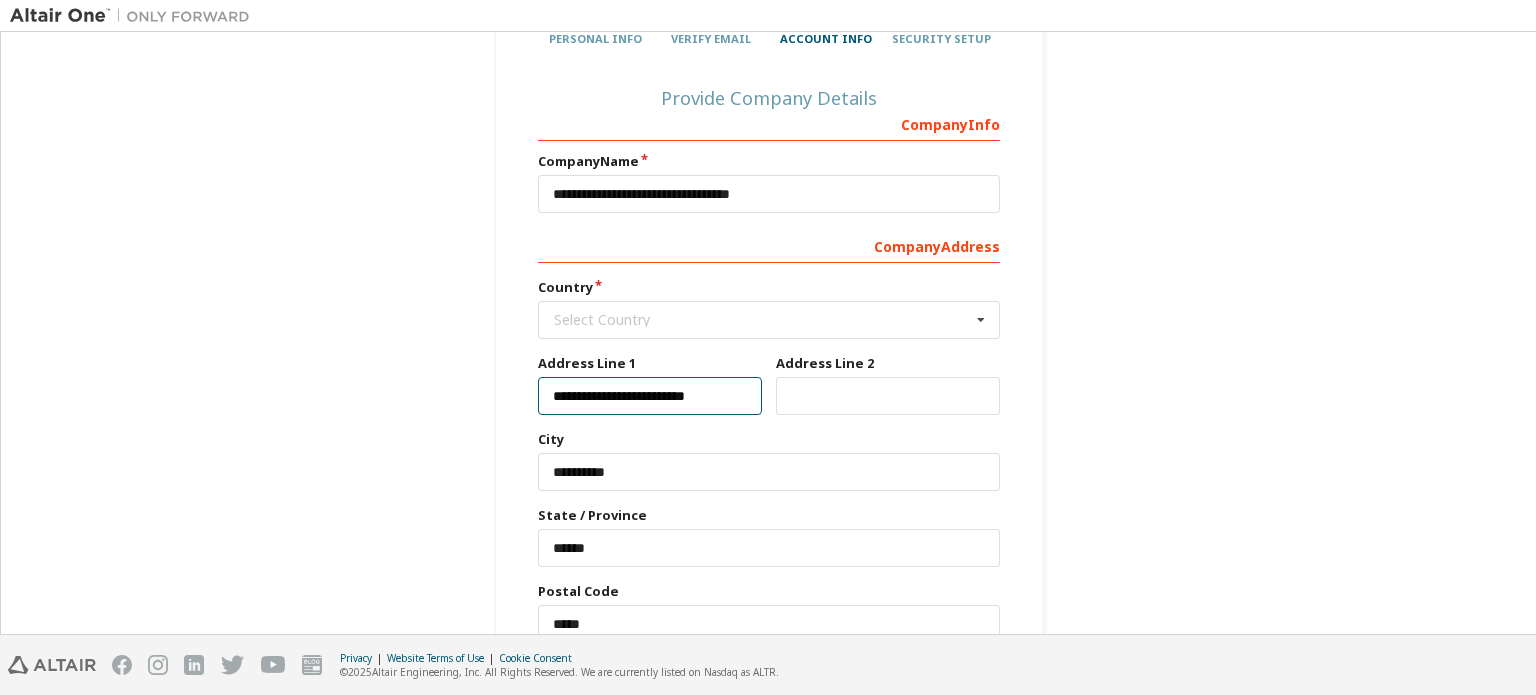 click on "**********" at bounding box center (650, 396) 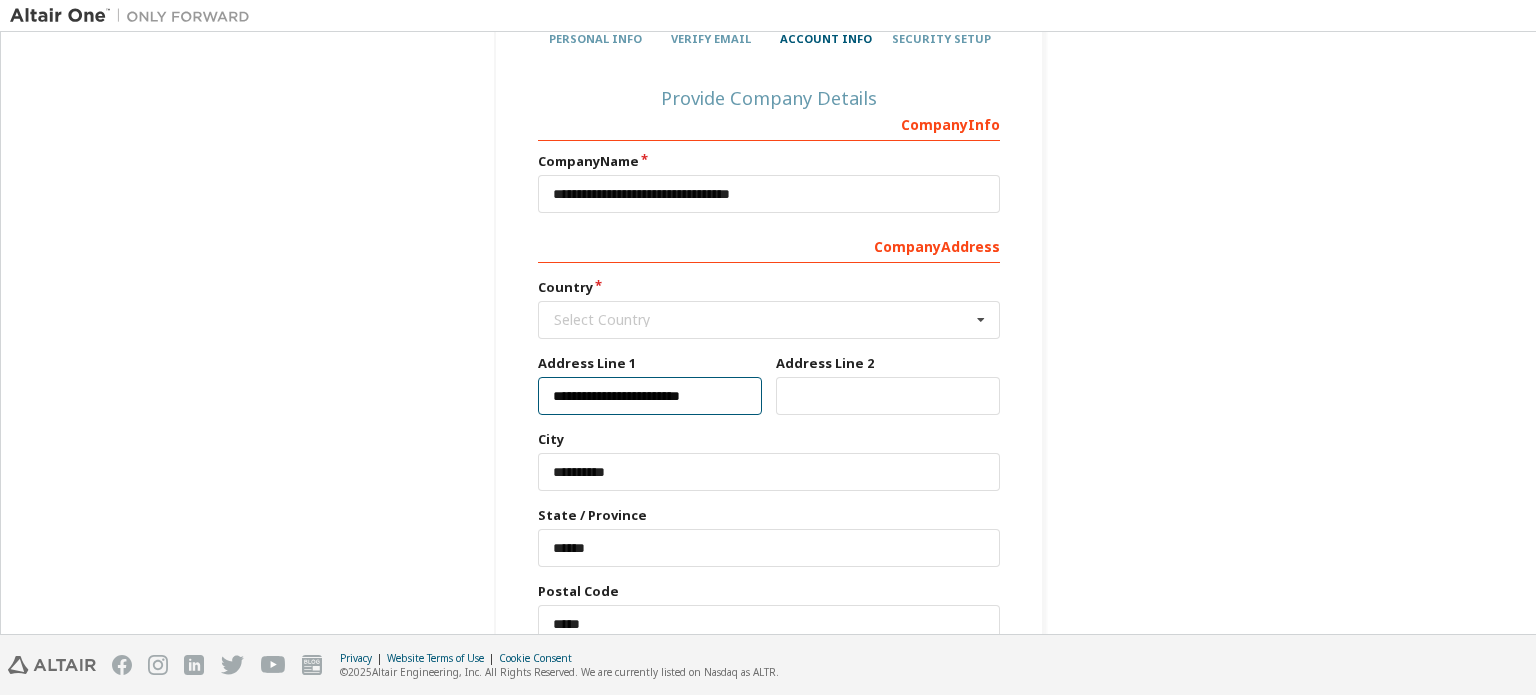 type on "**********" 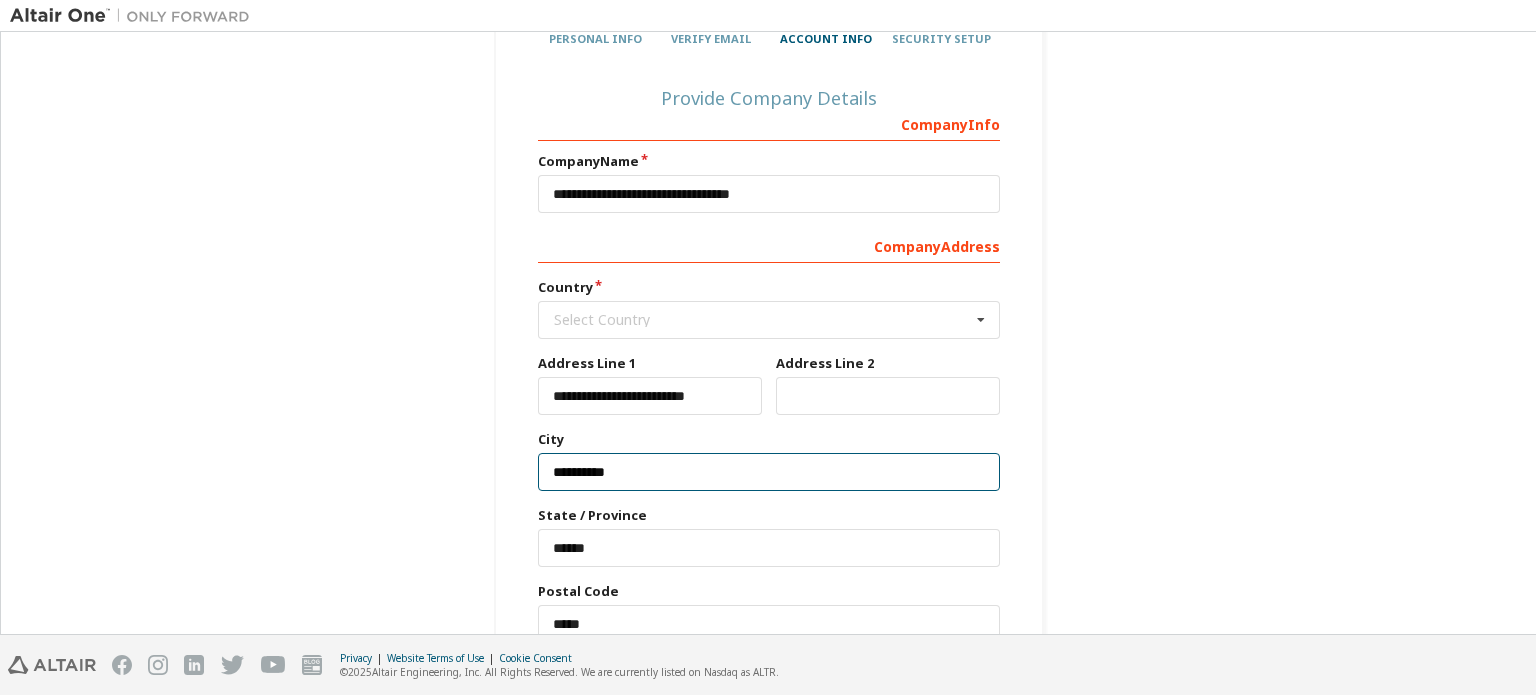 click on "**********" at bounding box center (769, 472) 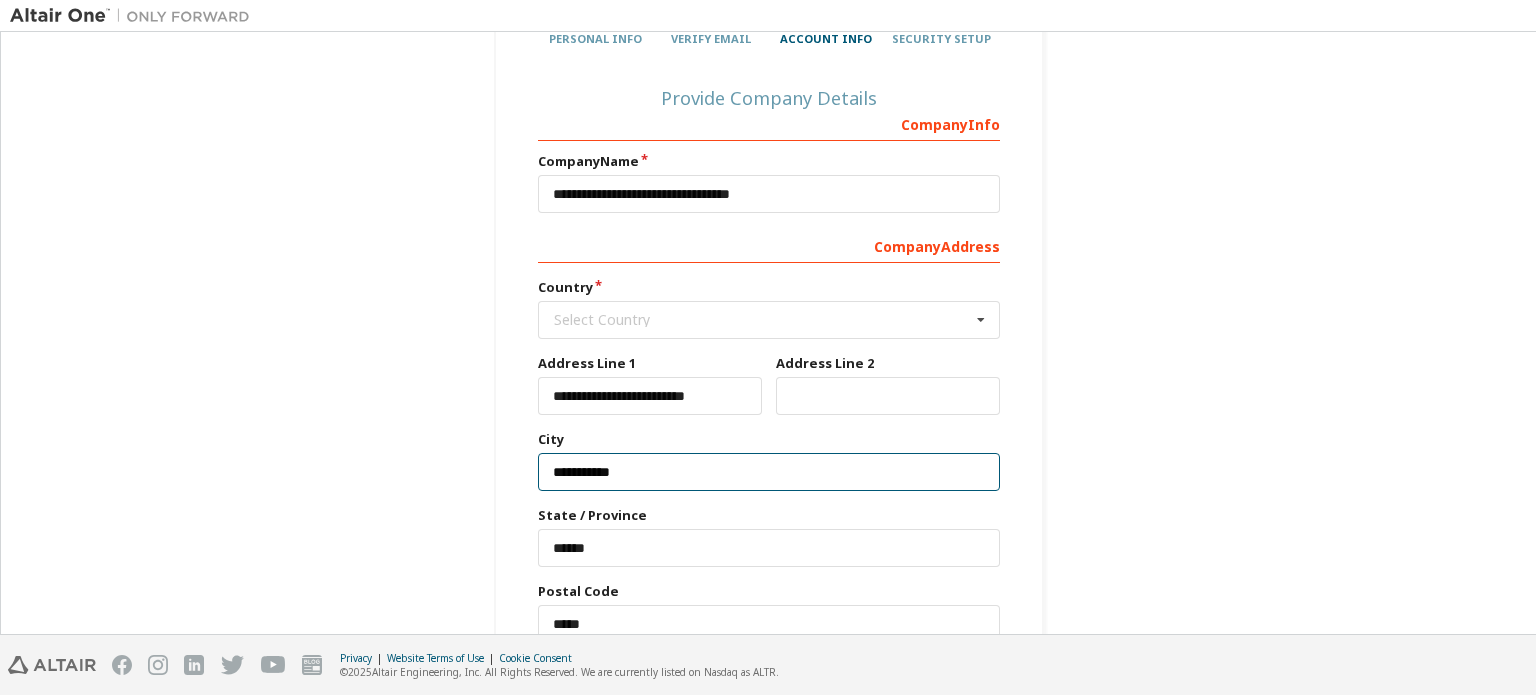 type on "**********" 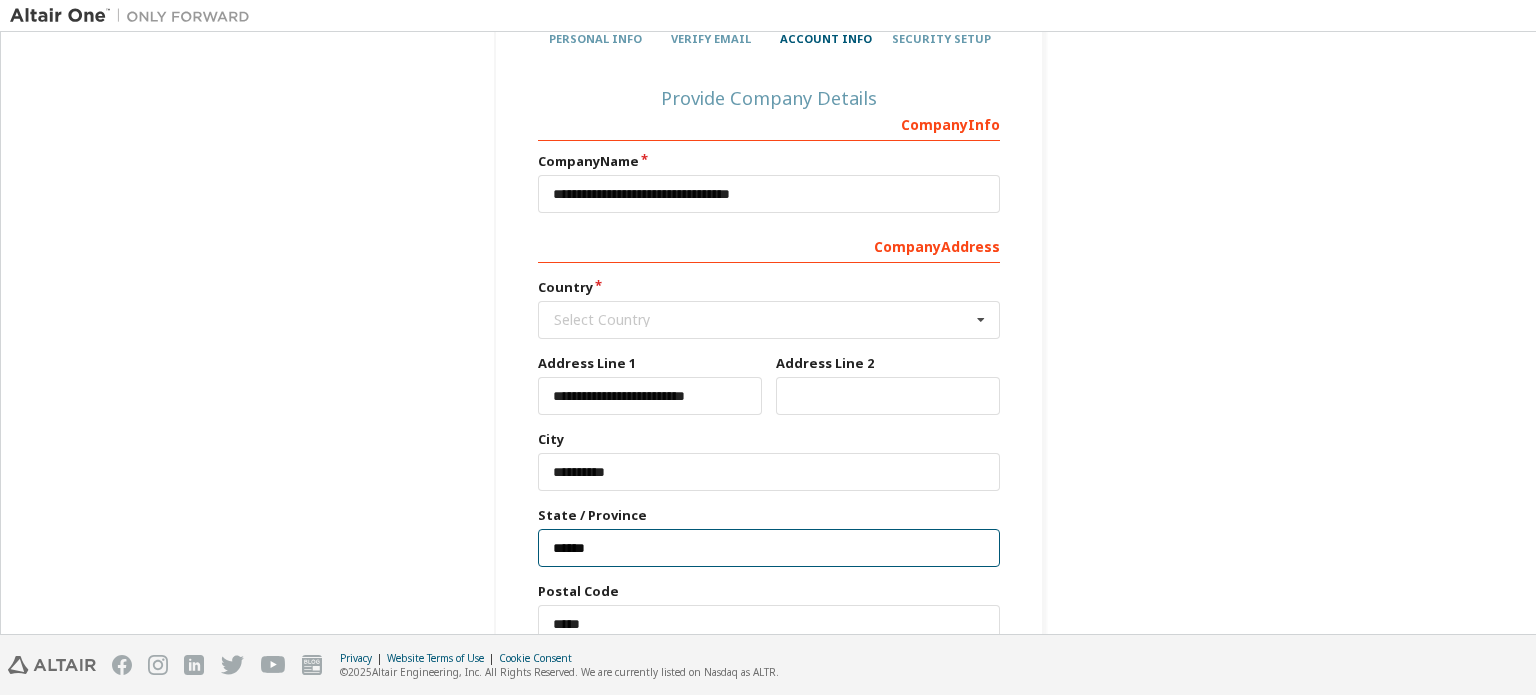 click on "******" at bounding box center (769, 548) 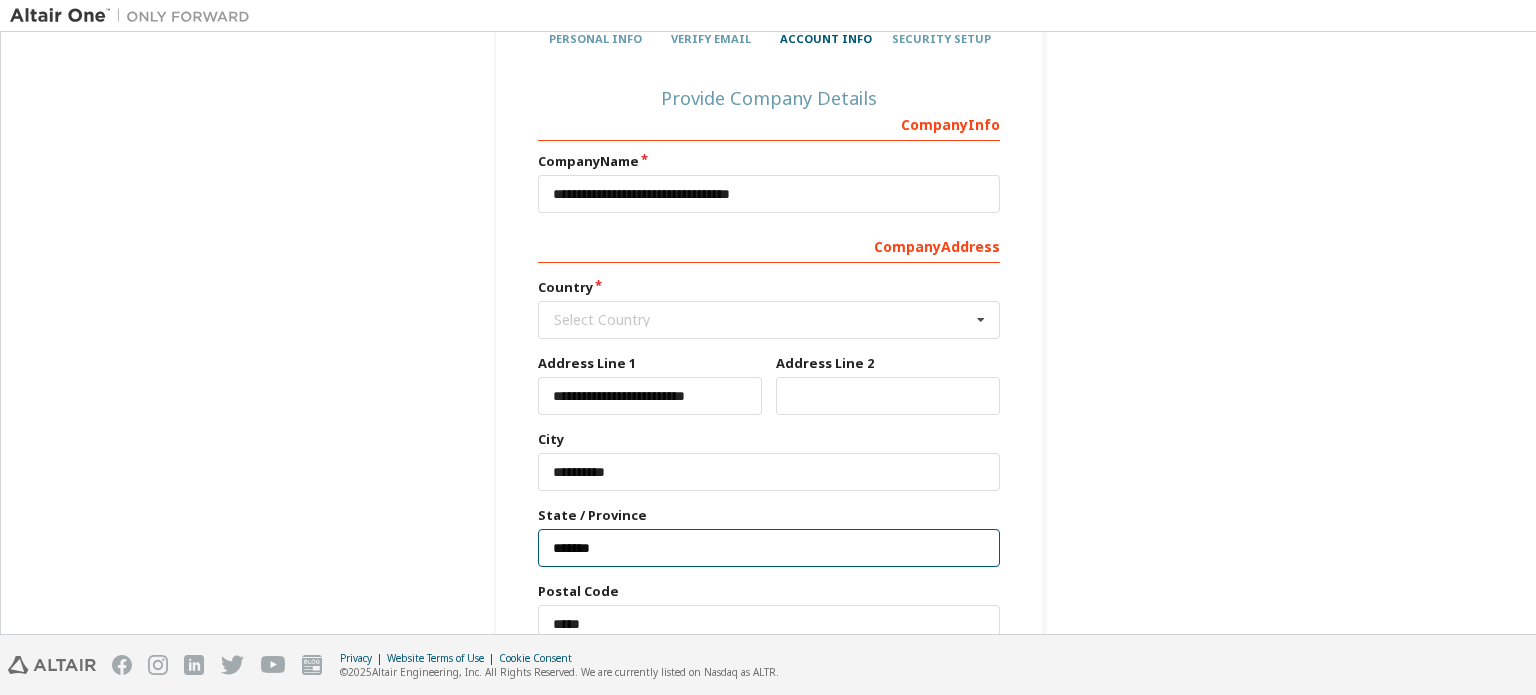 type on "******" 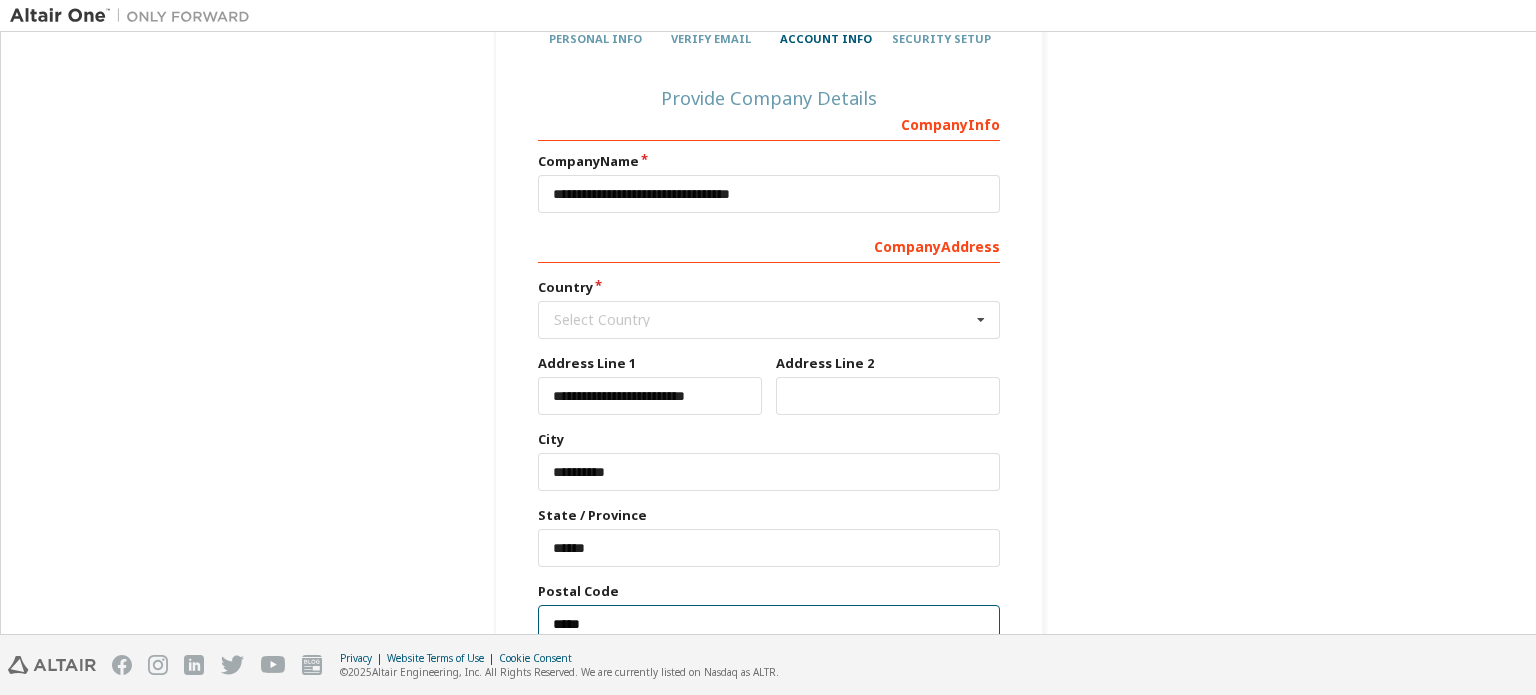click on "*****" at bounding box center [769, 624] 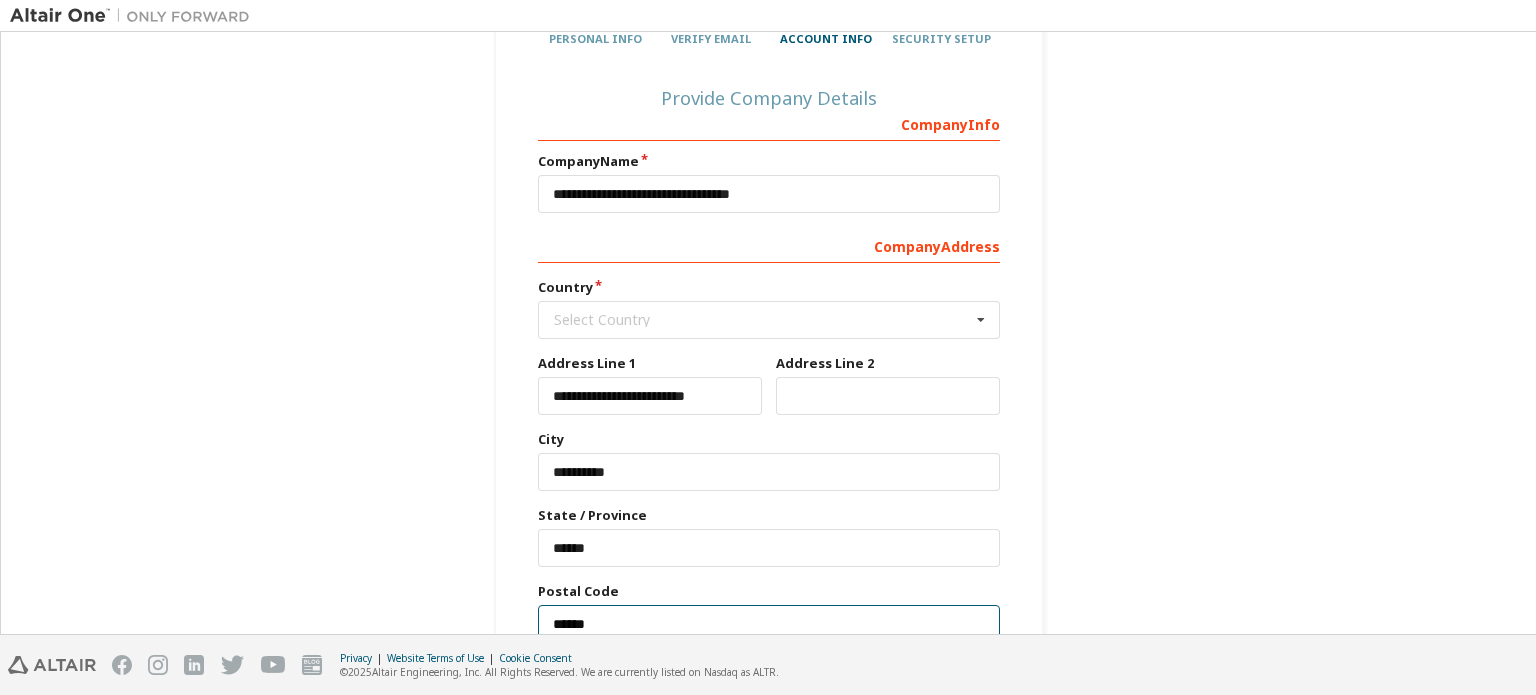 type on "*****" 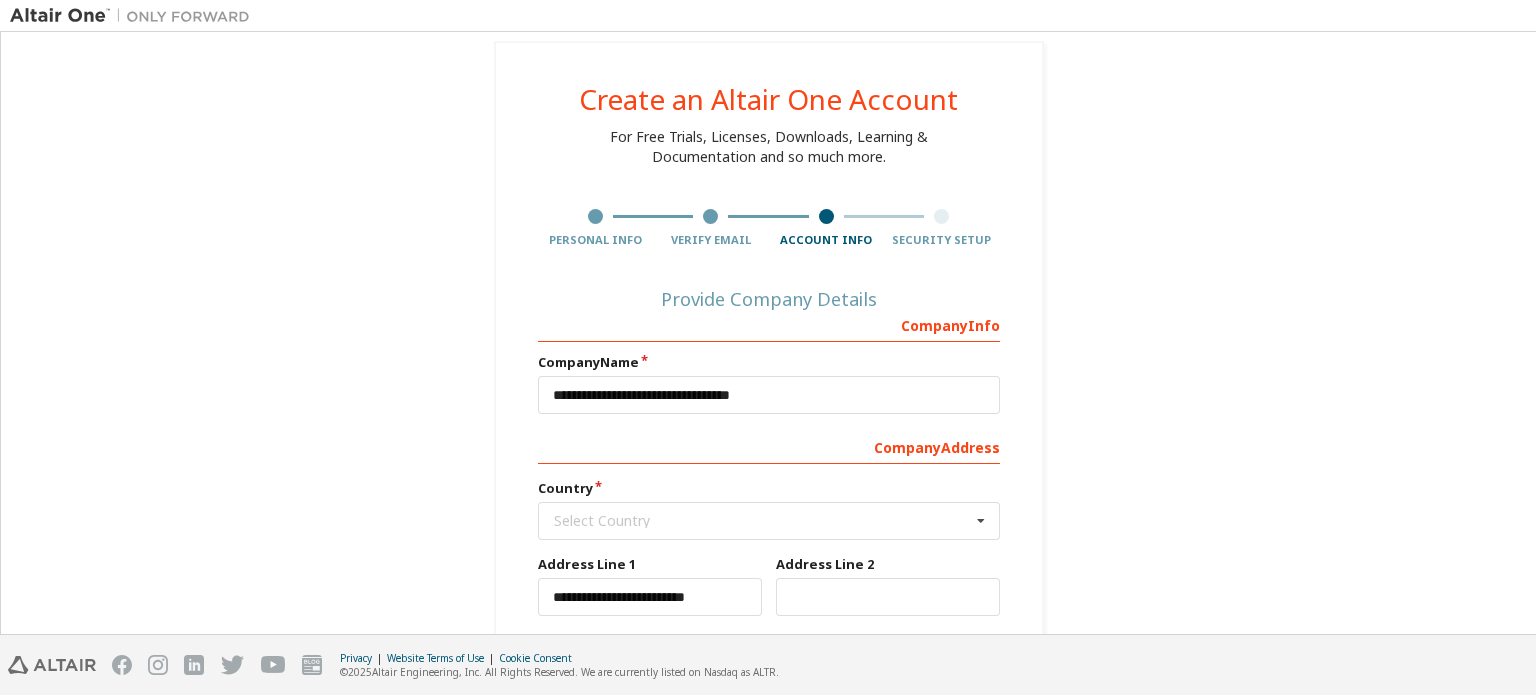scroll, scrollTop: 0, scrollLeft: 0, axis: both 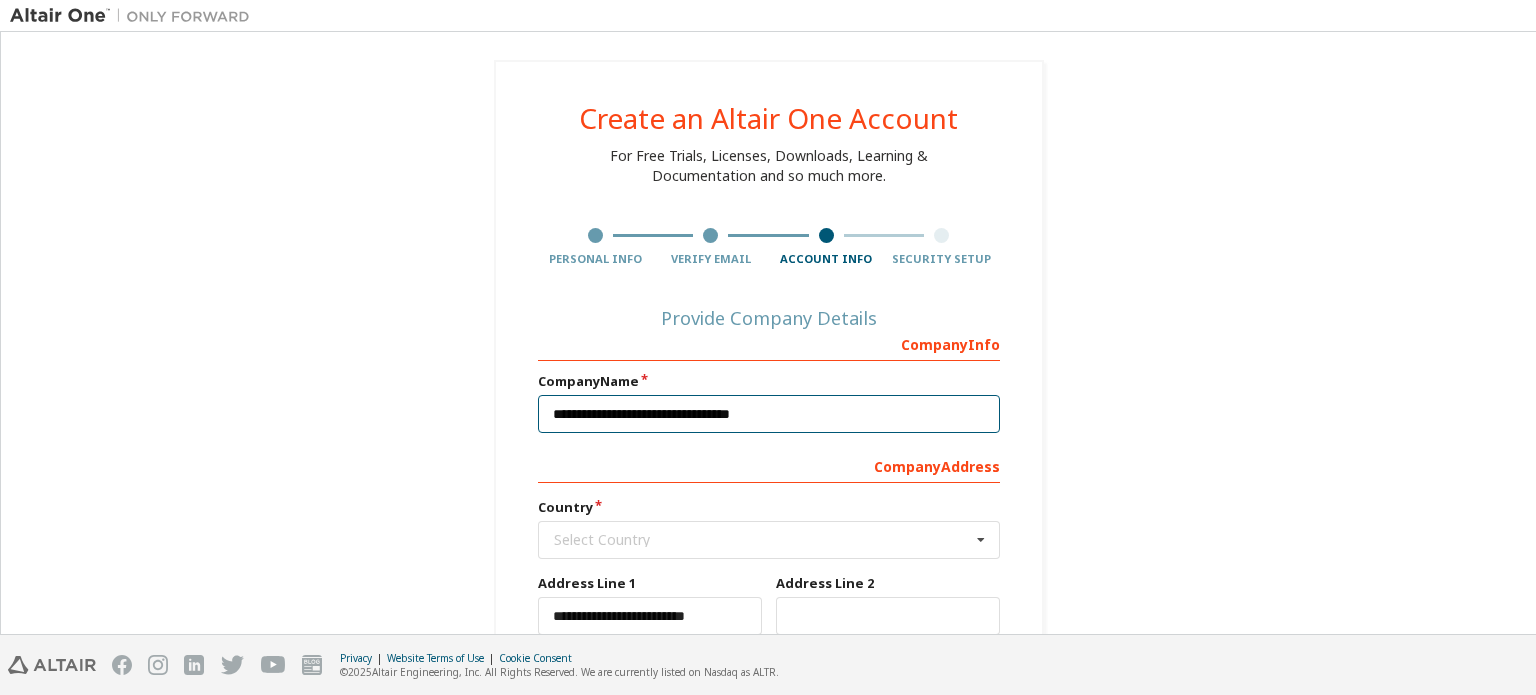 click on "**********" at bounding box center [769, 414] 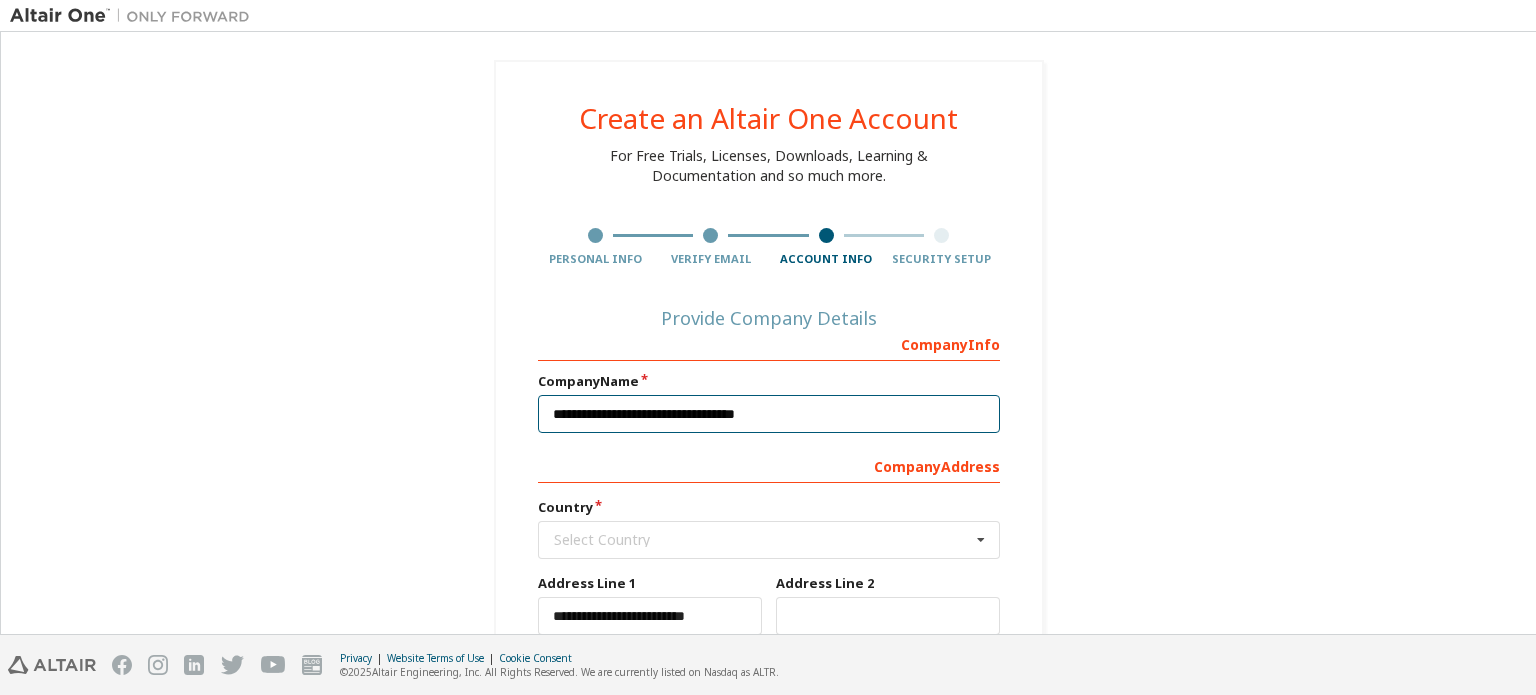 type on "**********" 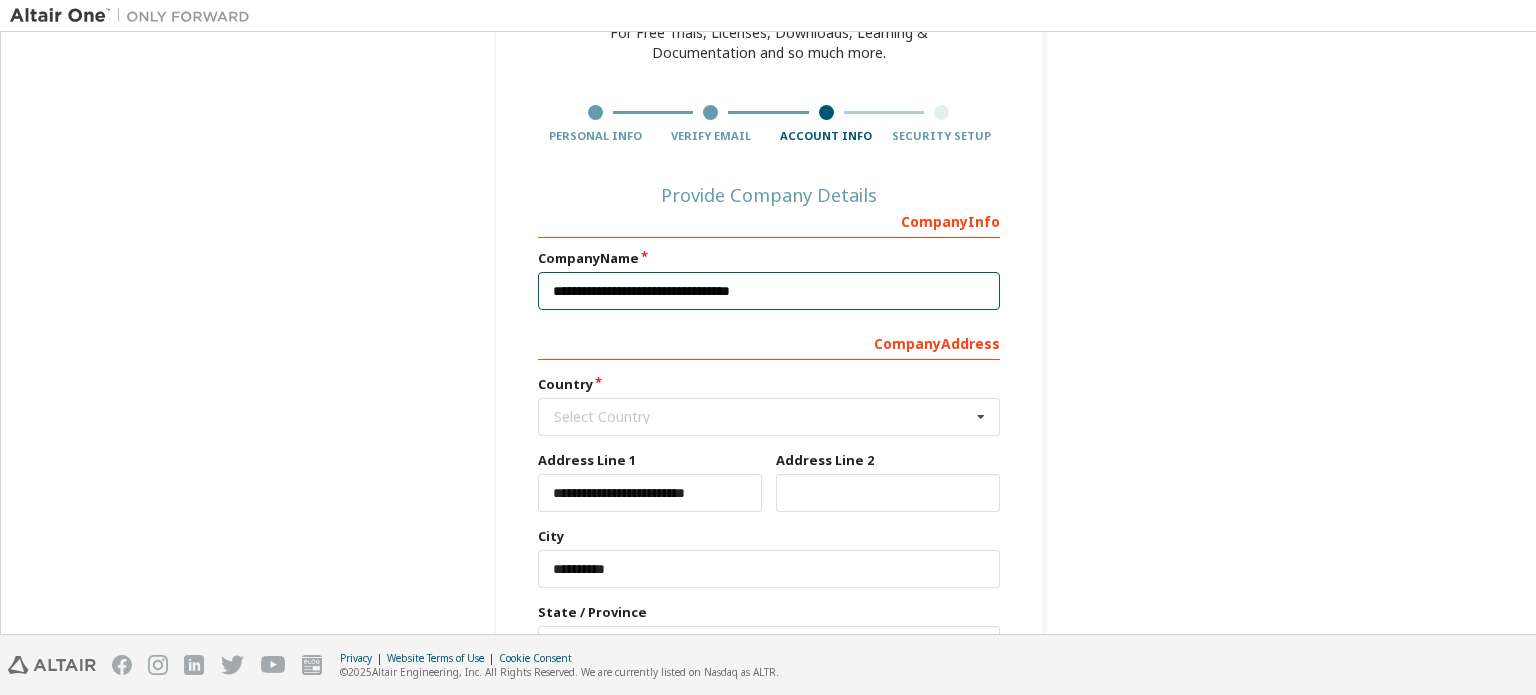 scroll, scrollTop: 328, scrollLeft: 0, axis: vertical 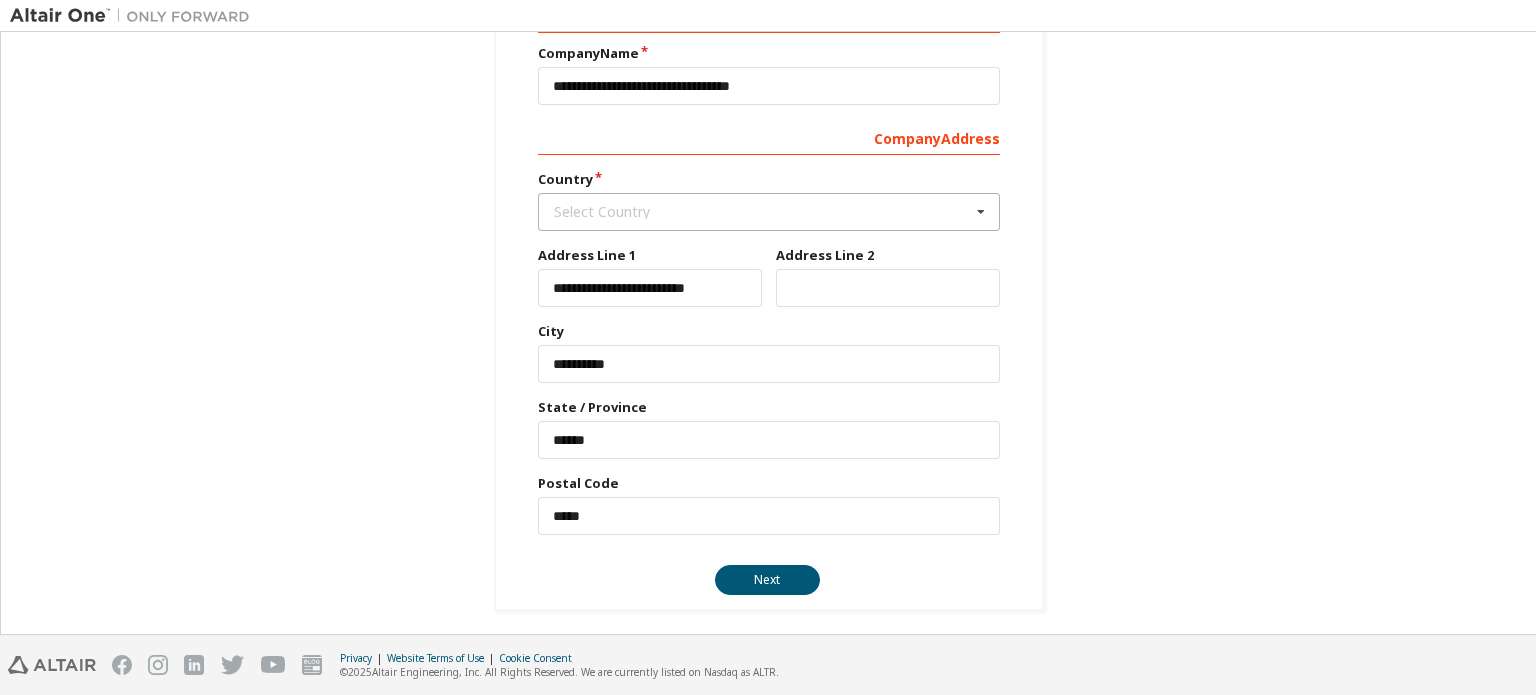 click on "Select Country" at bounding box center [762, 212] 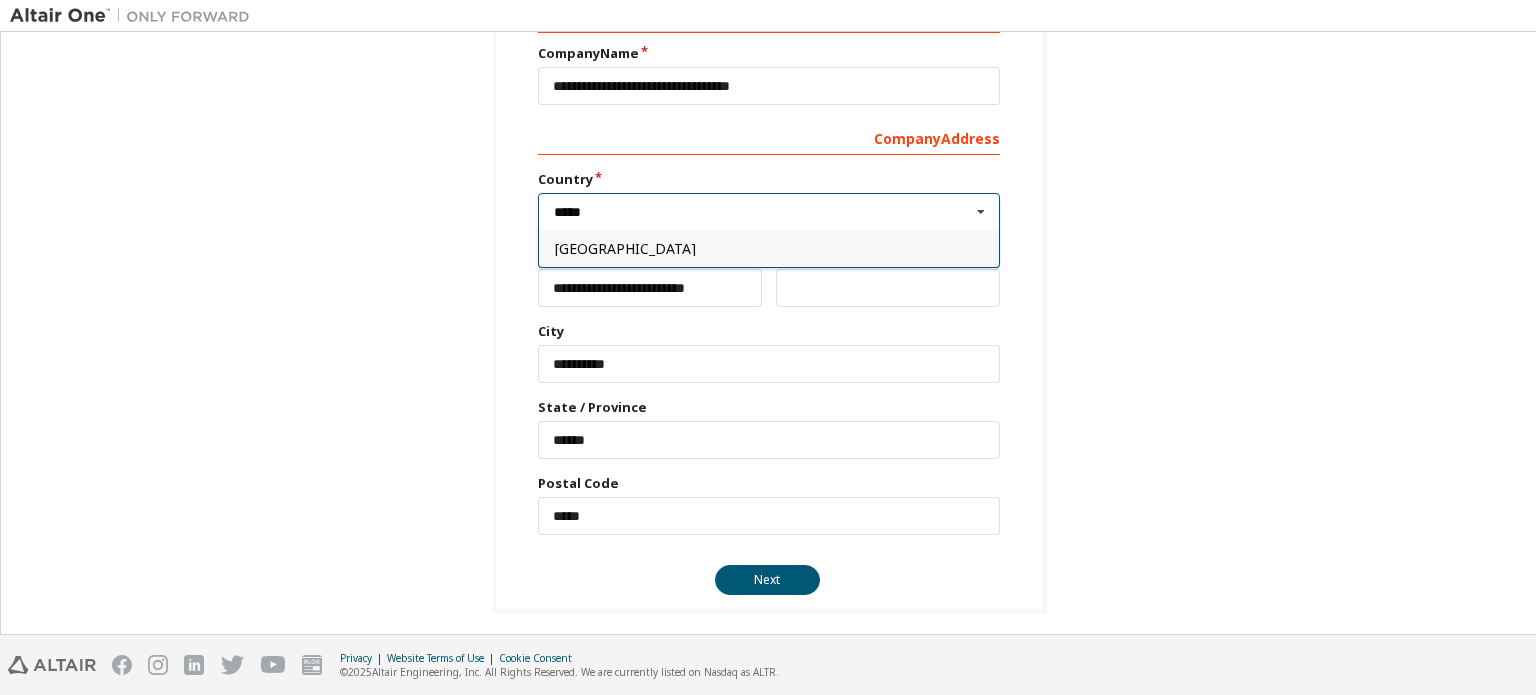 type on "*****" 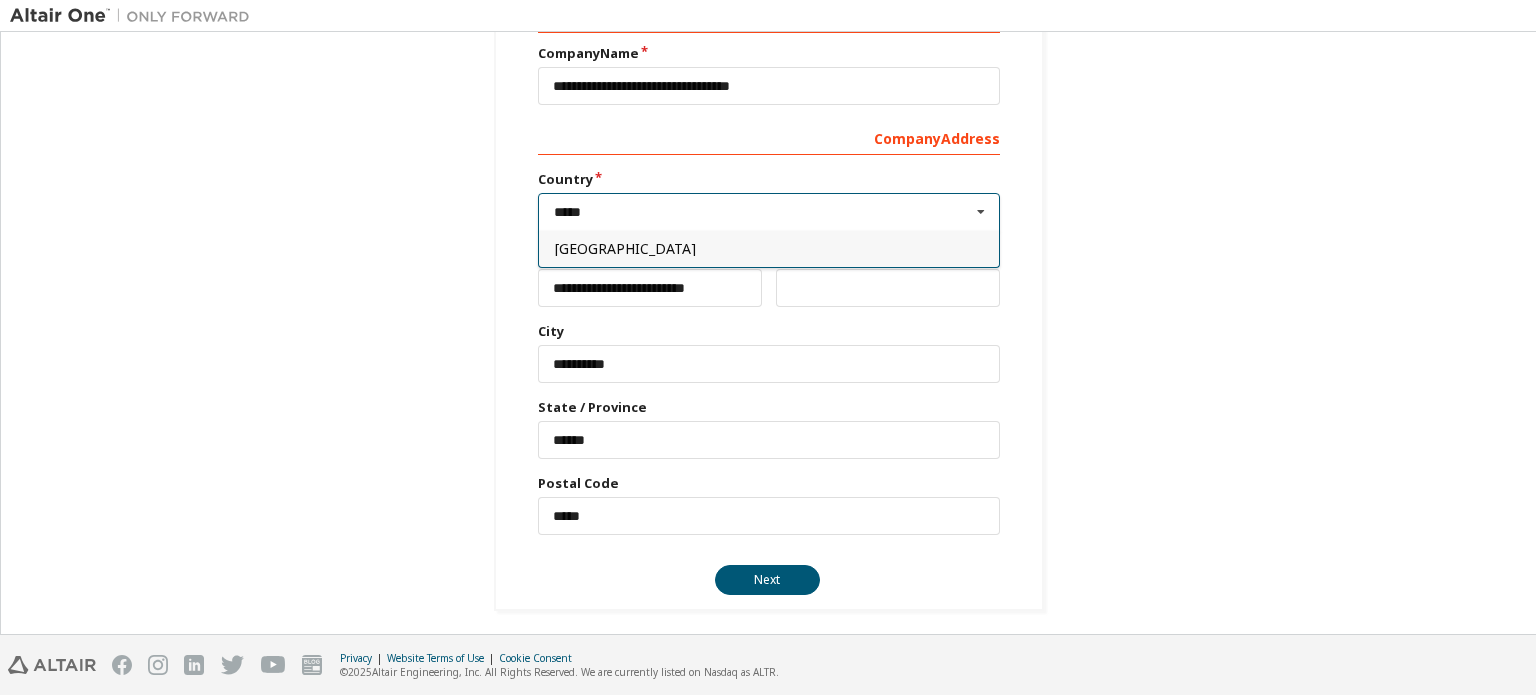 click on "[GEOGRAPHIC_DATA]" at bounding box center (769, 248) 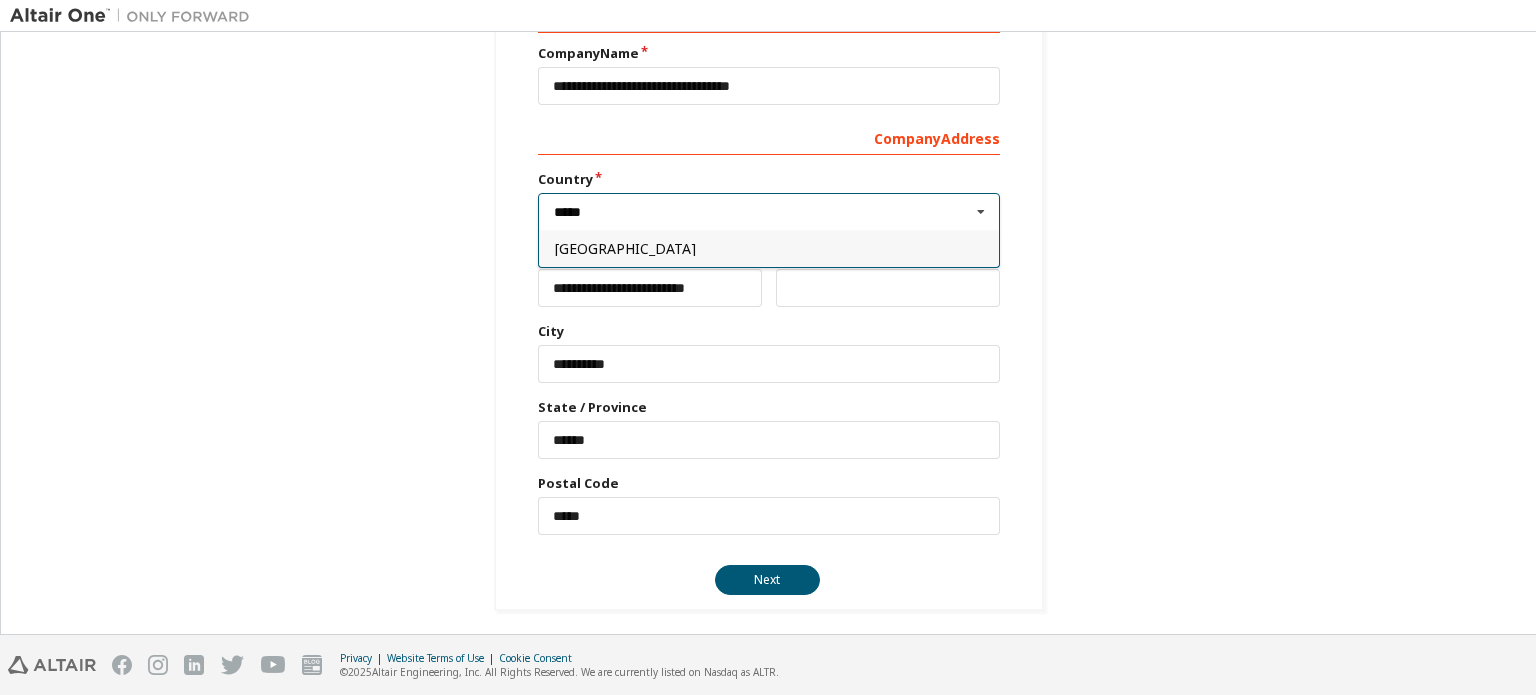 type on "***" 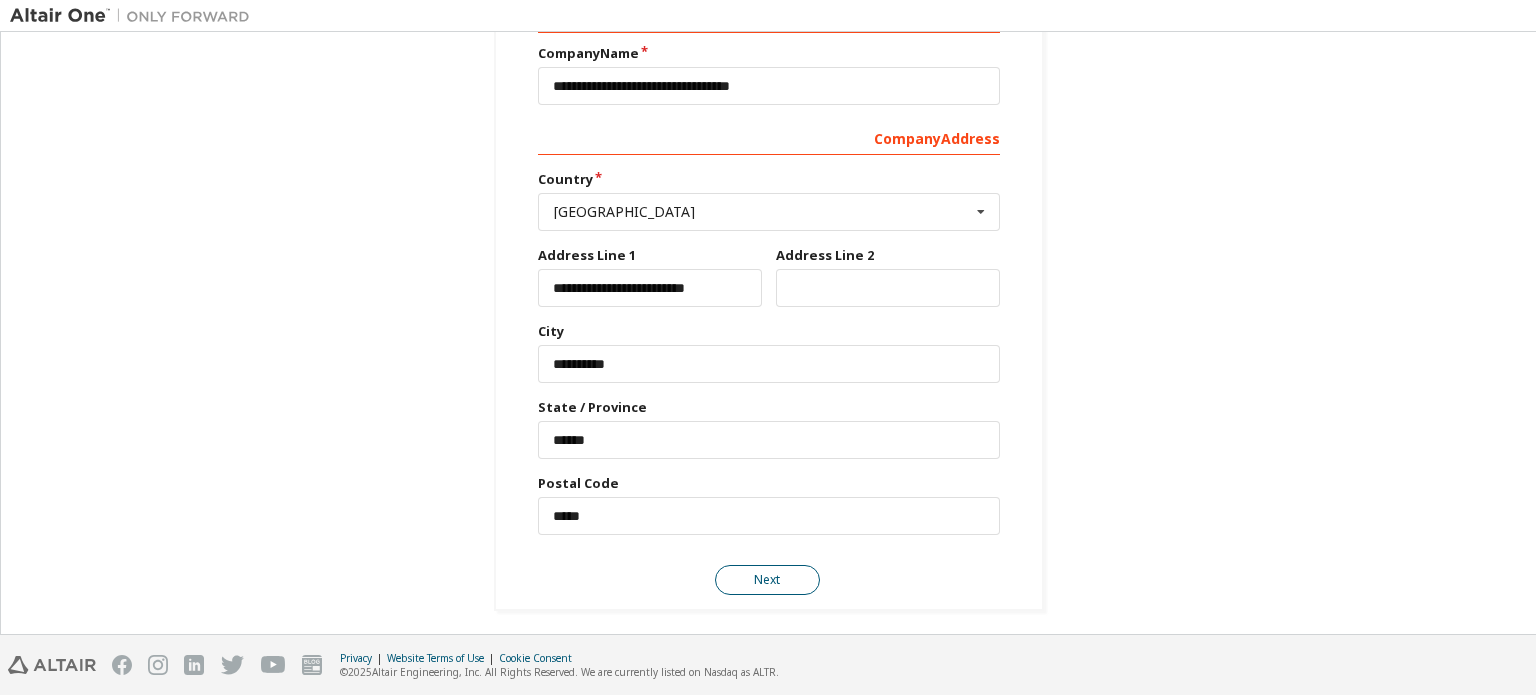 click on "Next" at bounding box center [767, 580] 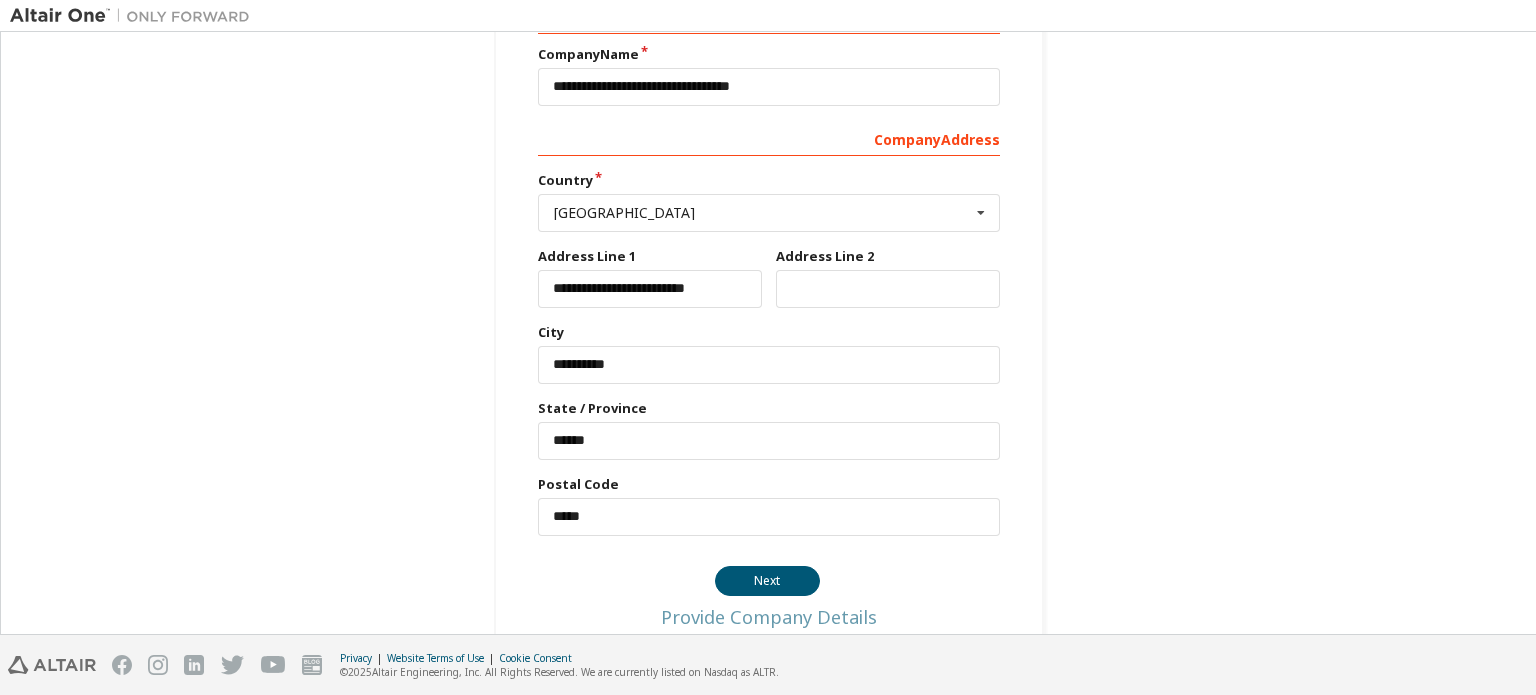 scroll, scrollTop: 0, scrollLeft: 0, axis: both 